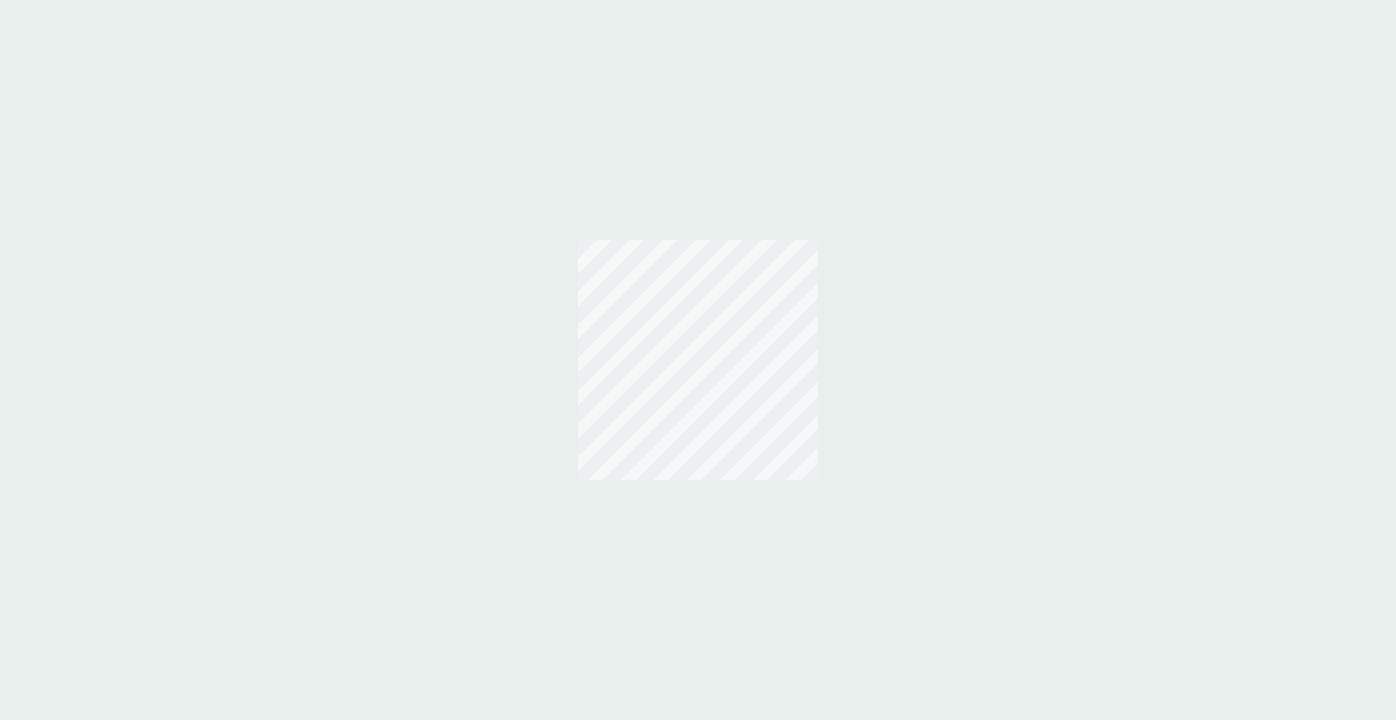scroll, scrollTop: 0, scrollLeft: 0, axis: both 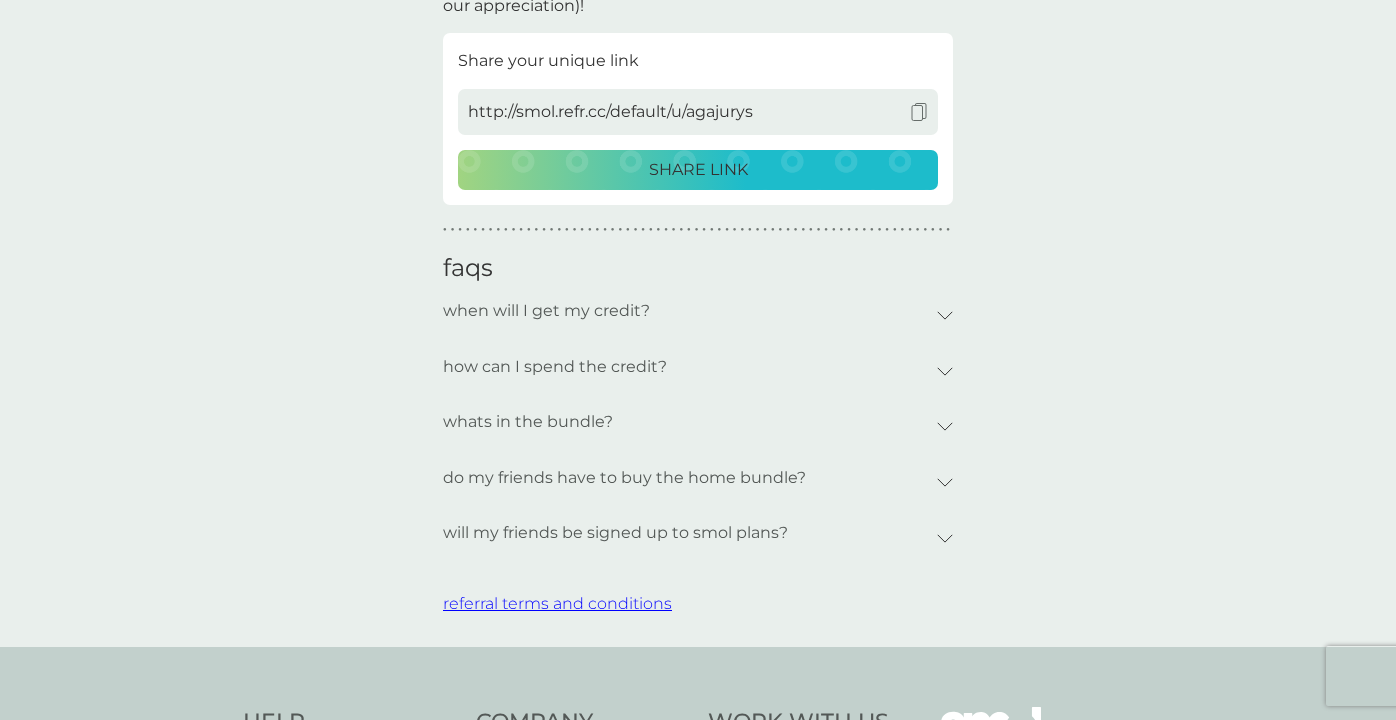 click 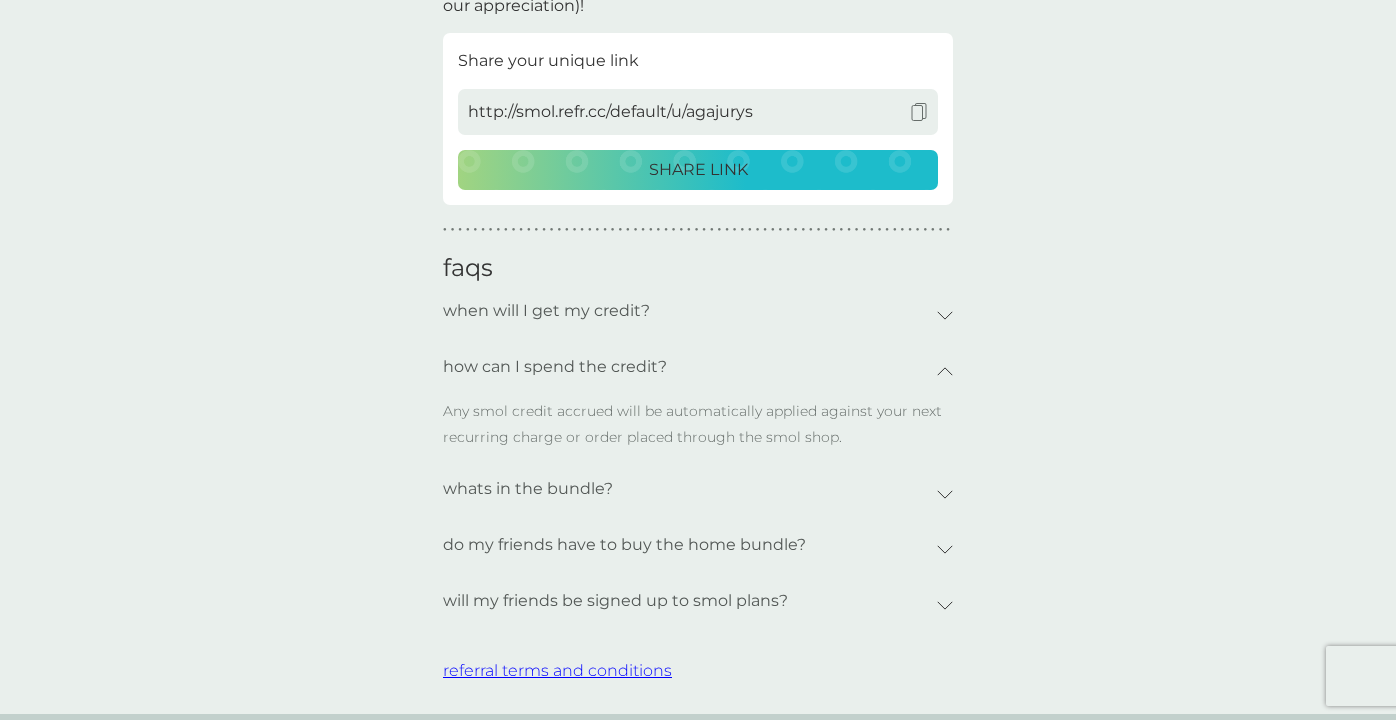 click 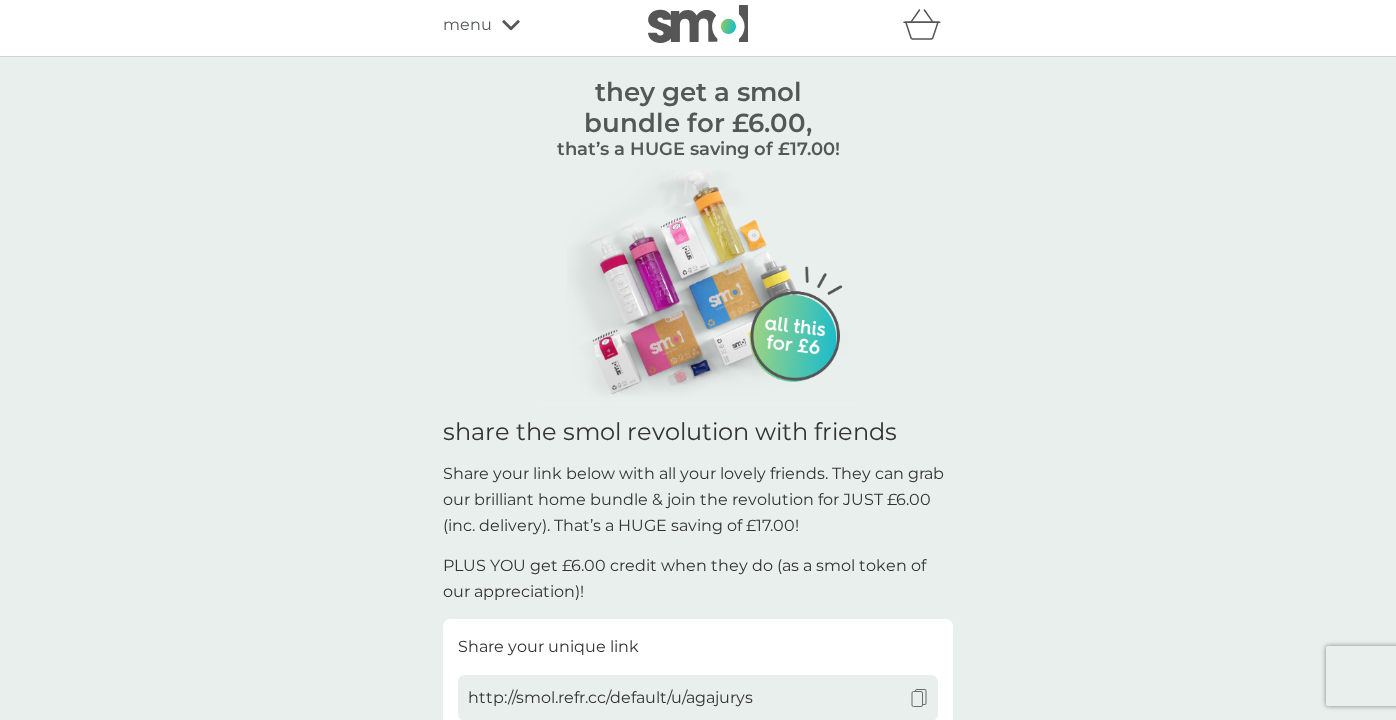 scroll, scrollTop: 0, scrollLeft: 0, axis: both 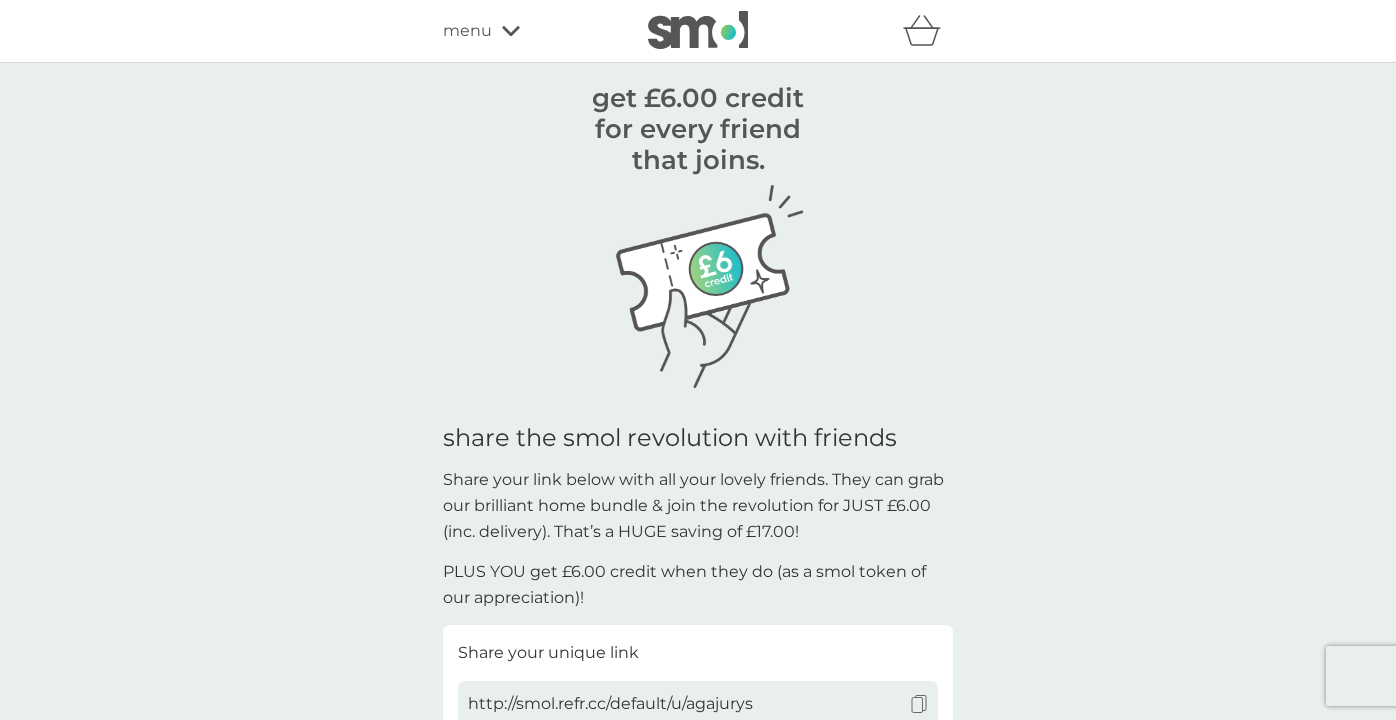 click 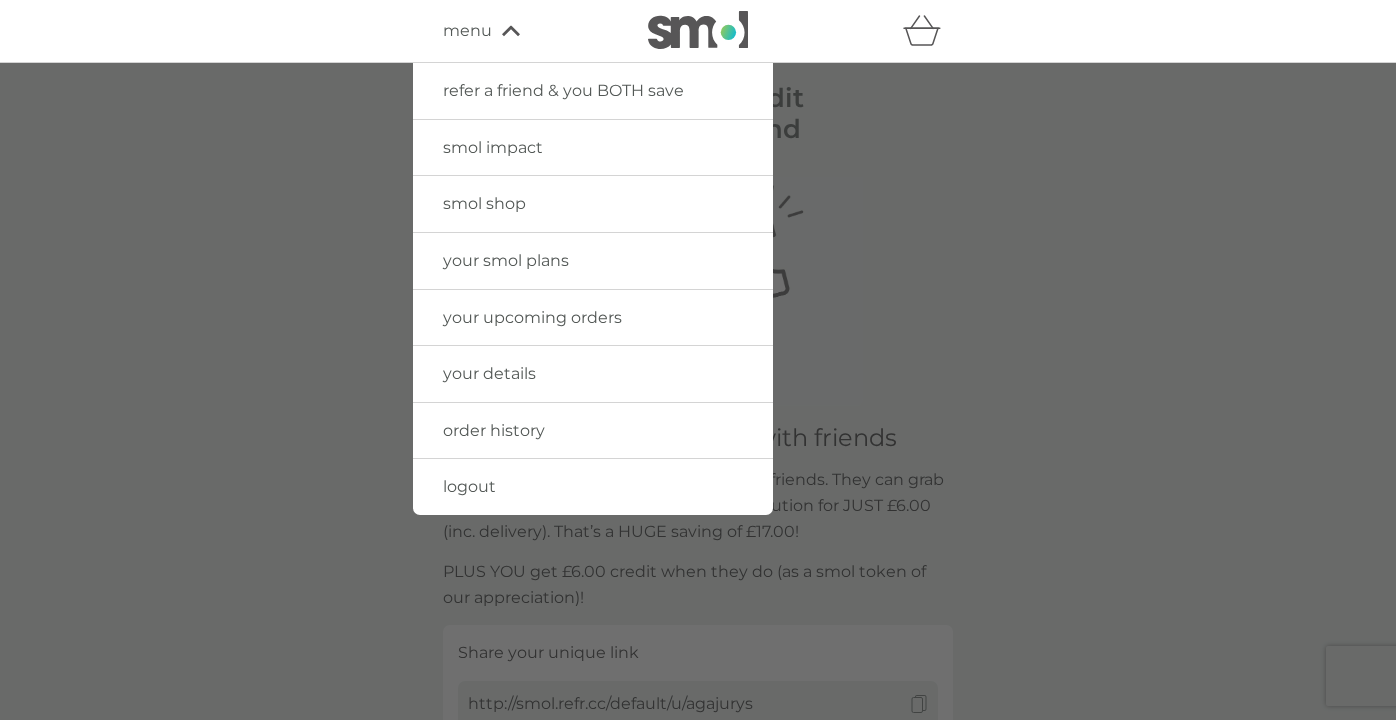 click on "smol impact" at bounding box center (493, 147) 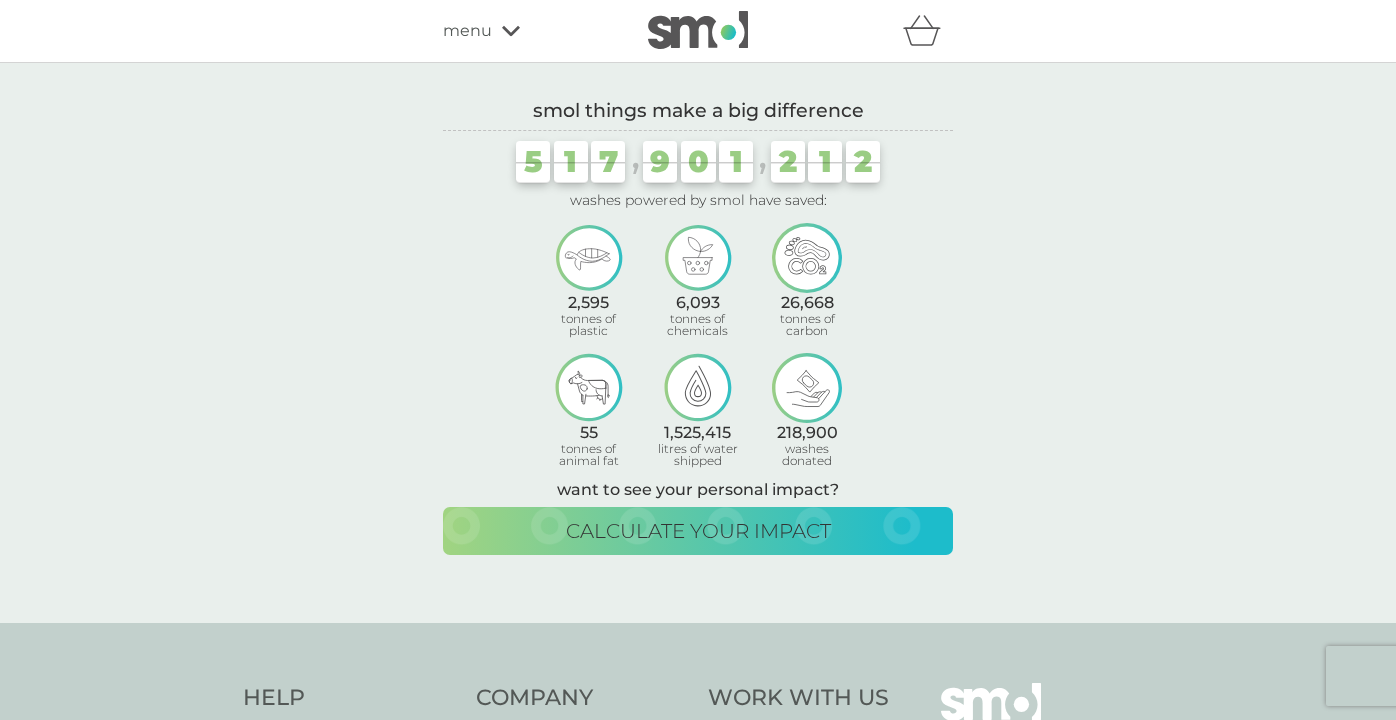 click 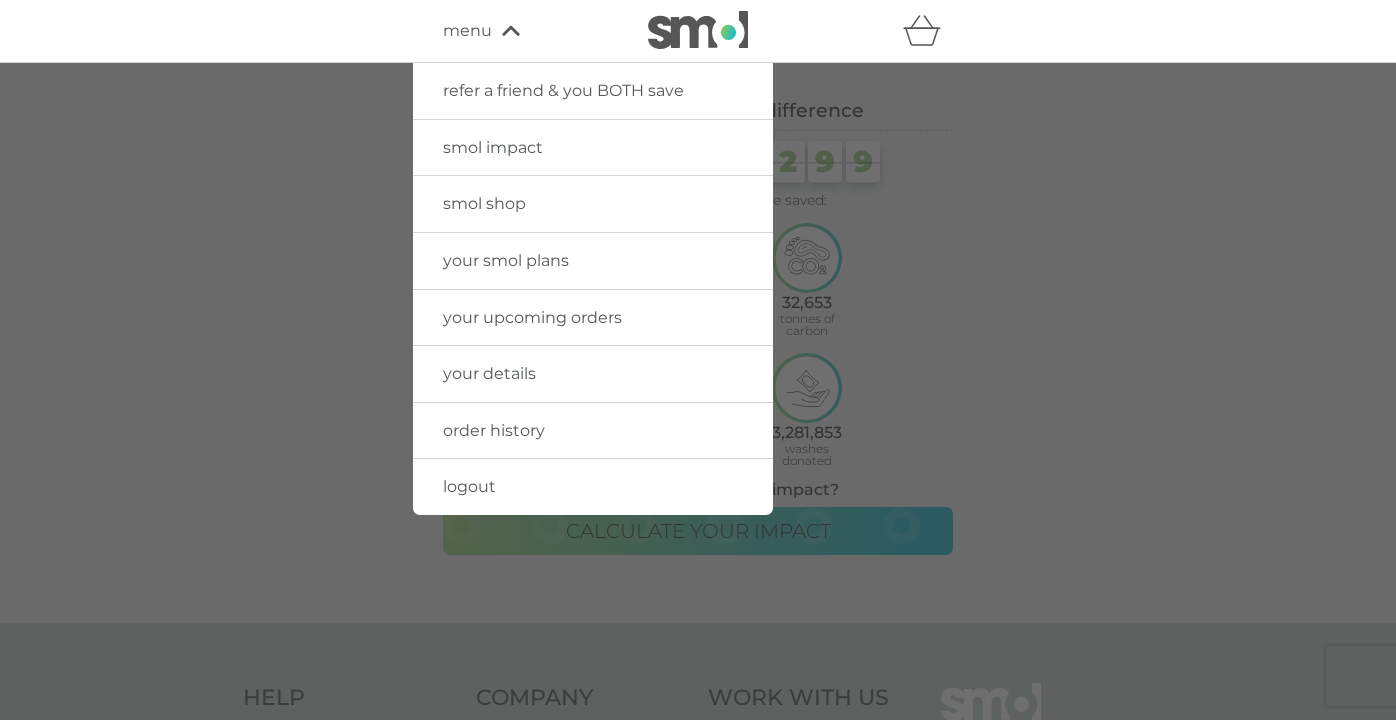click at bounding box center (698, 423) 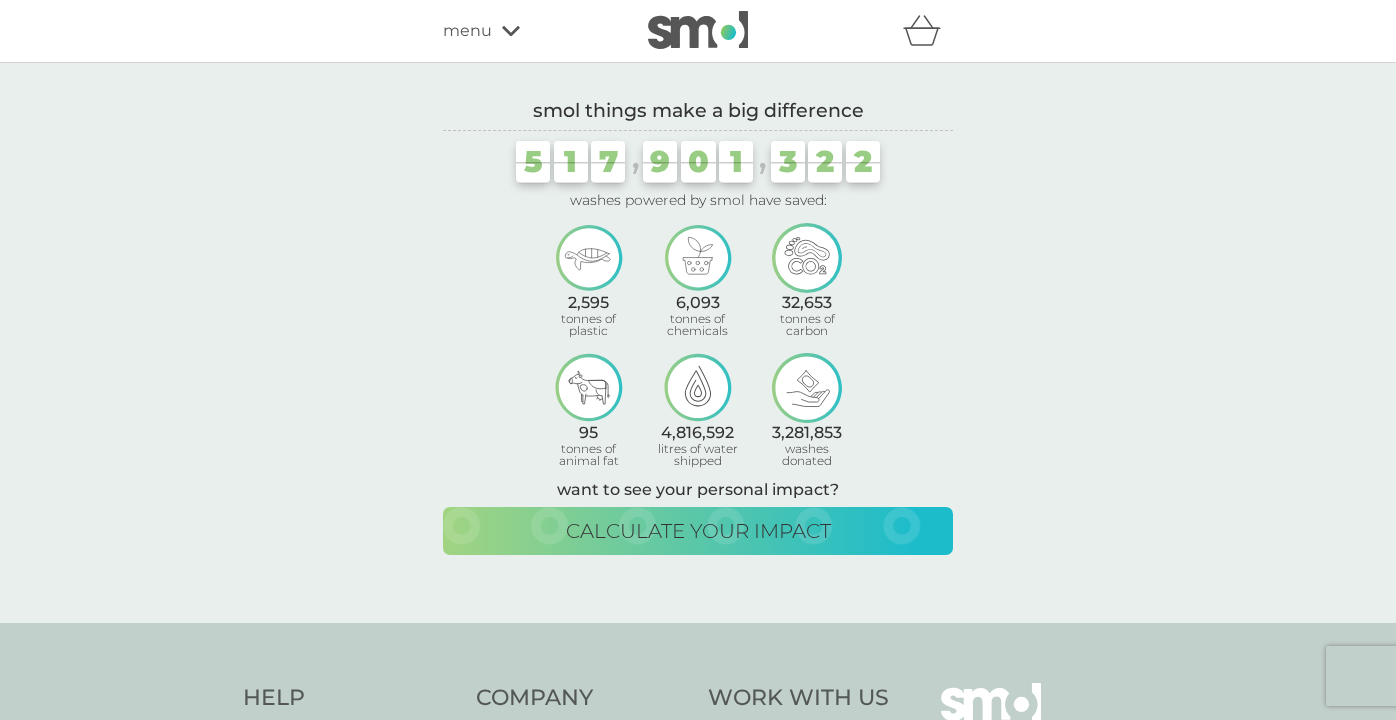 click 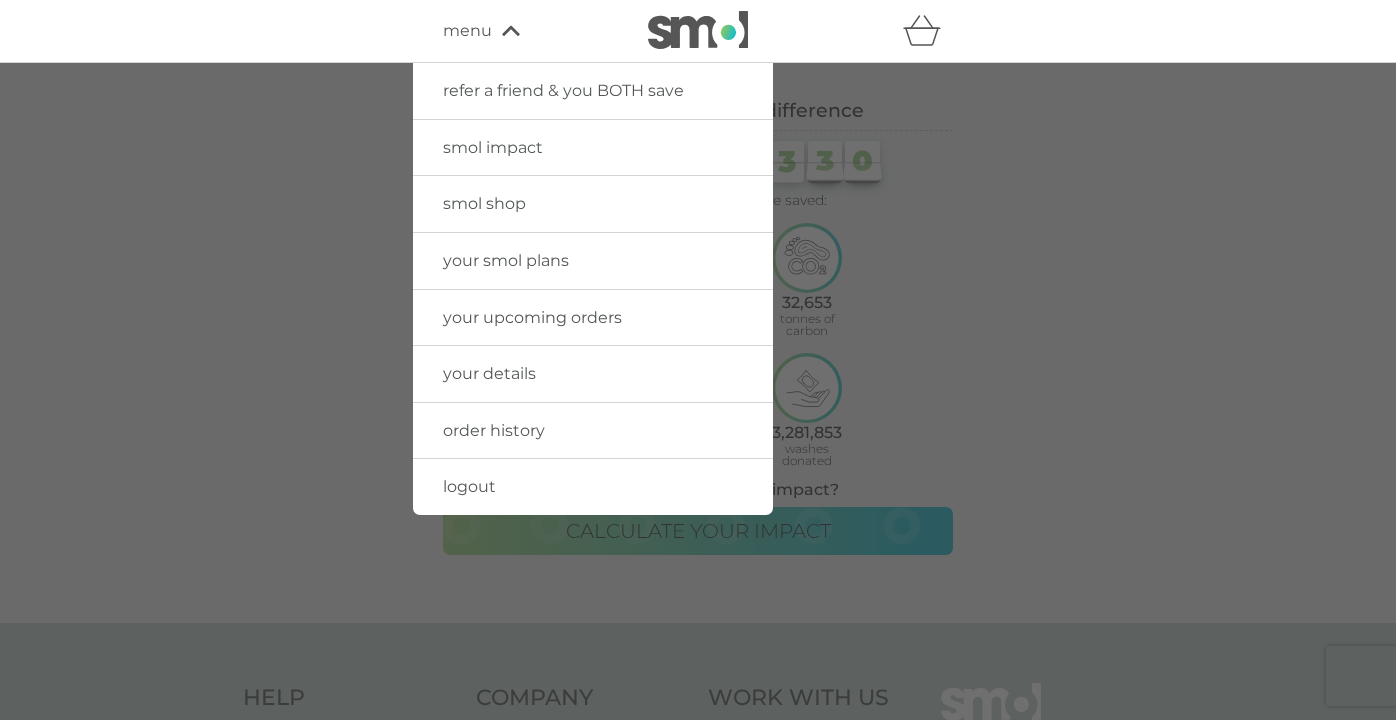 click at bounding box center [698, 423] 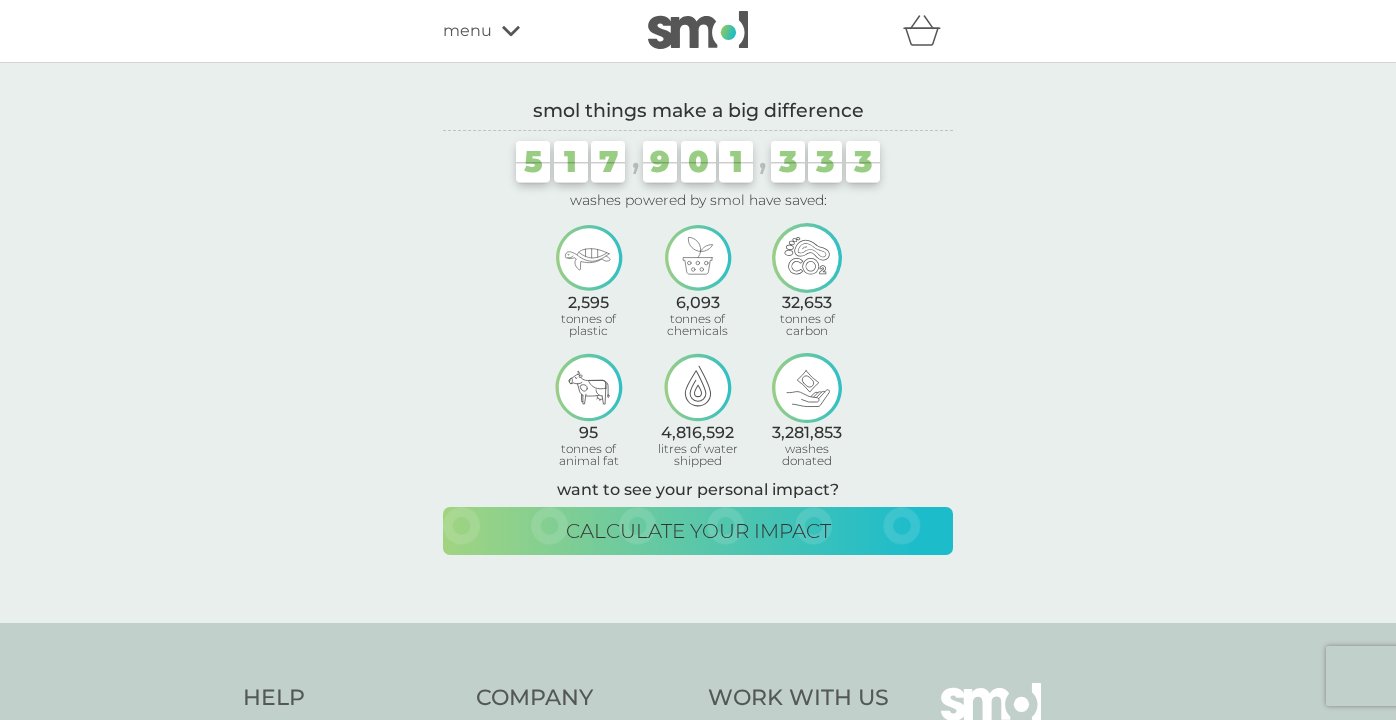 click on "menu" at bounding box center (528, 31) 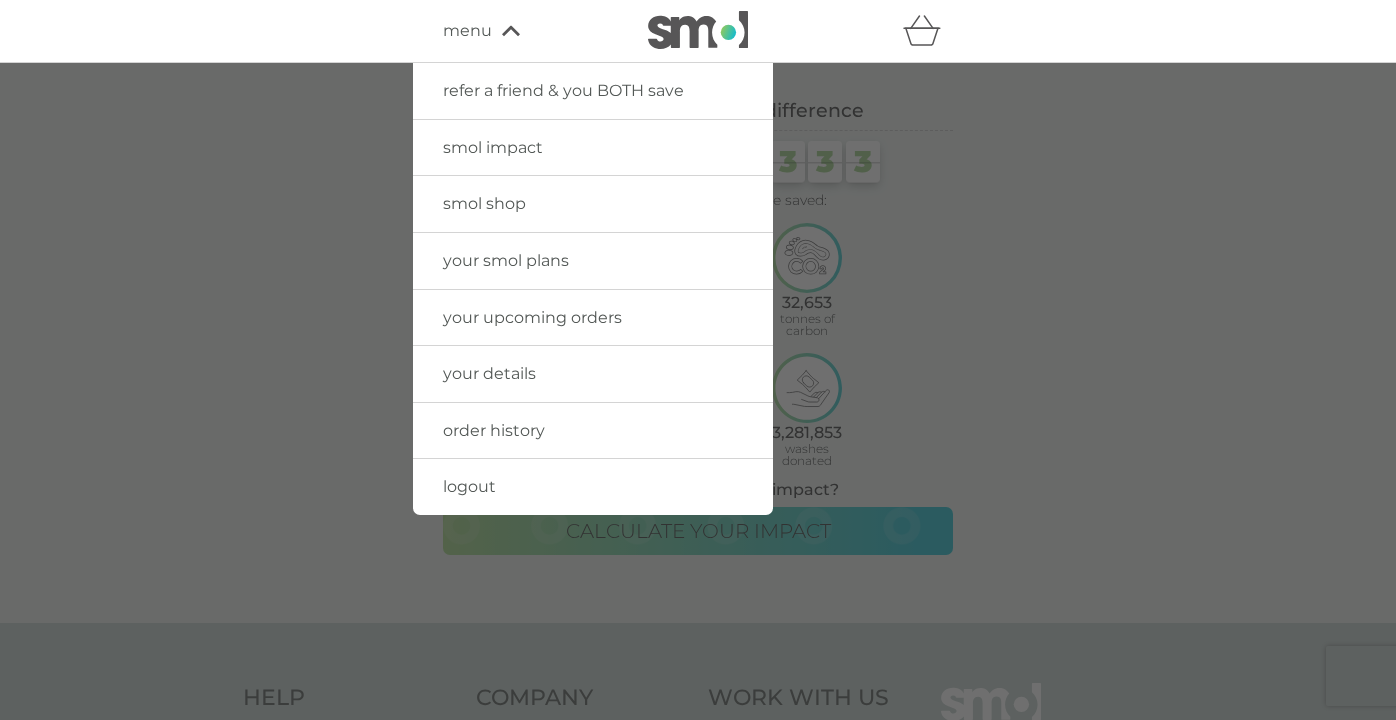 click on "smol shop" at bounding box center [484, 203] 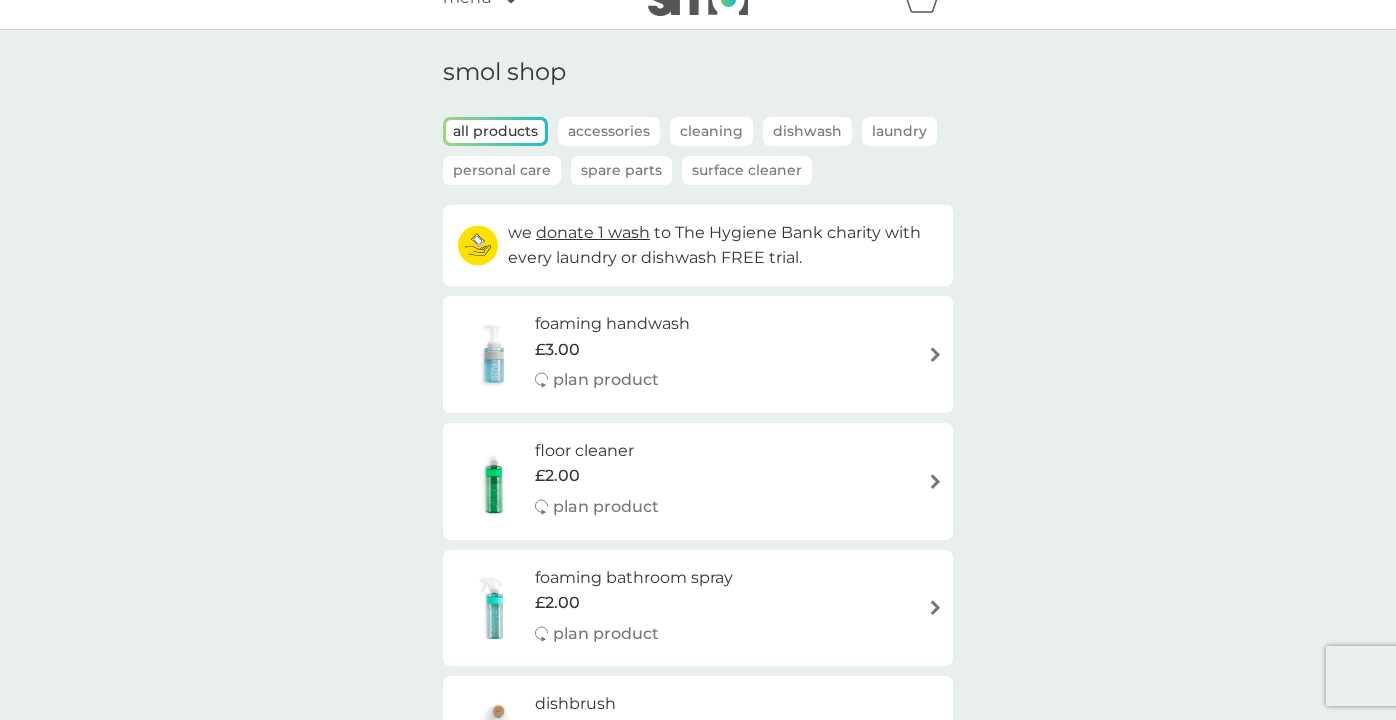 scroll, scrollTop: 0, scrollLeft: 0, axis: both 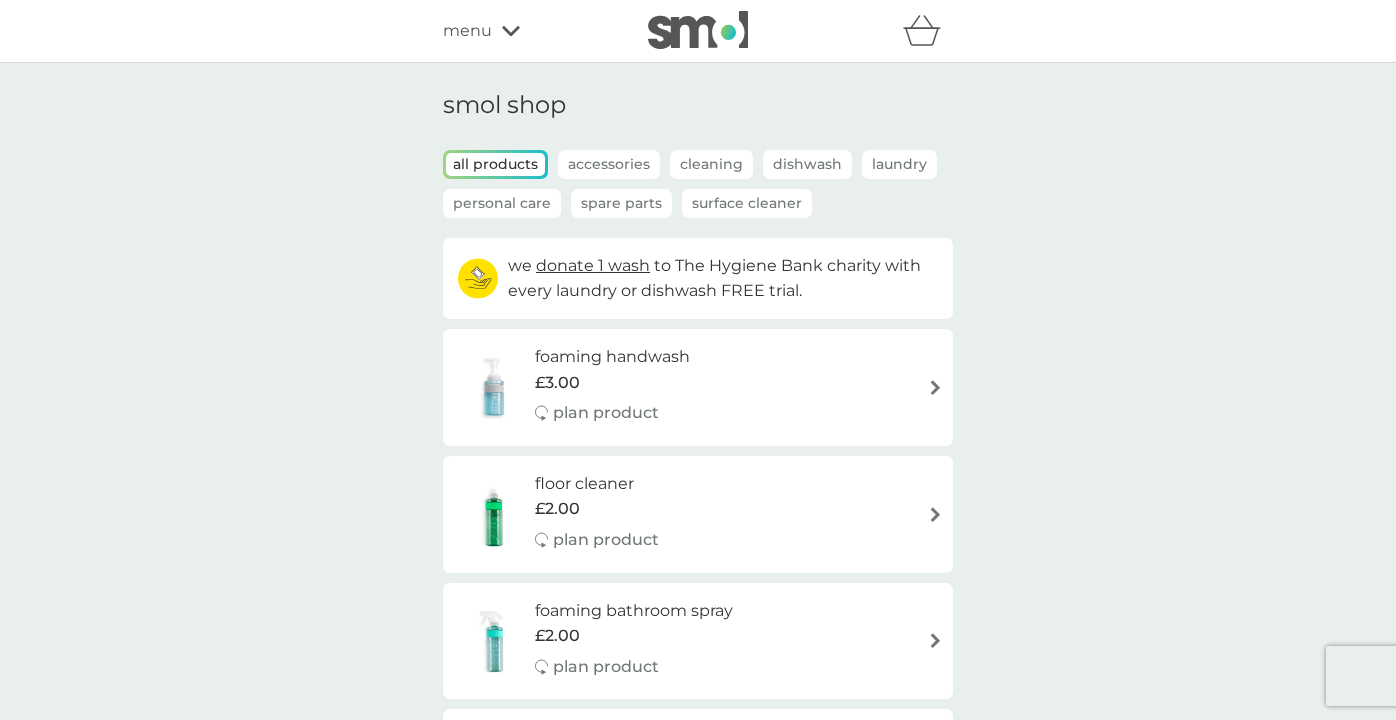 click 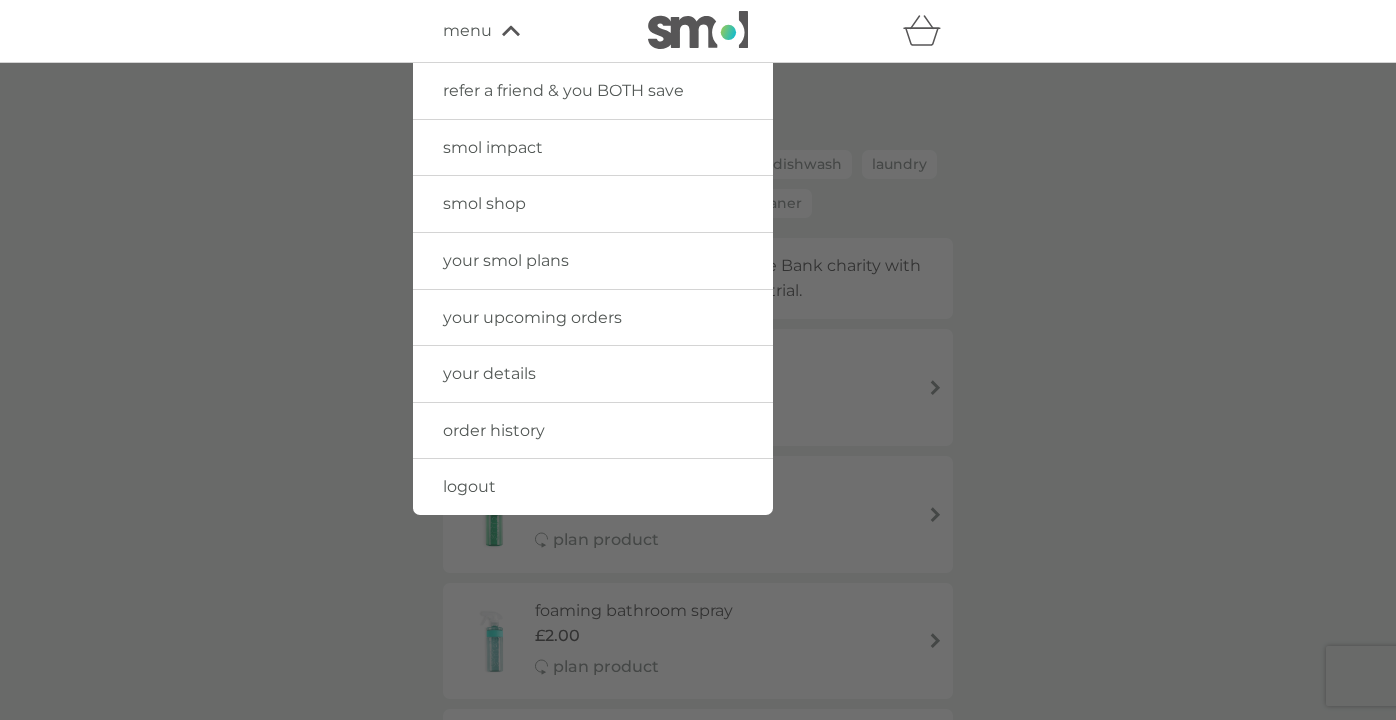 click on "your smol plans" at bounding box center (506, 260) 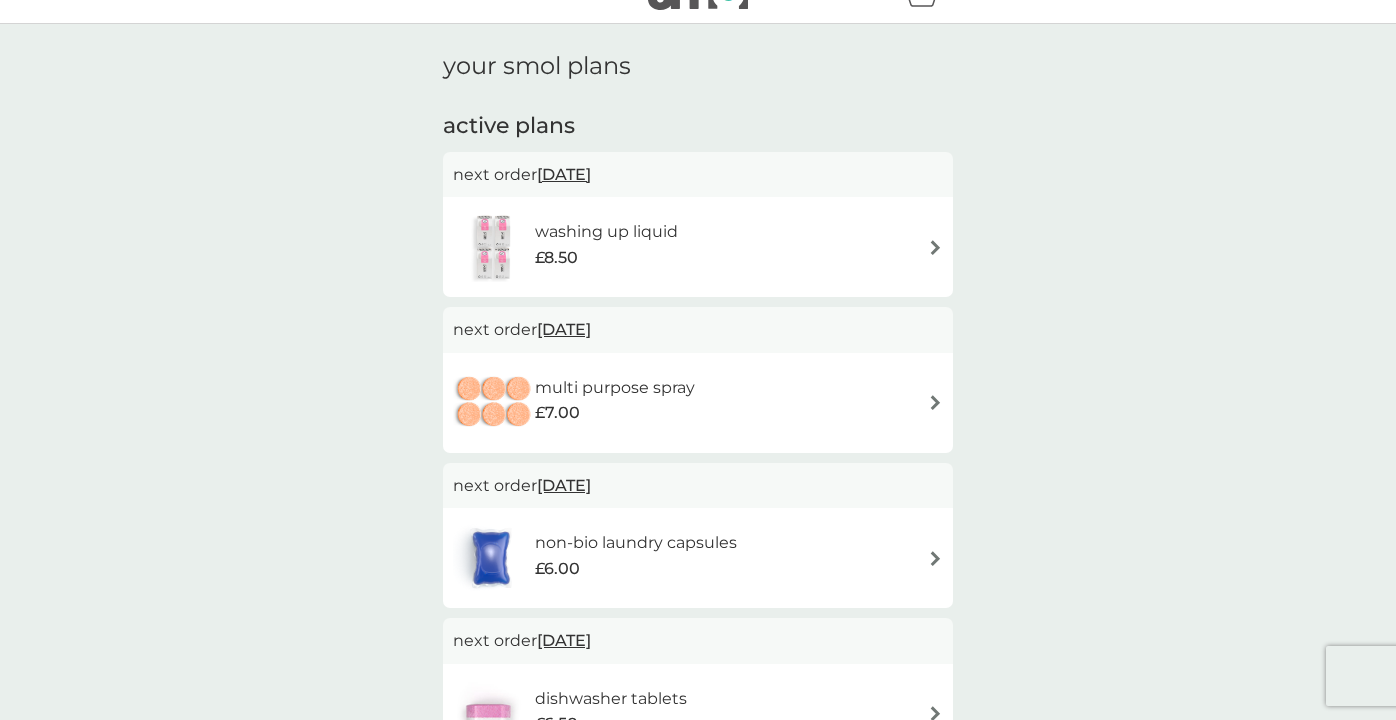 scroll, scrollTop: 0, scrollLeft: 0, axis: both 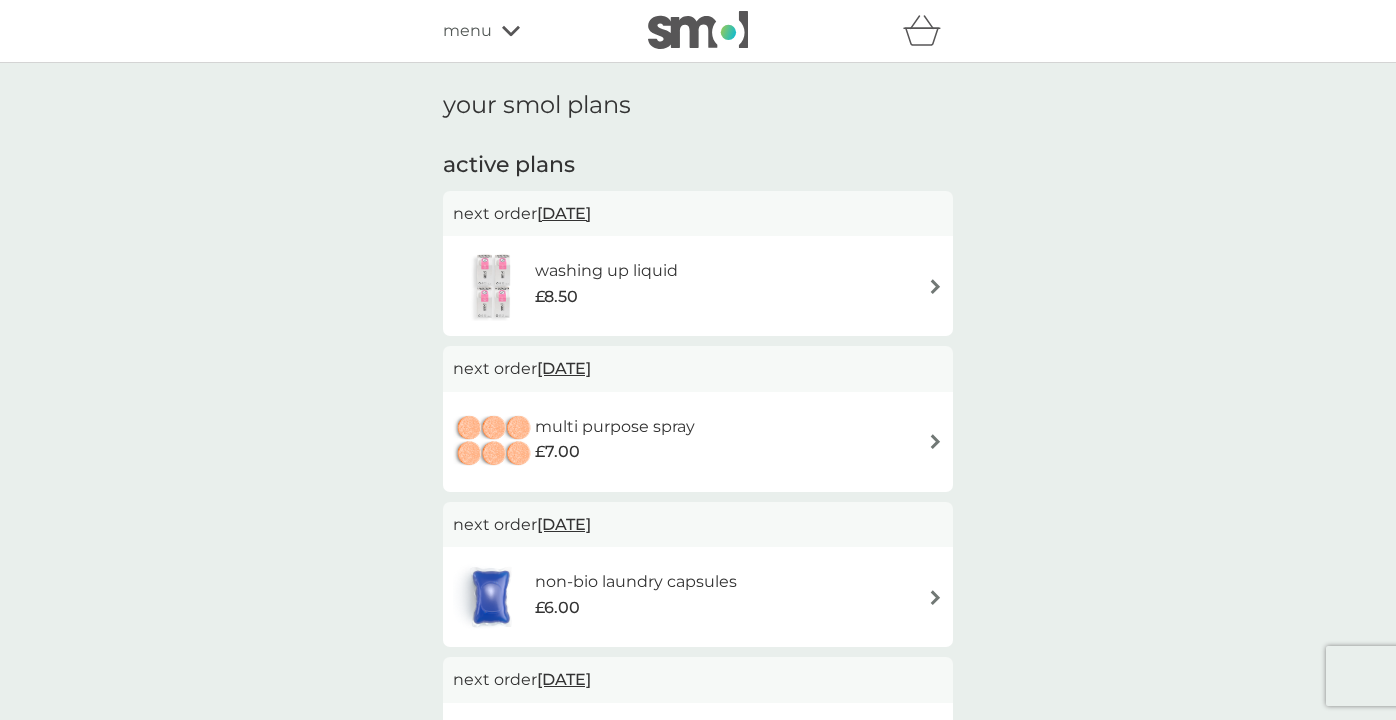 click 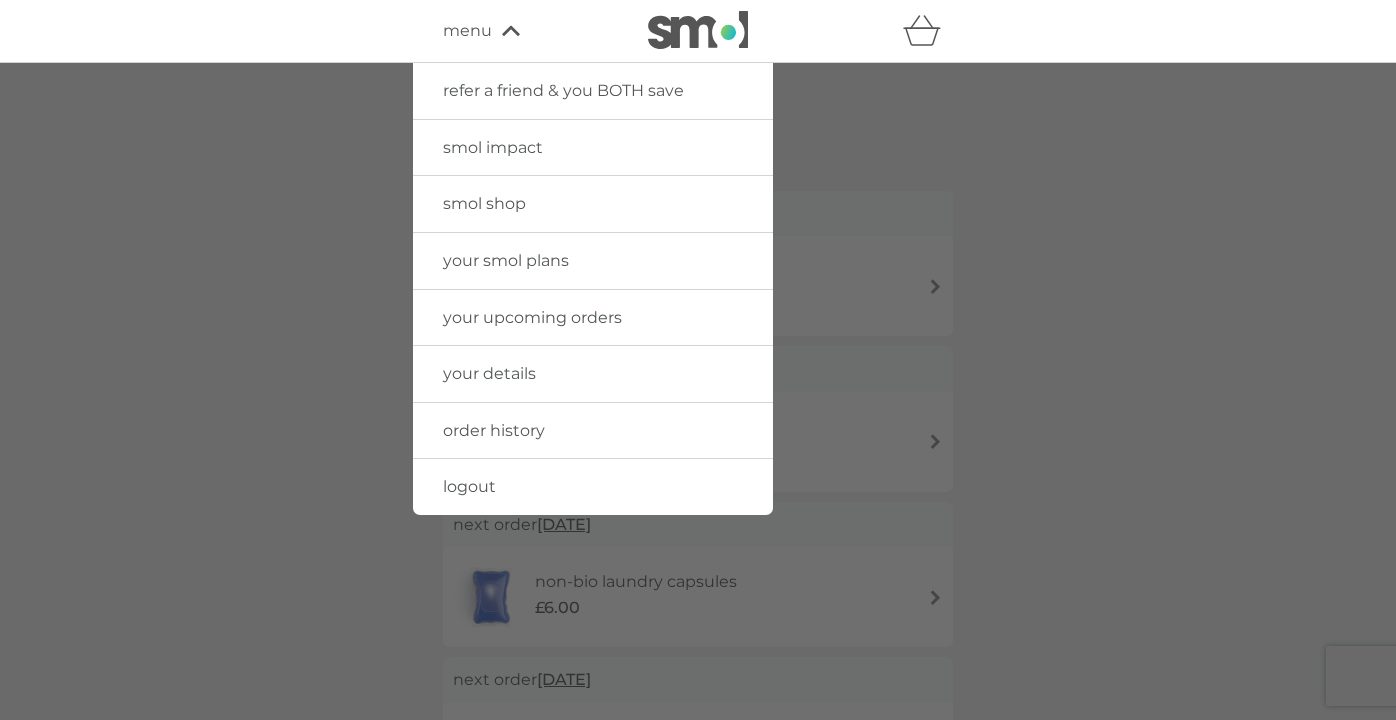 click on "your details" at bounding box center [489, 373] 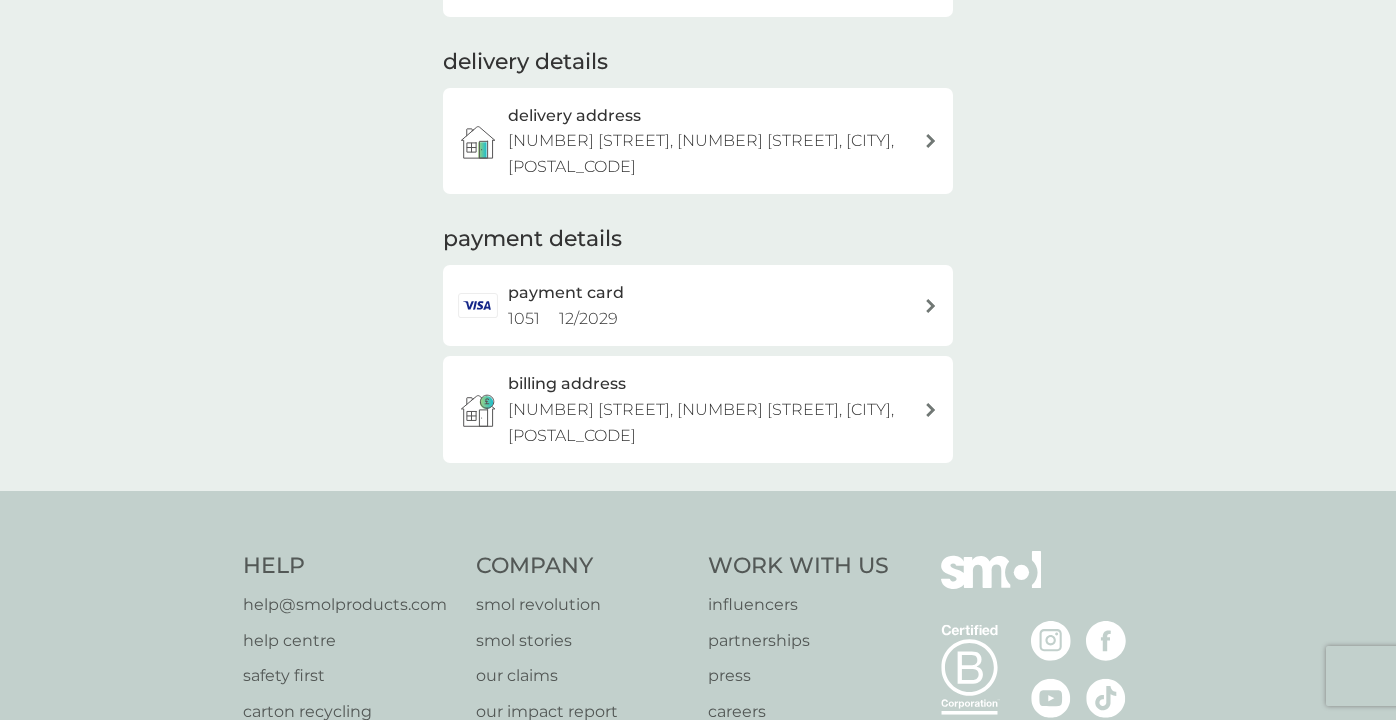 scroll, scrollTop: 253, scrollLeft: 0, axis: vertical 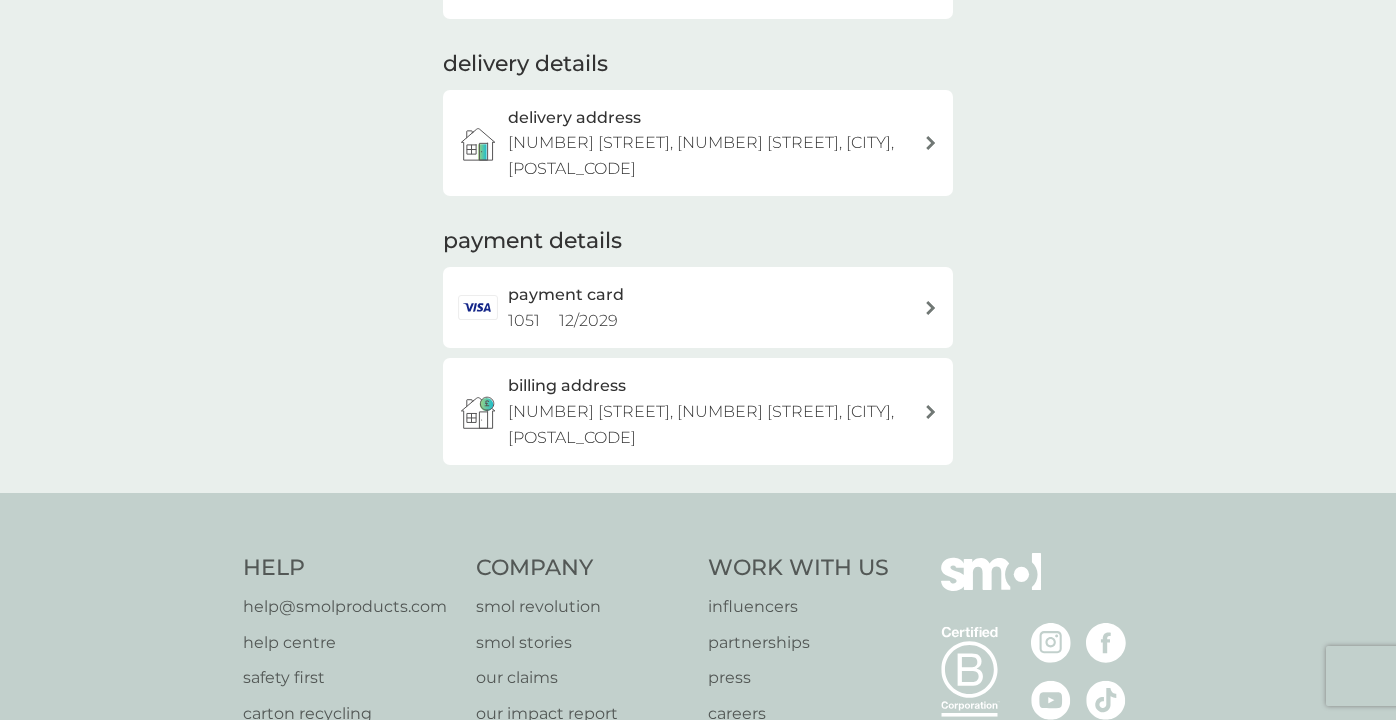 click 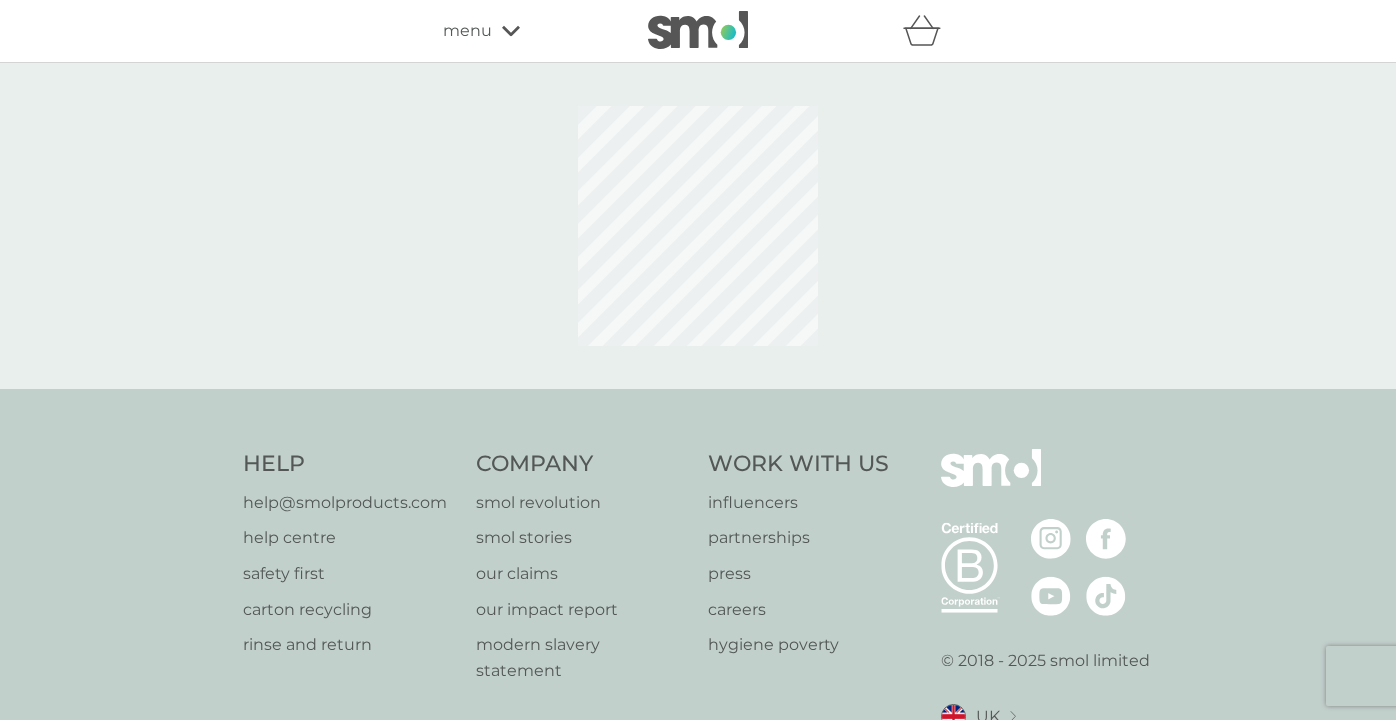 scroll, scrollTop: 118, scrollLeft: 0, axis: vertical 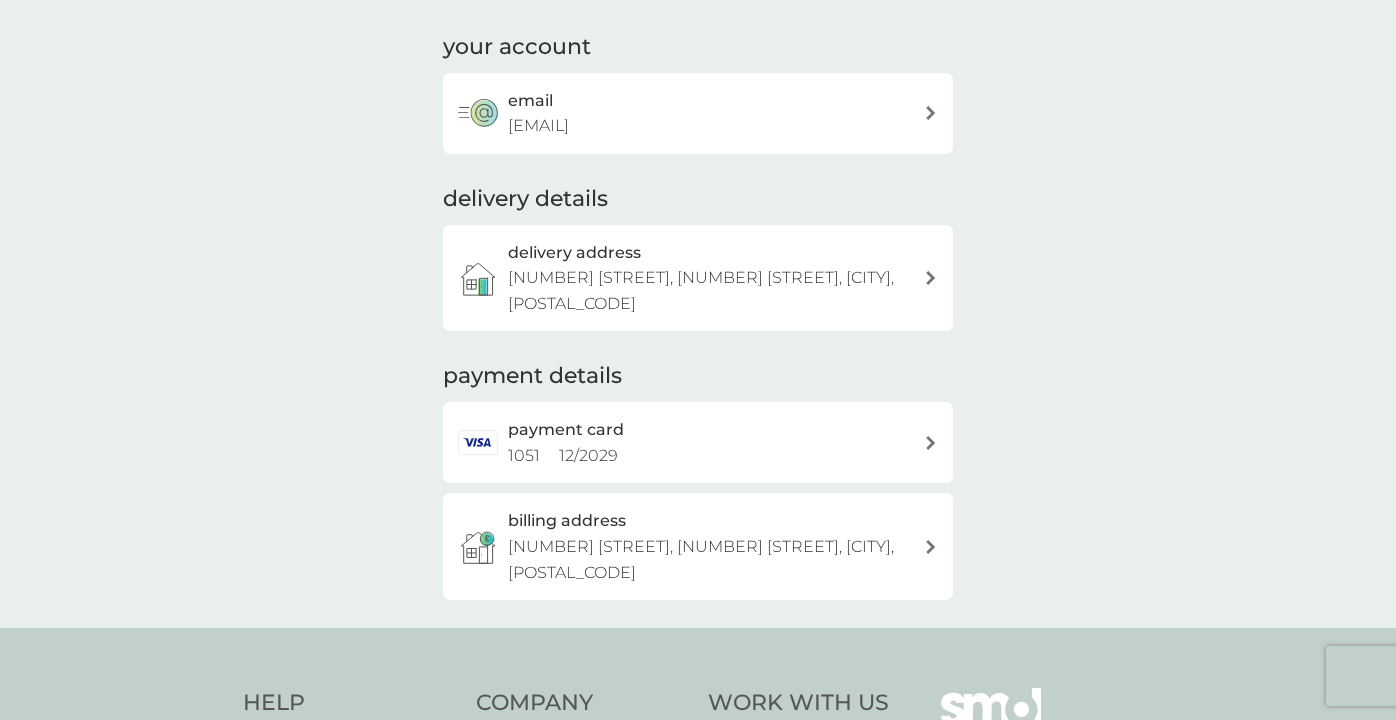 click on "email [EMAIL]" at bounding box center (716, 113) 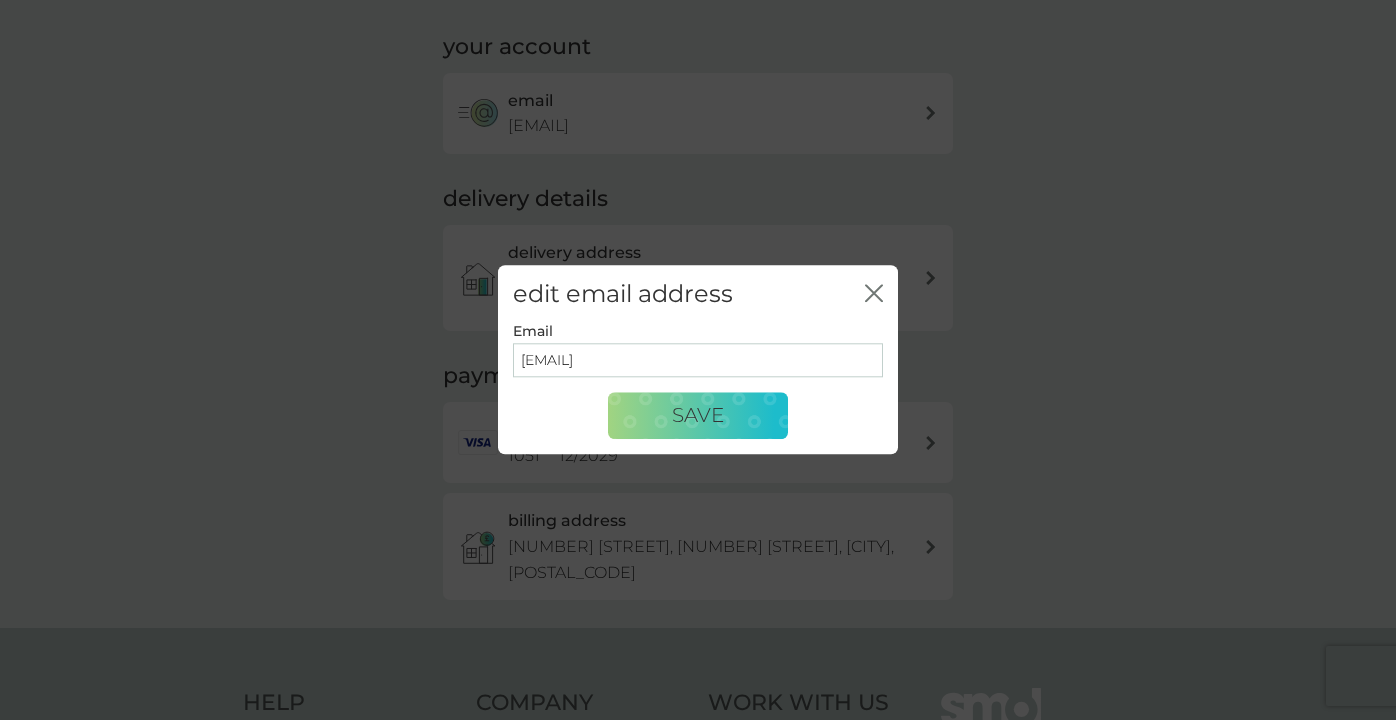 scroll, scrollTop: 0, scrollLeft: 0, axis: both 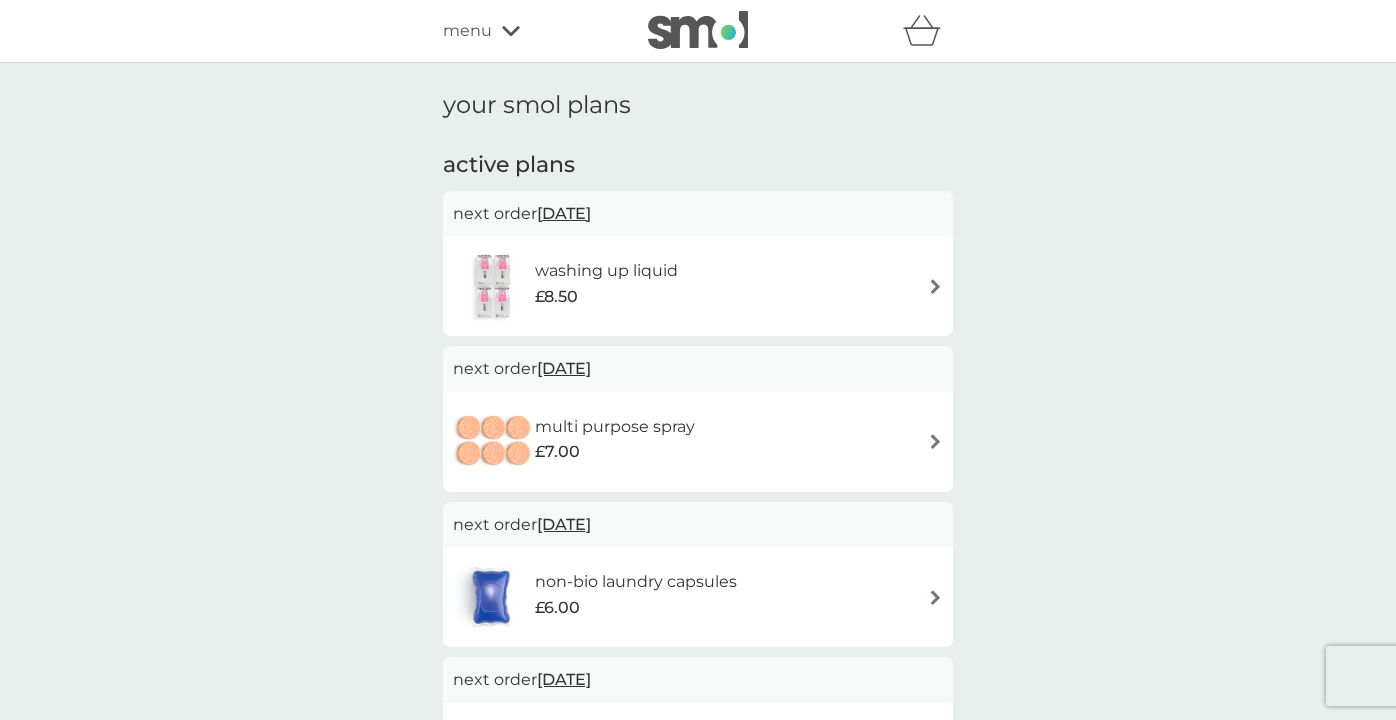 click on "menu" at bounding box center (528, 31) 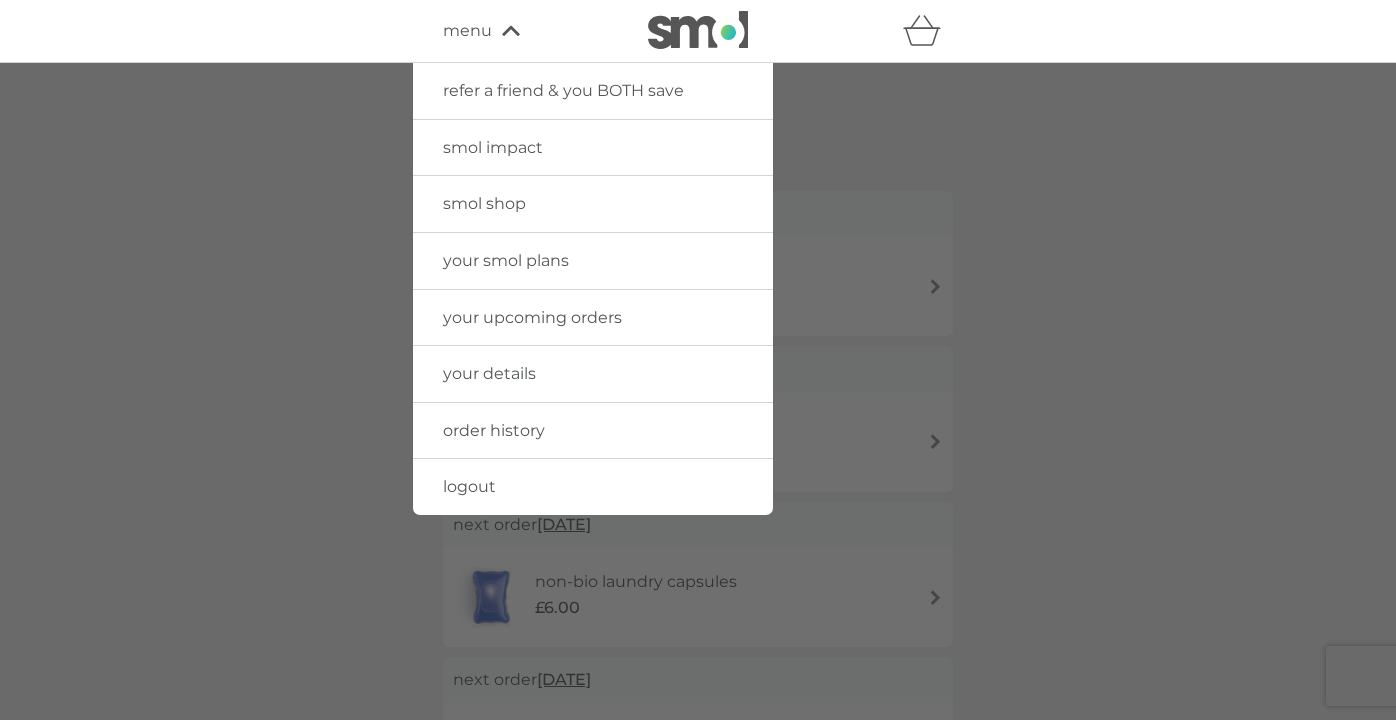 click on "your upcoming orders" at bounding box center [532, 317] 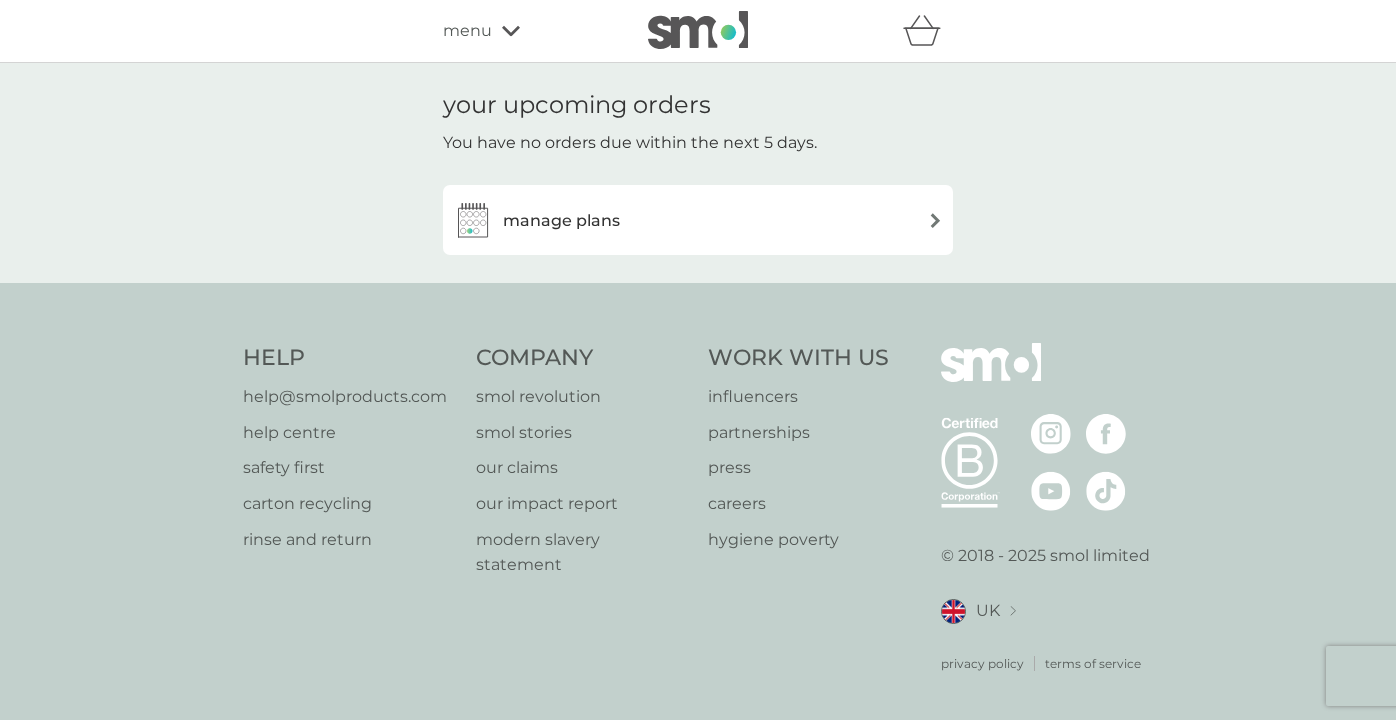 click 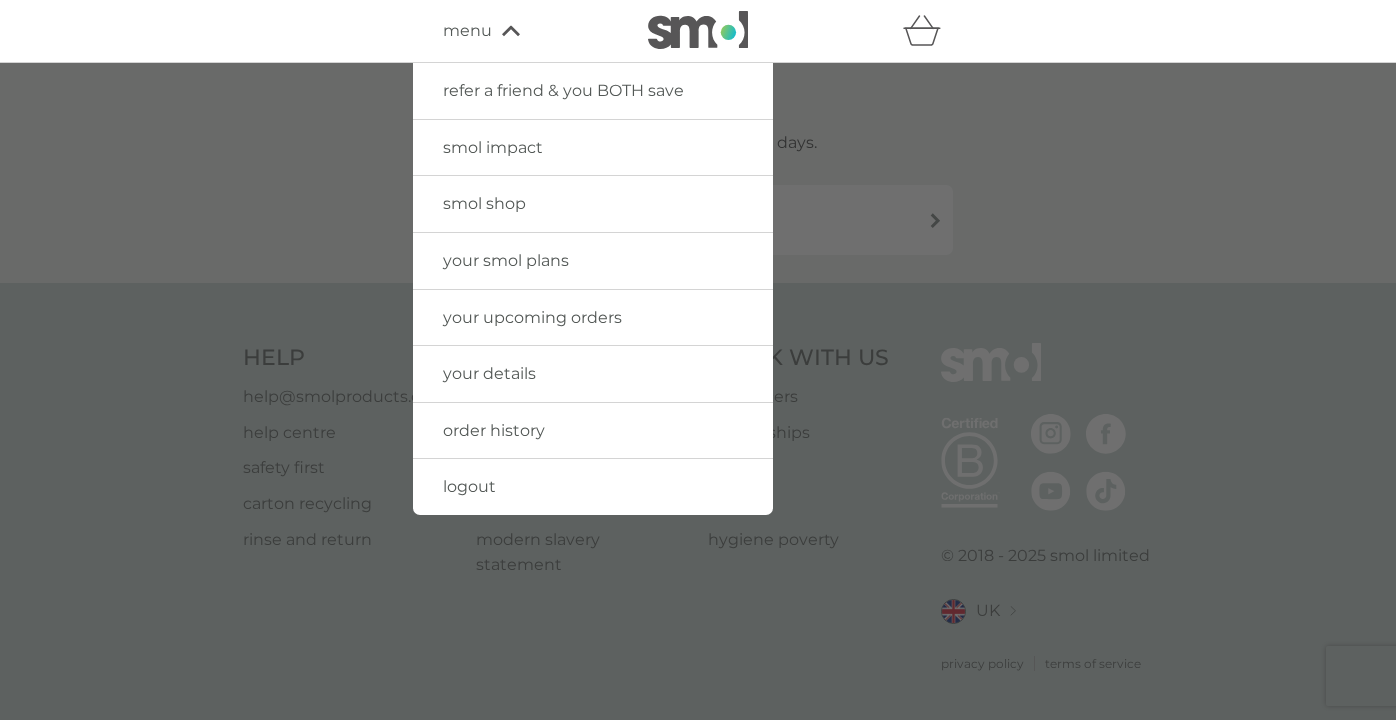 click on "smol impact" at bounding box center [493, 147] 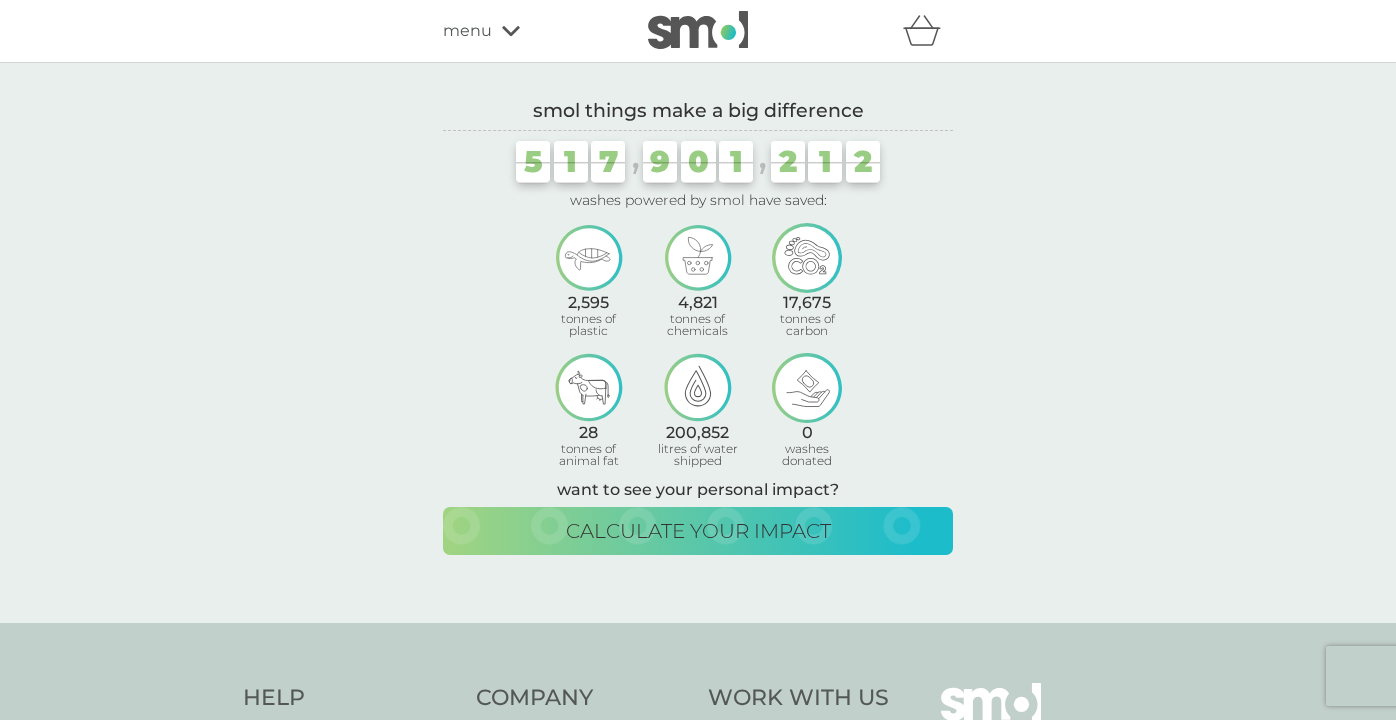 click 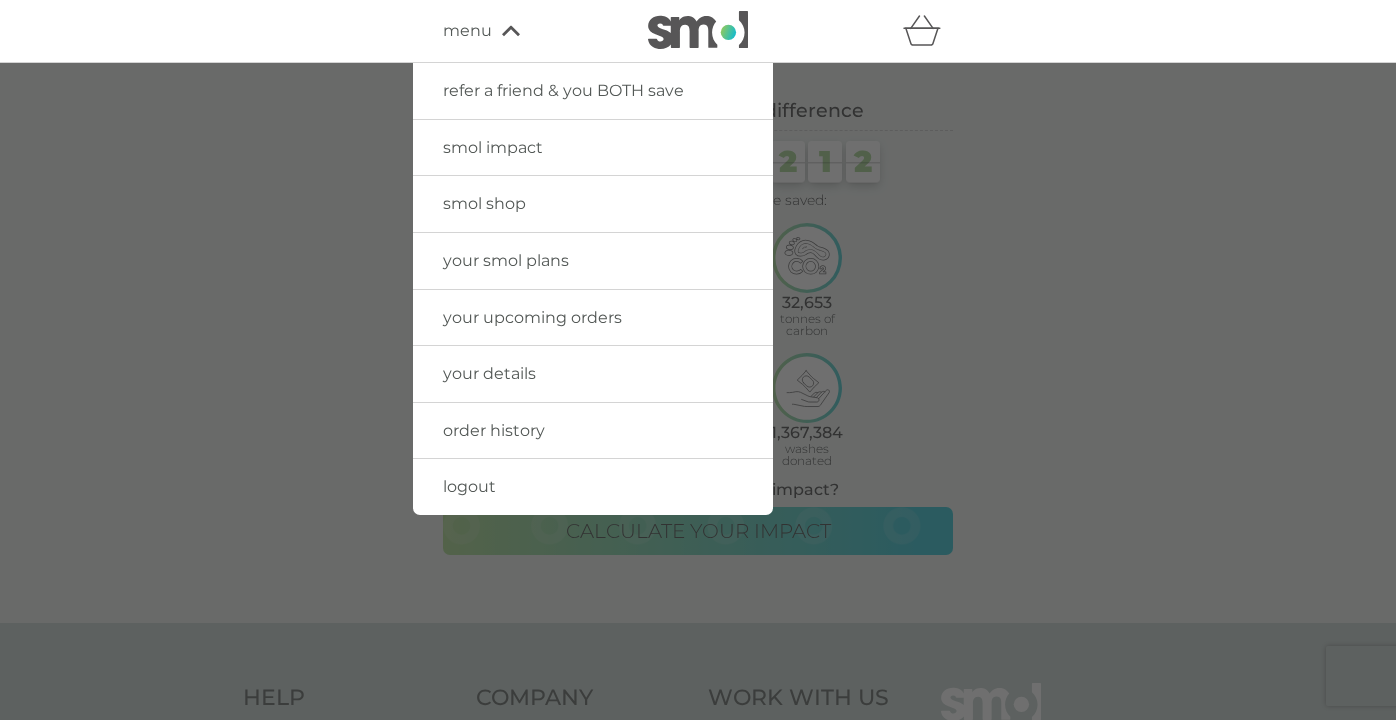 click on "order history" at bounding box center [494, 430] 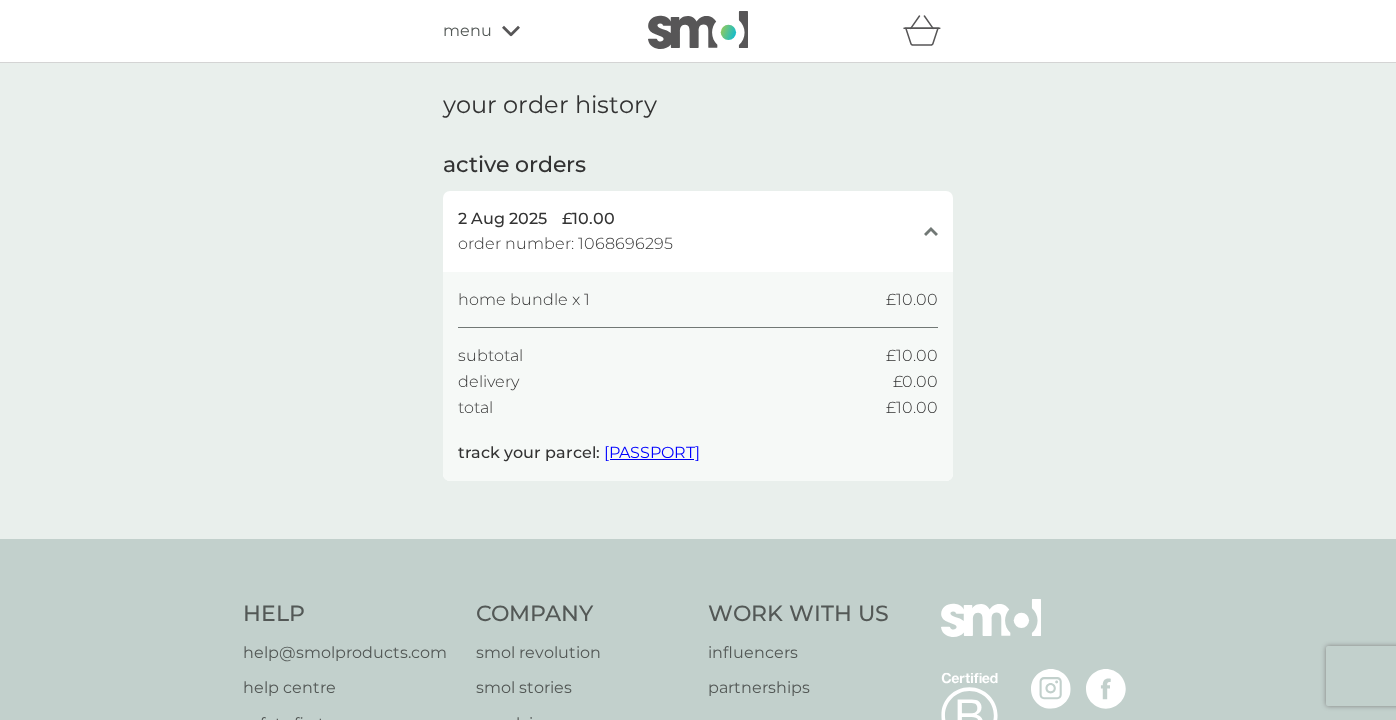click 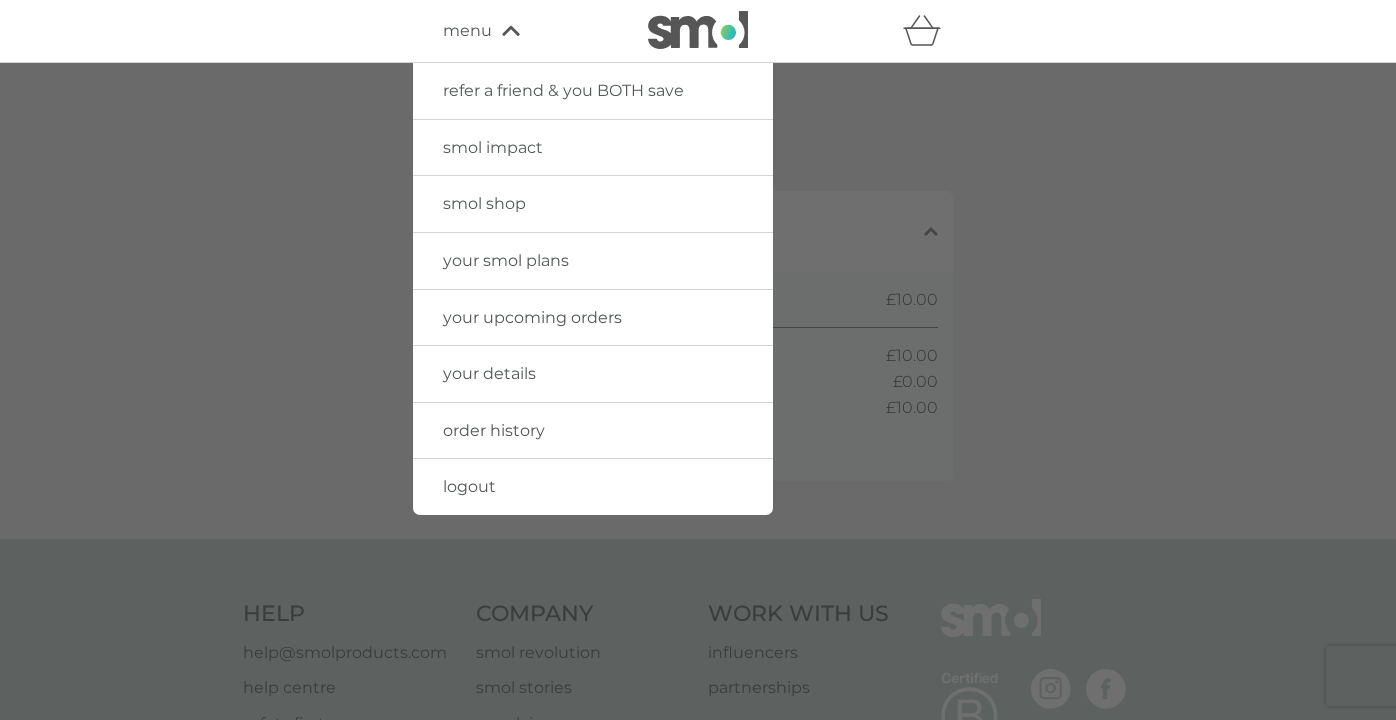 click on "your details" at bounding box center [489, 373] 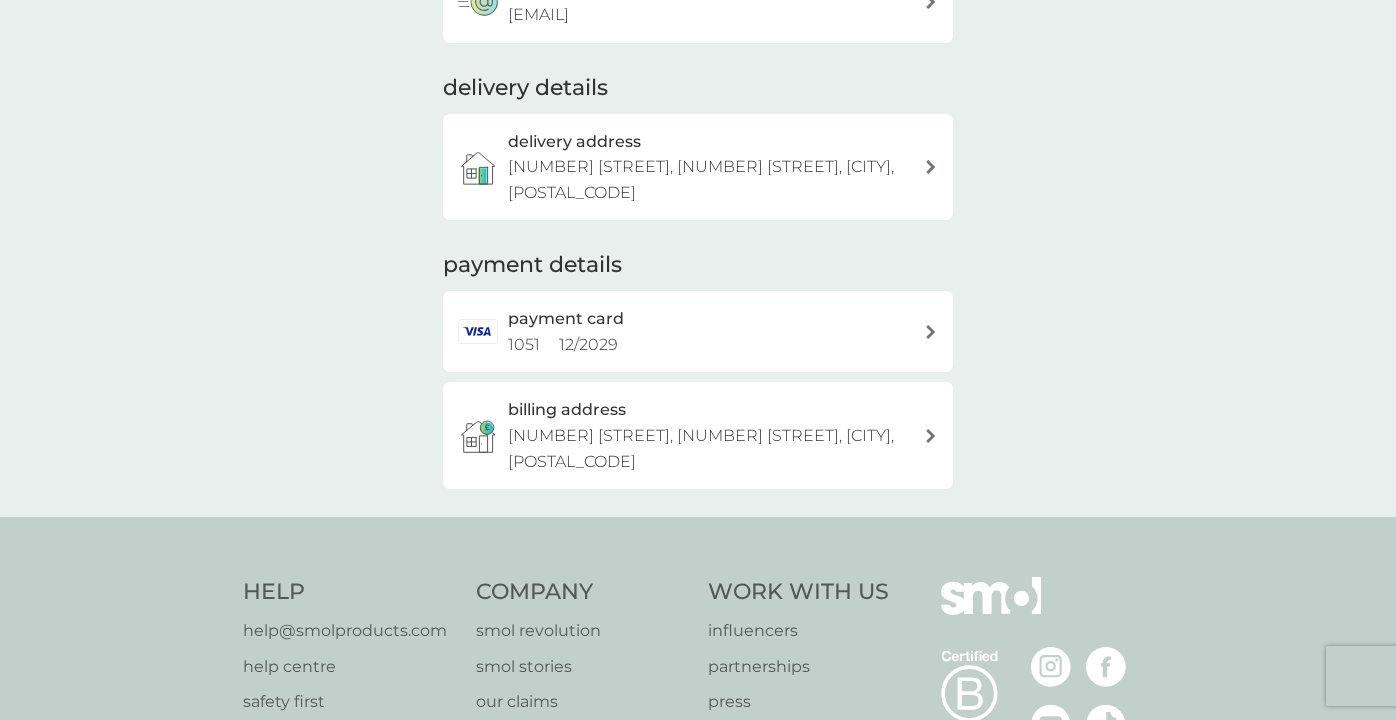 scroll, scrollTop: 0, scrollLeft: 0, axis: both 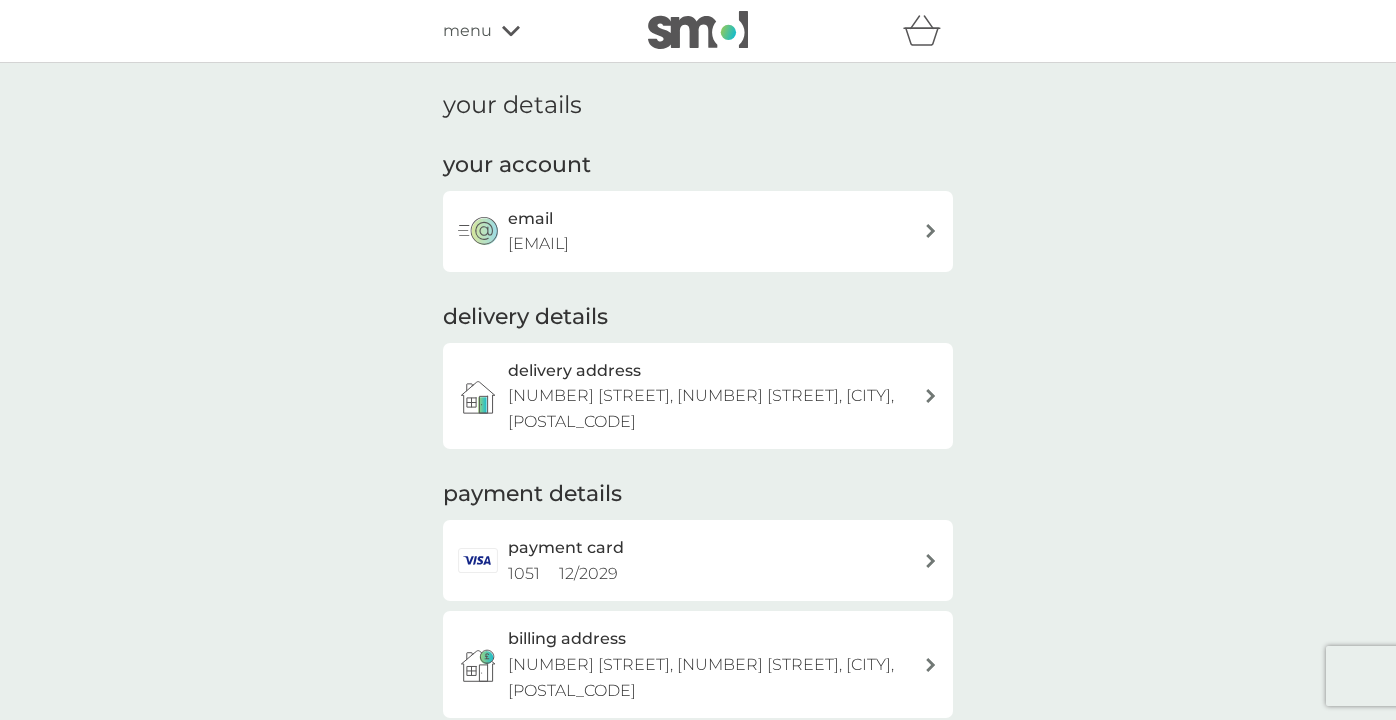 click on "menu" at bounding box center (528, 31) 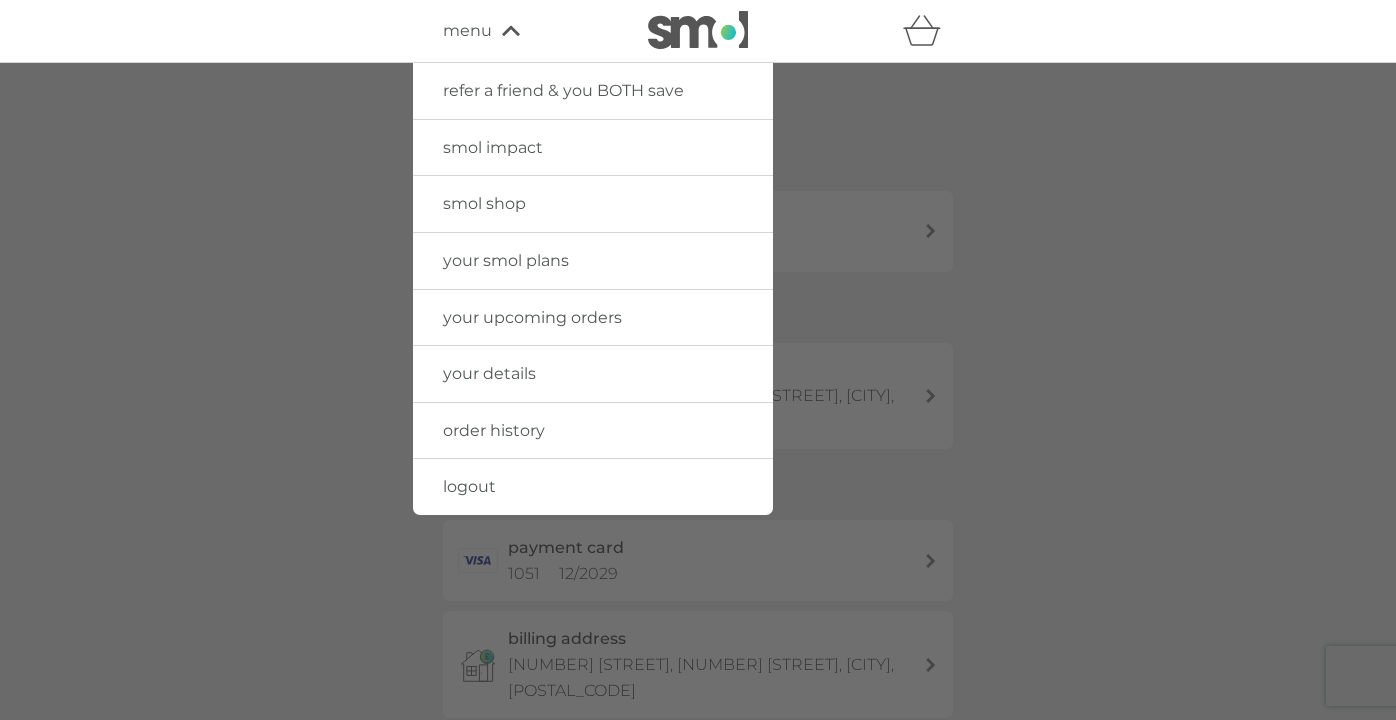 click on "smol shop" at bounding box center (484, 203) 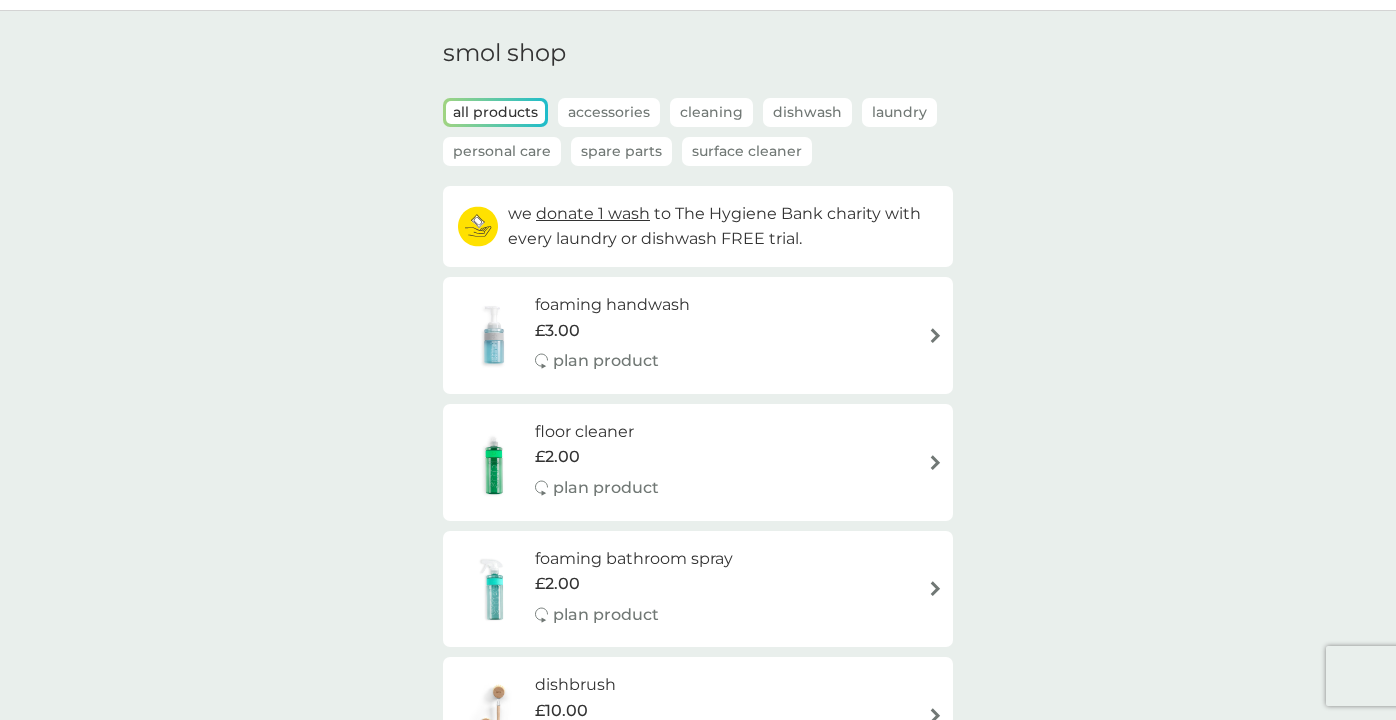 scroll, scrollTop: 61, scrollLeft: 0, axis: vertical 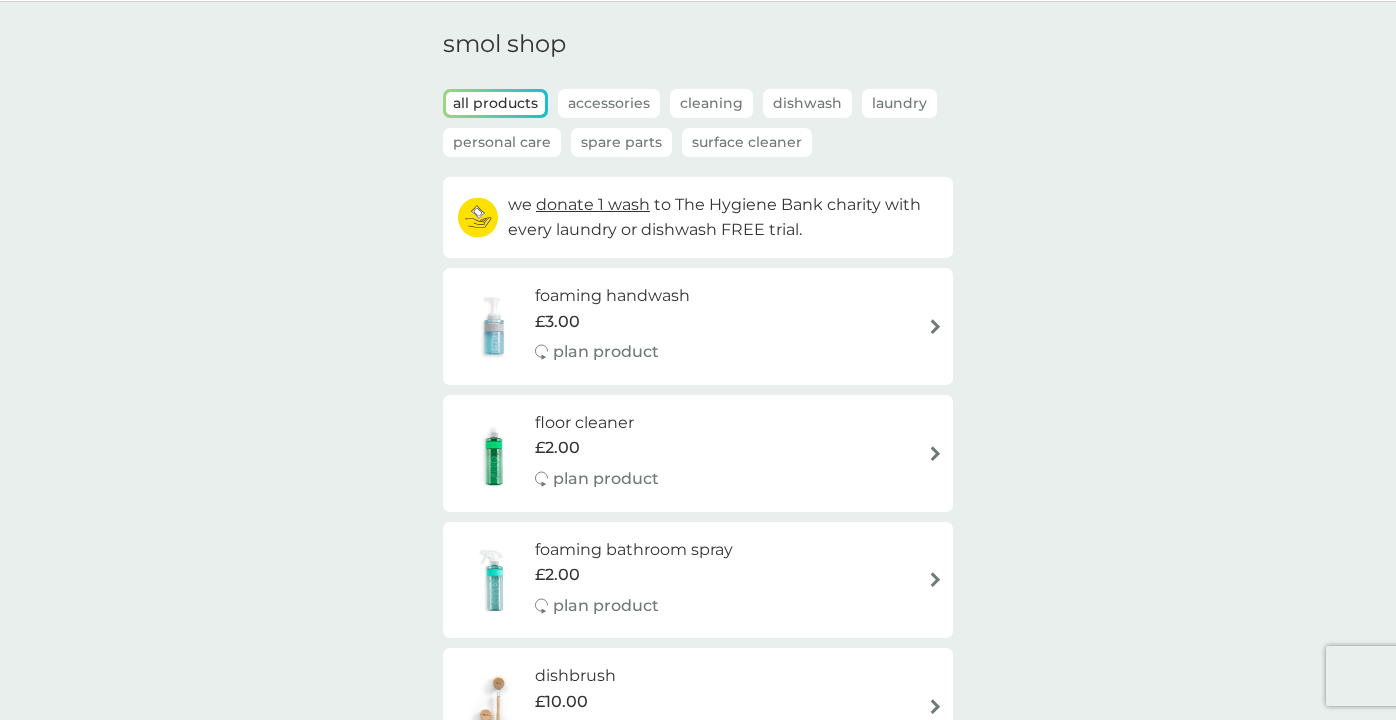 click on "Accessories" at bounding box center [609, 103] 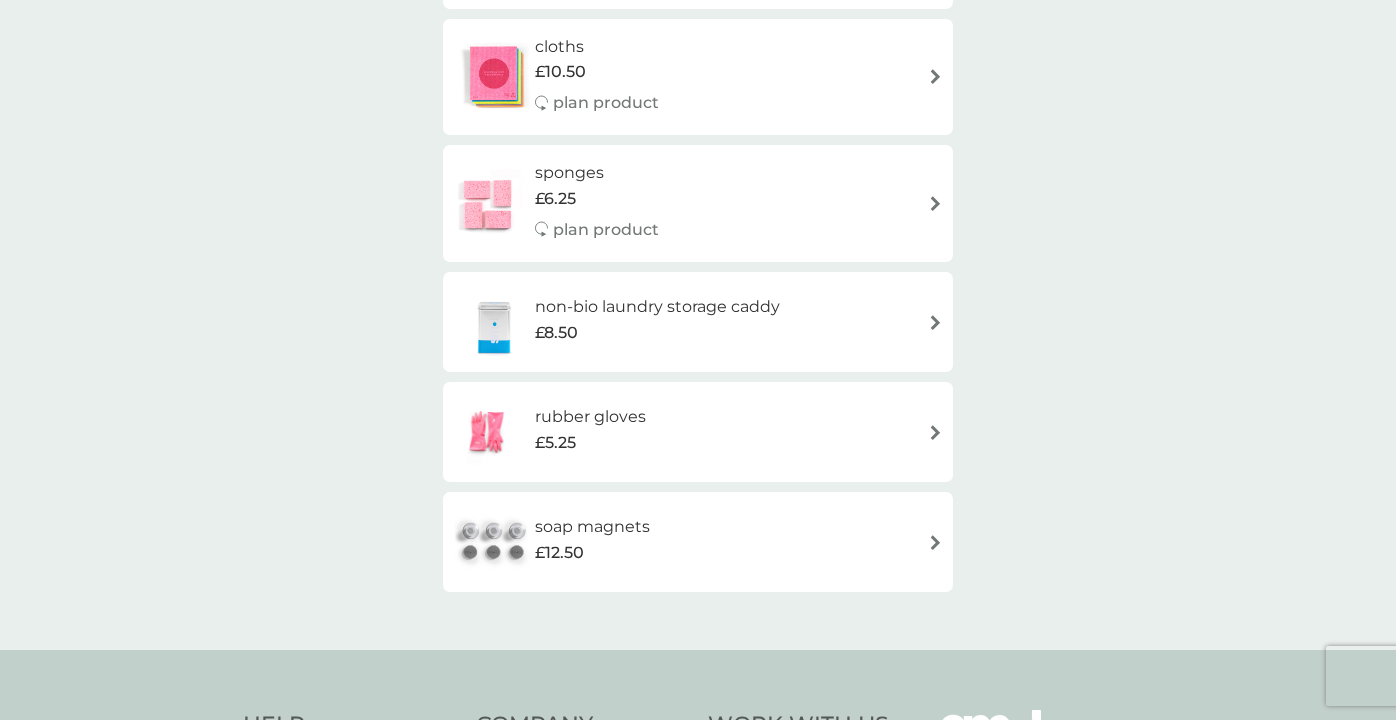 scroll, scrollTop: 0, scrollLeft: 0, axis: both 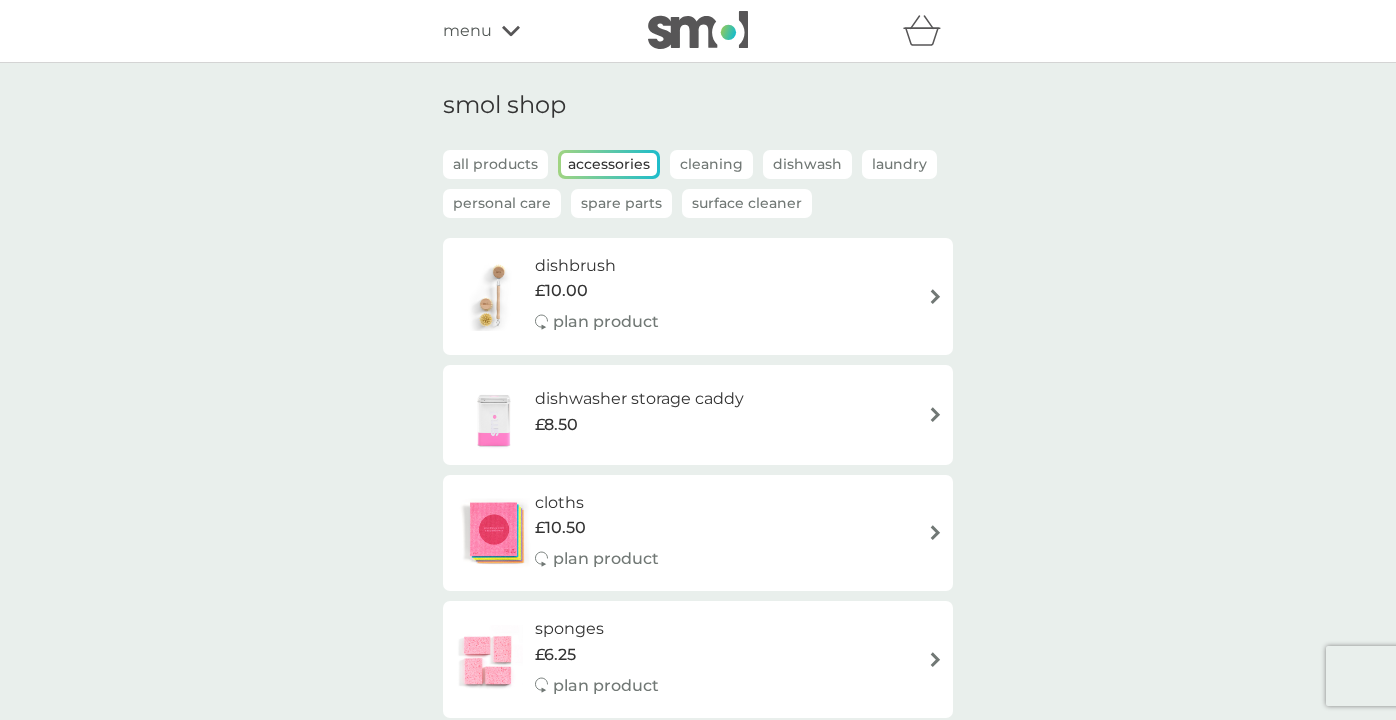 click on "menu" at bounding box center [528, 31] 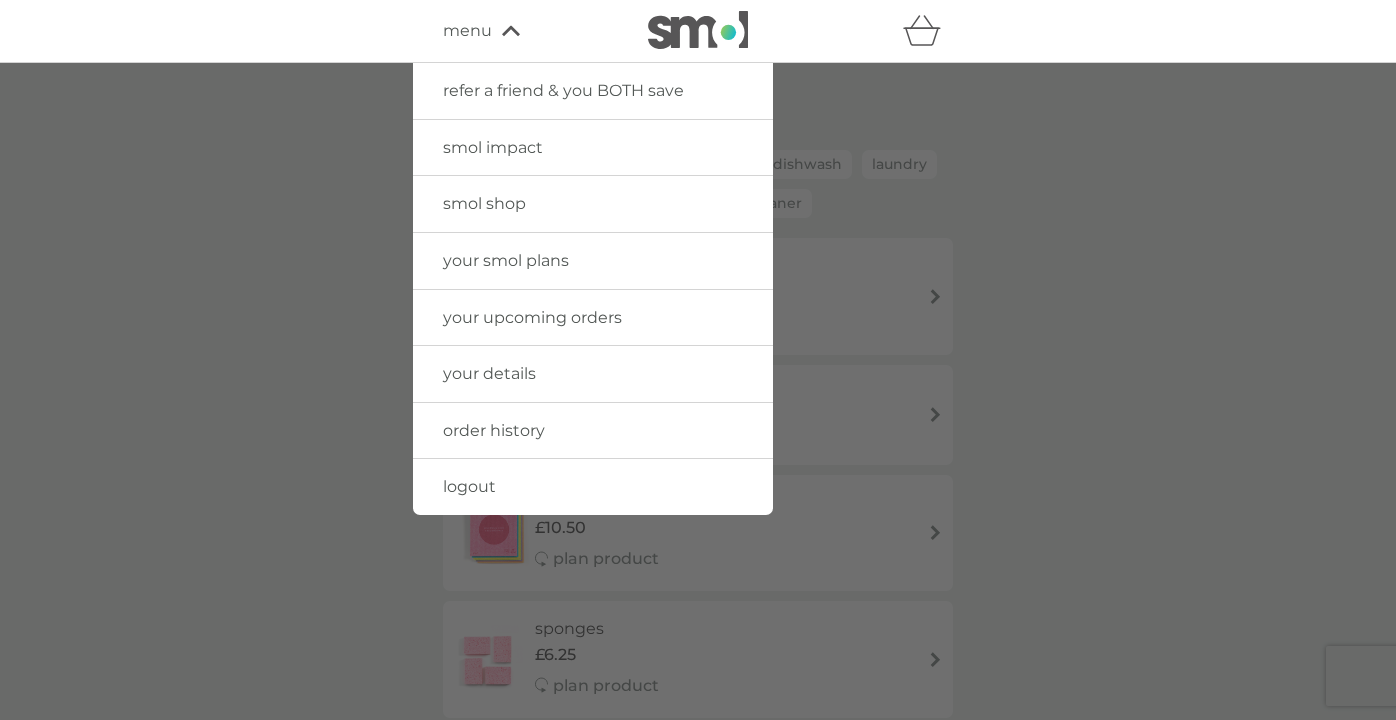 click on "your details" at bounding box center [489, 373] 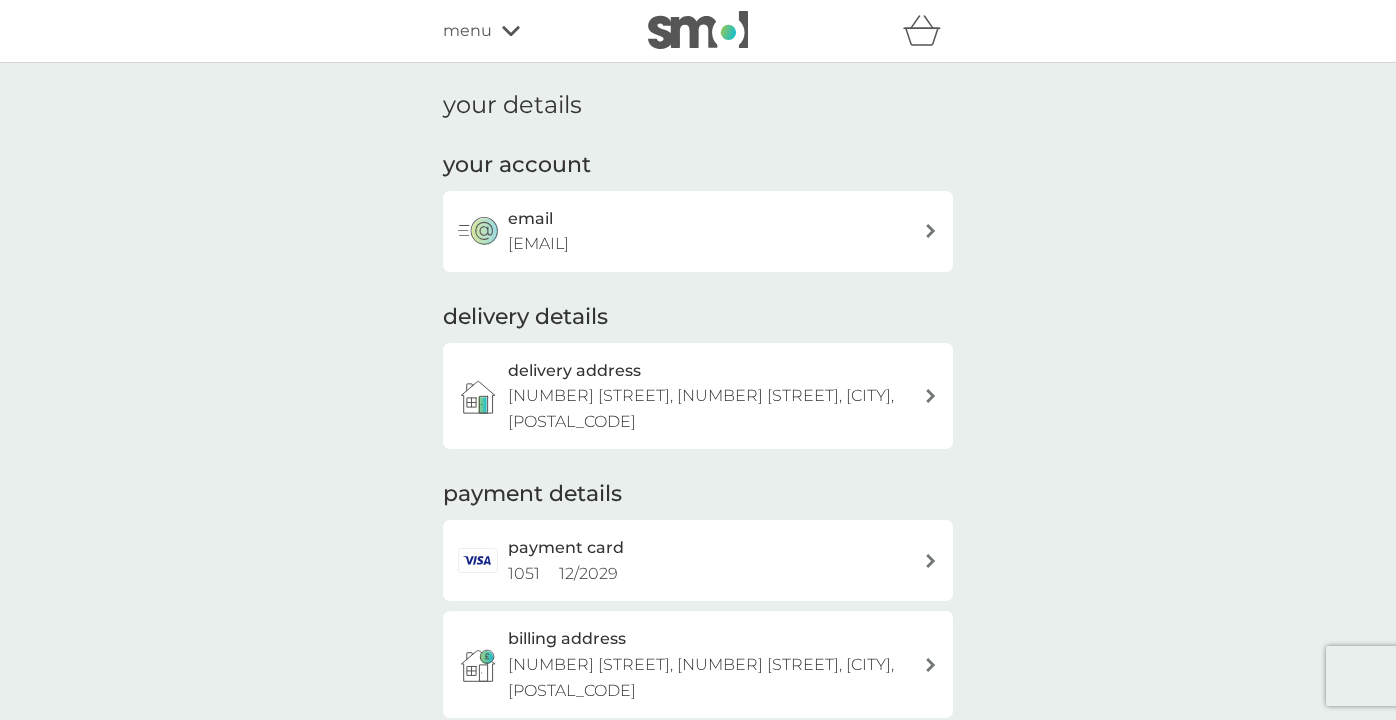 click on "menu" at bounding box center [528, 31] 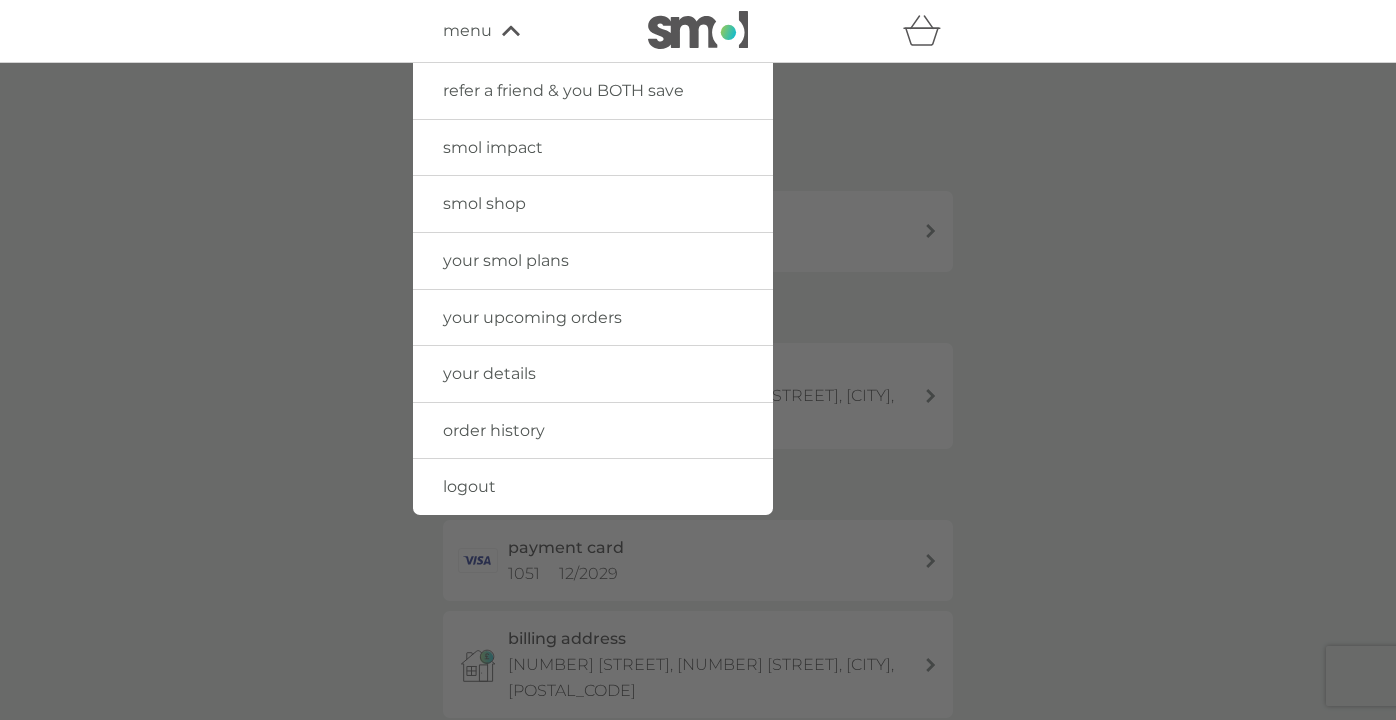 click on "your smol plans" at bounding box center (506, 260) 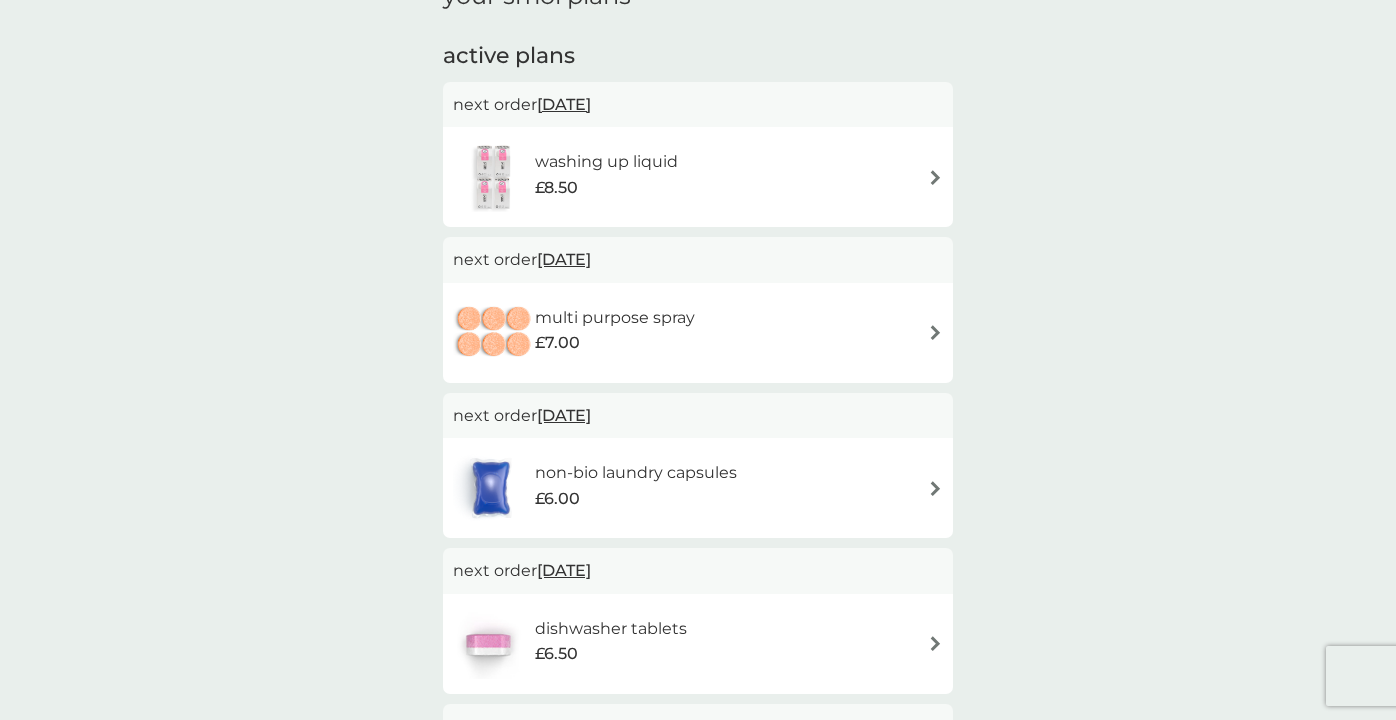scroll, scrollTop: 0, scrollLeft: 0, axis: both 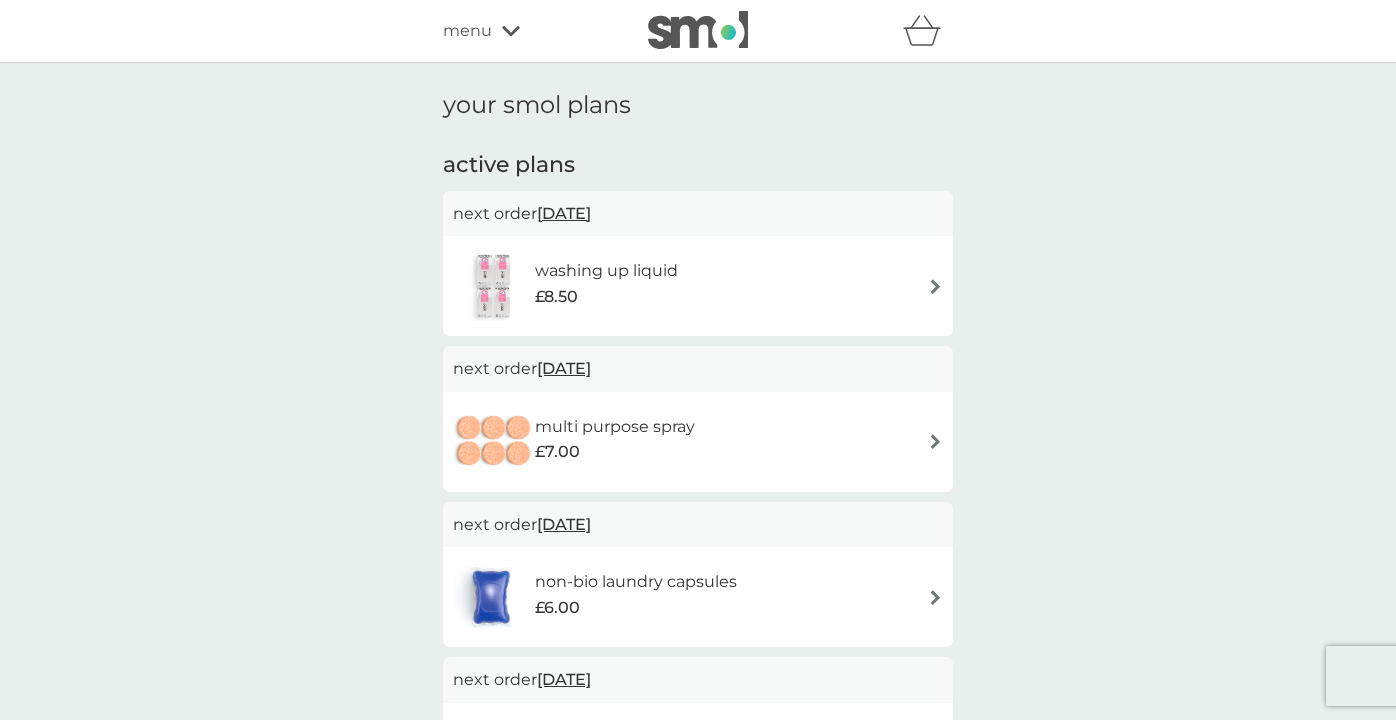 click on "menu" at bounding box center [528, 31] 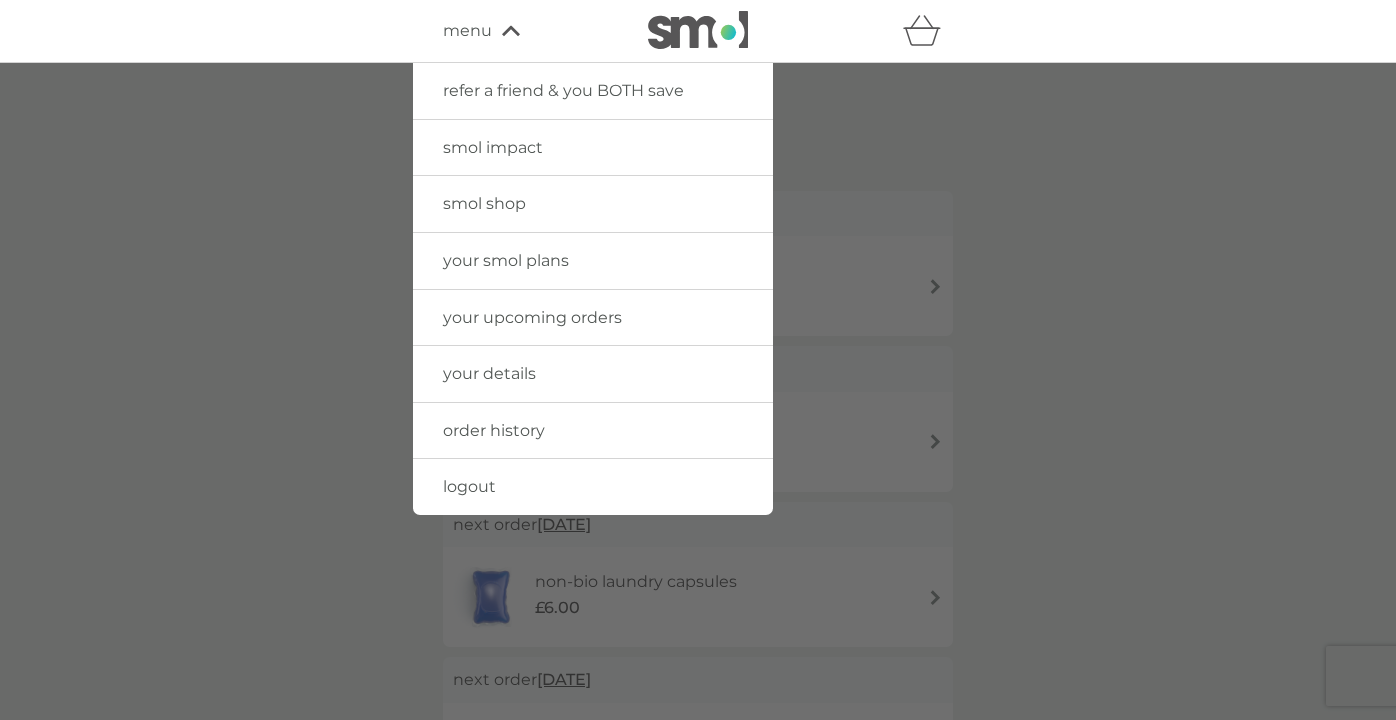 click on "your upcoming orders" at bounding box center (532, 317) 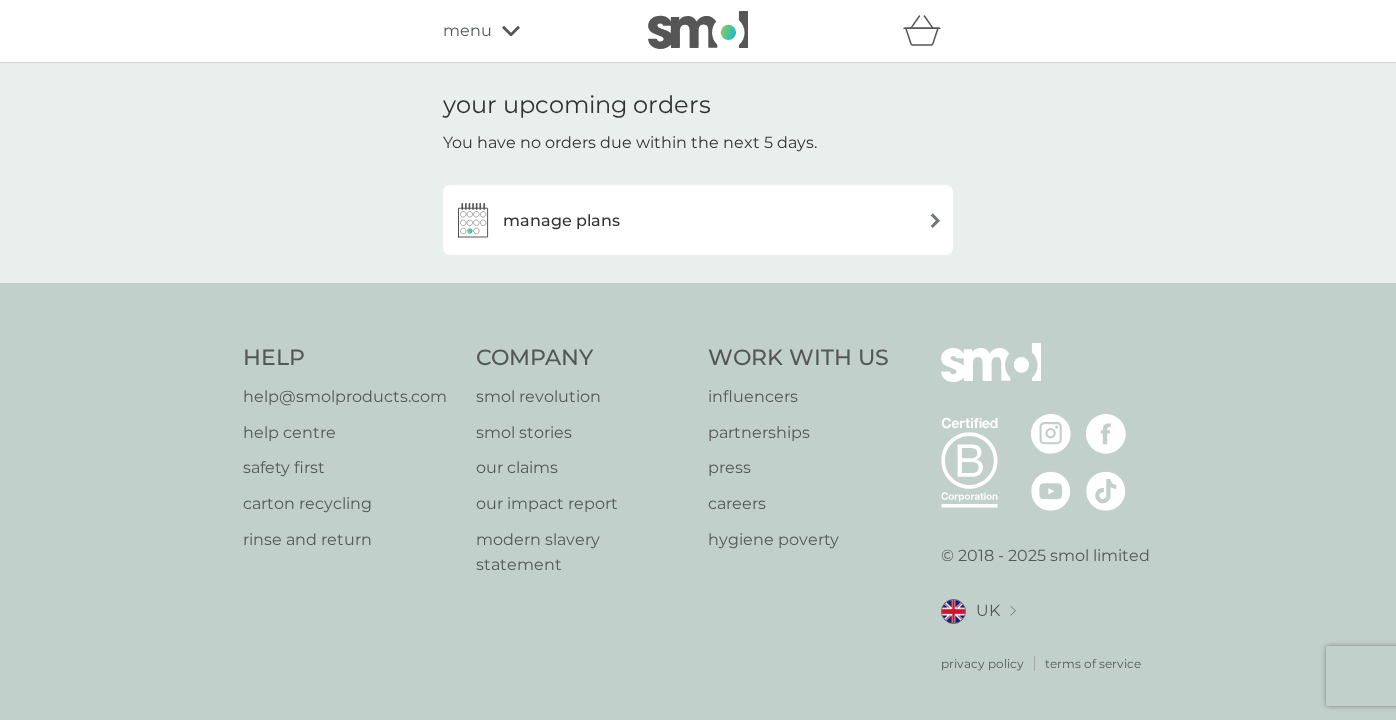 click 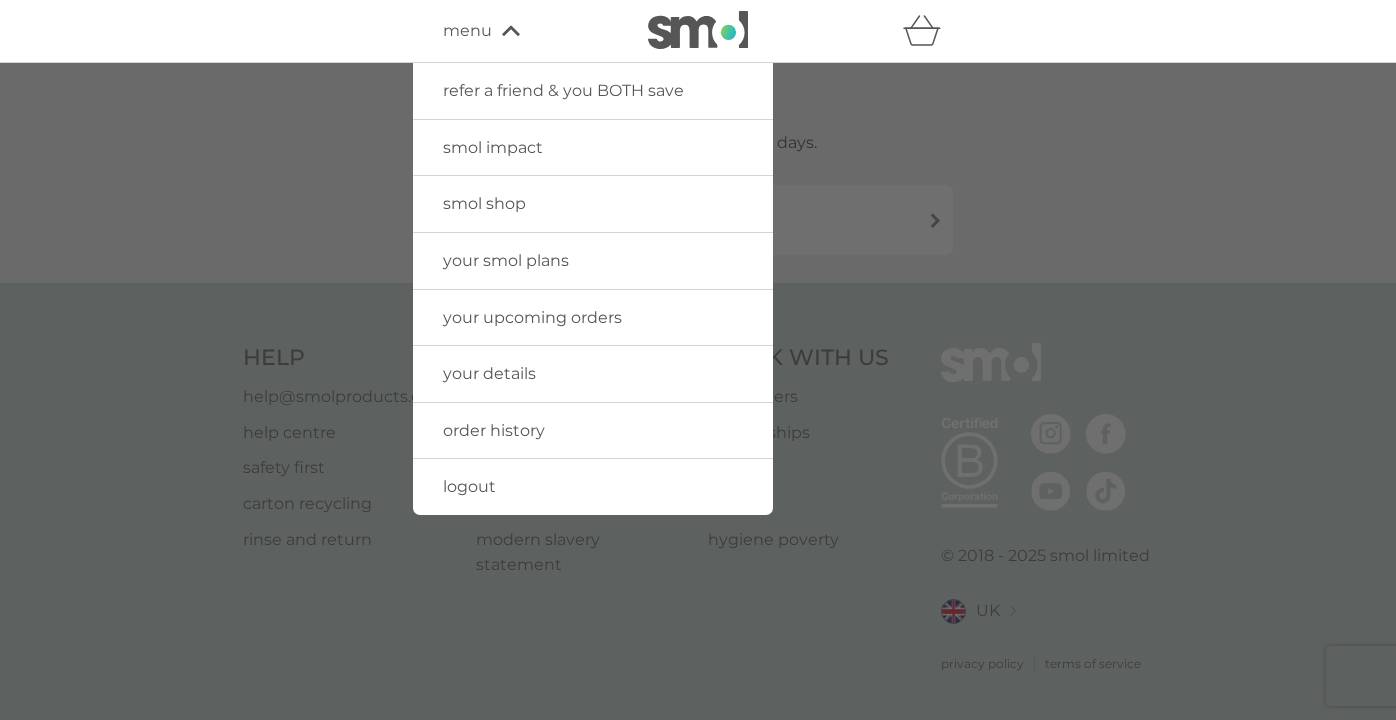 click on "your details" at bounding box center (489, 373) 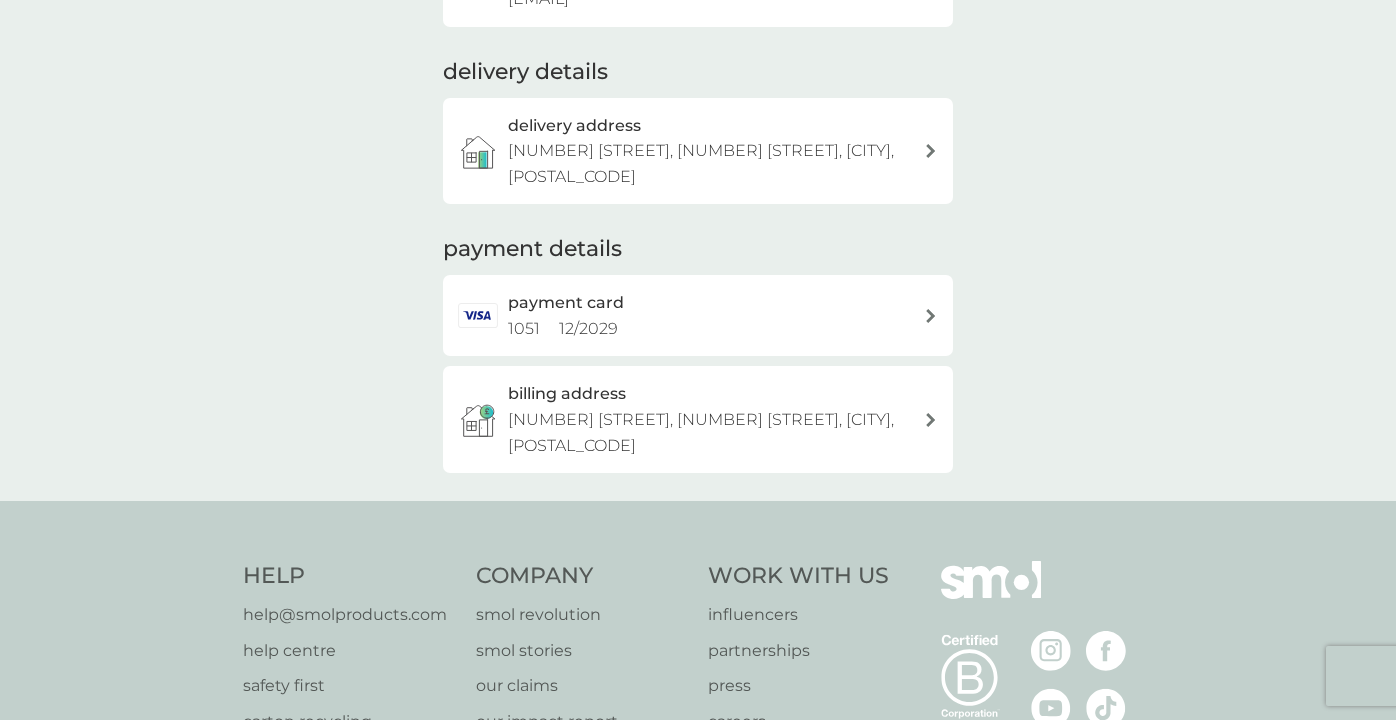 scroll, scrollTop: 0, scrollLeft: 0, axis: both 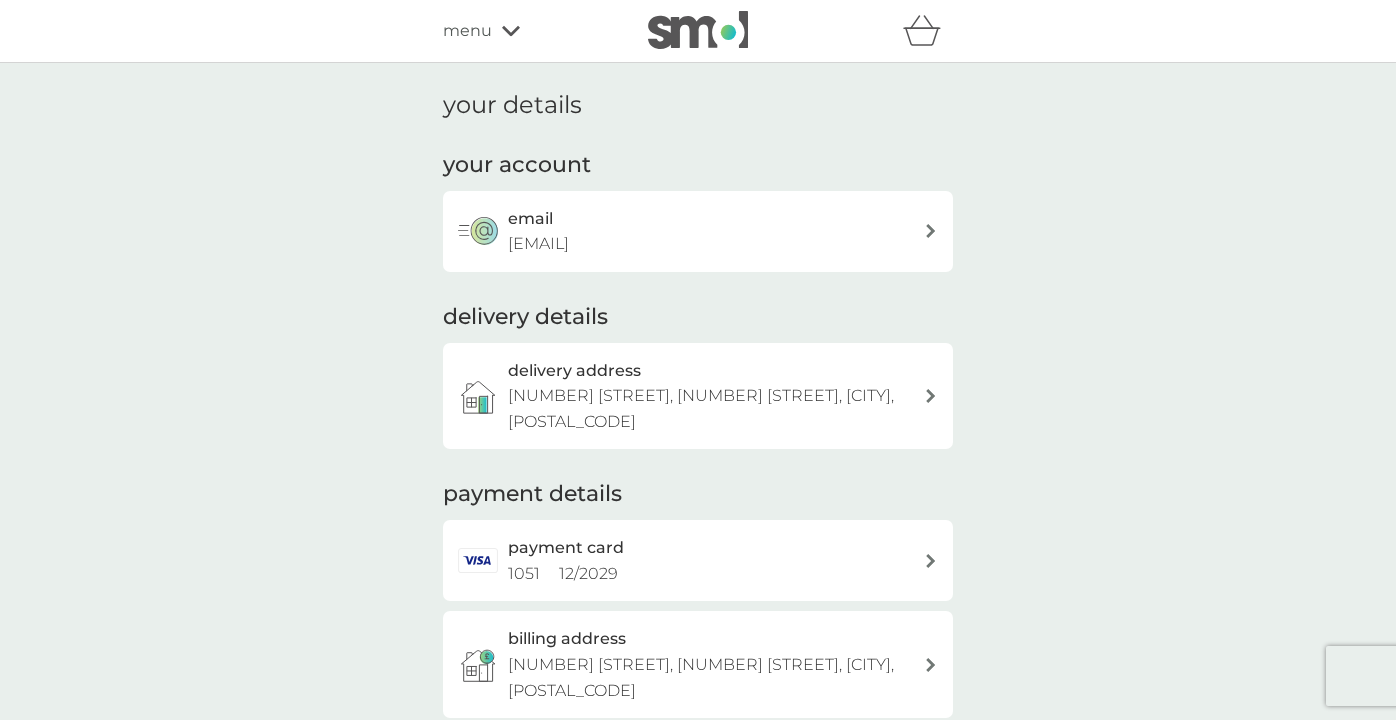 click 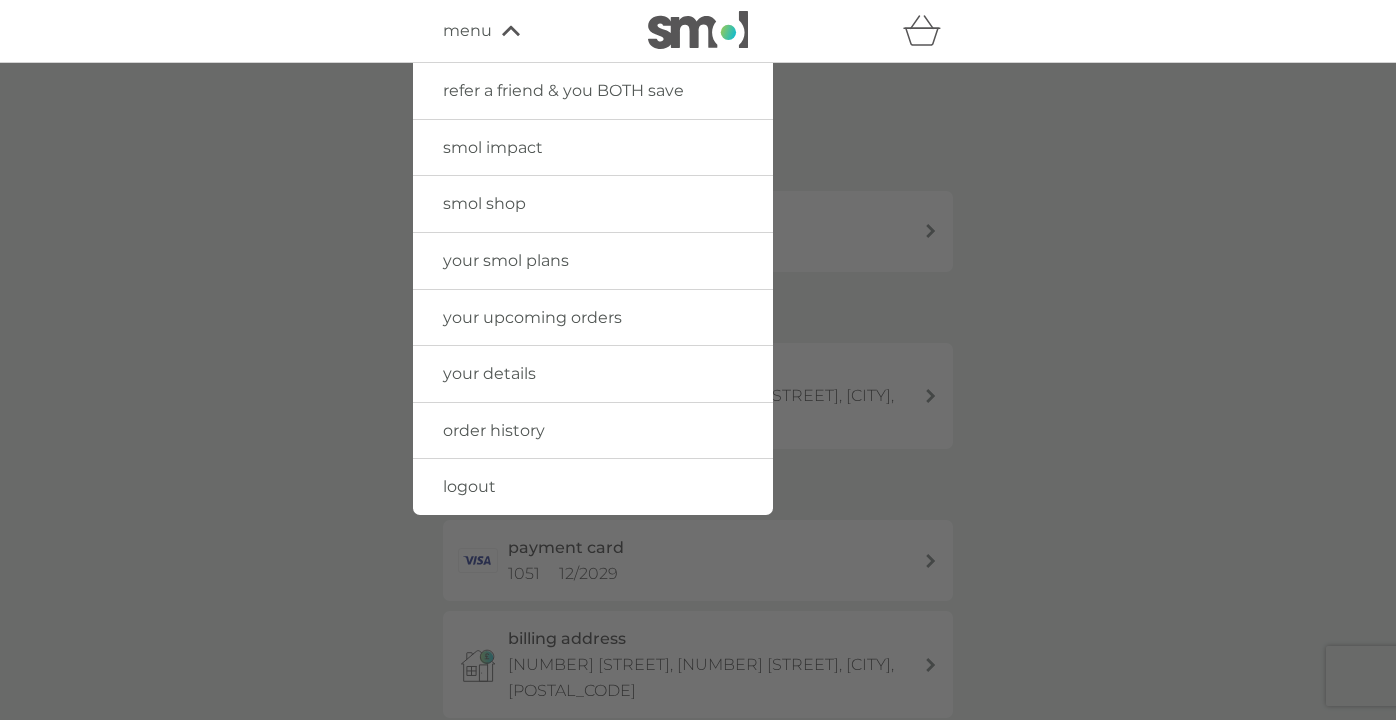 click on "smol impact" at bounding box center (493, 147) 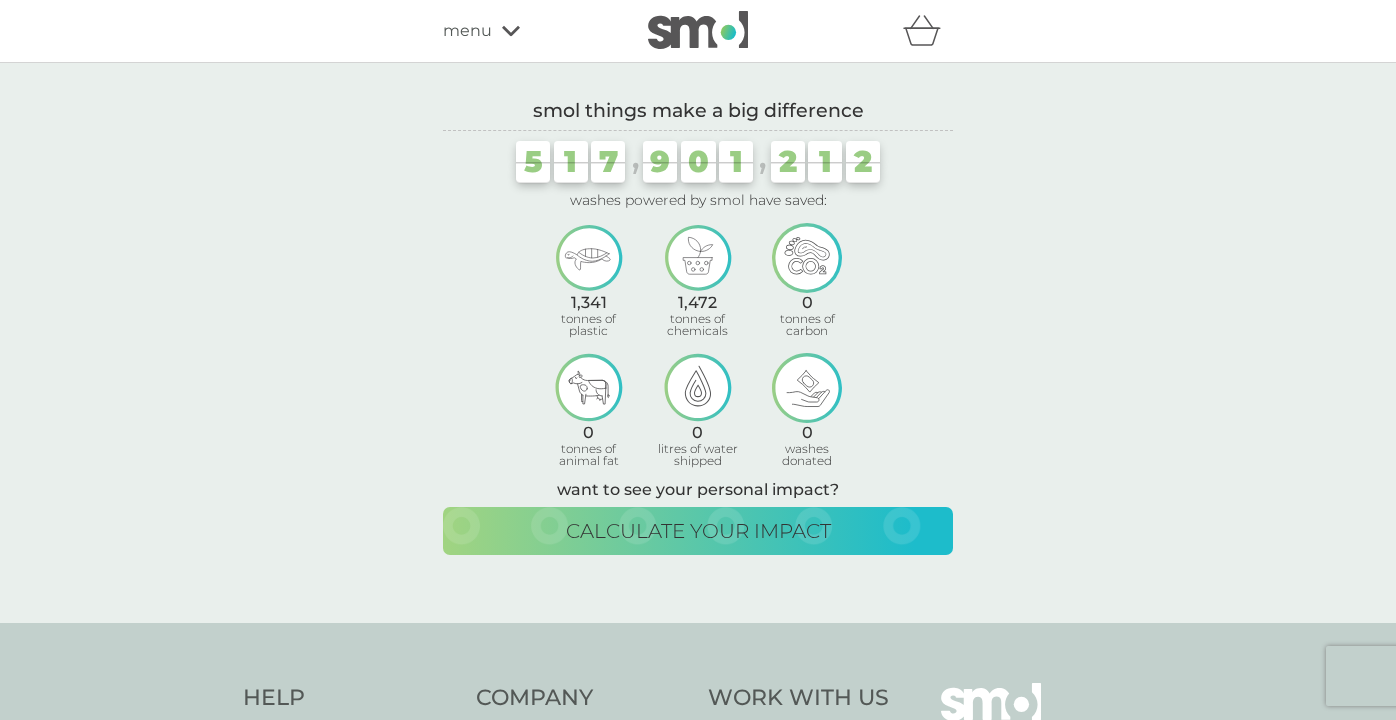 click 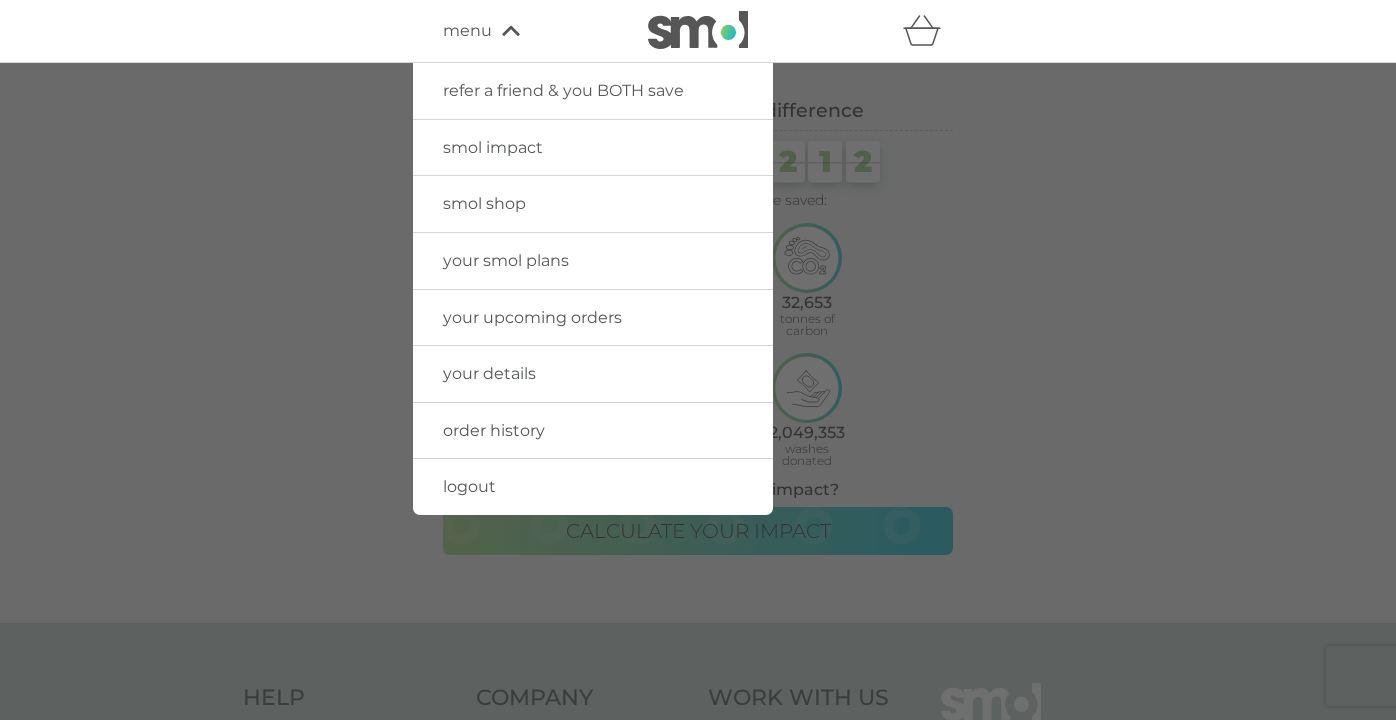 click on "order history" at bounding box center [494, 430] 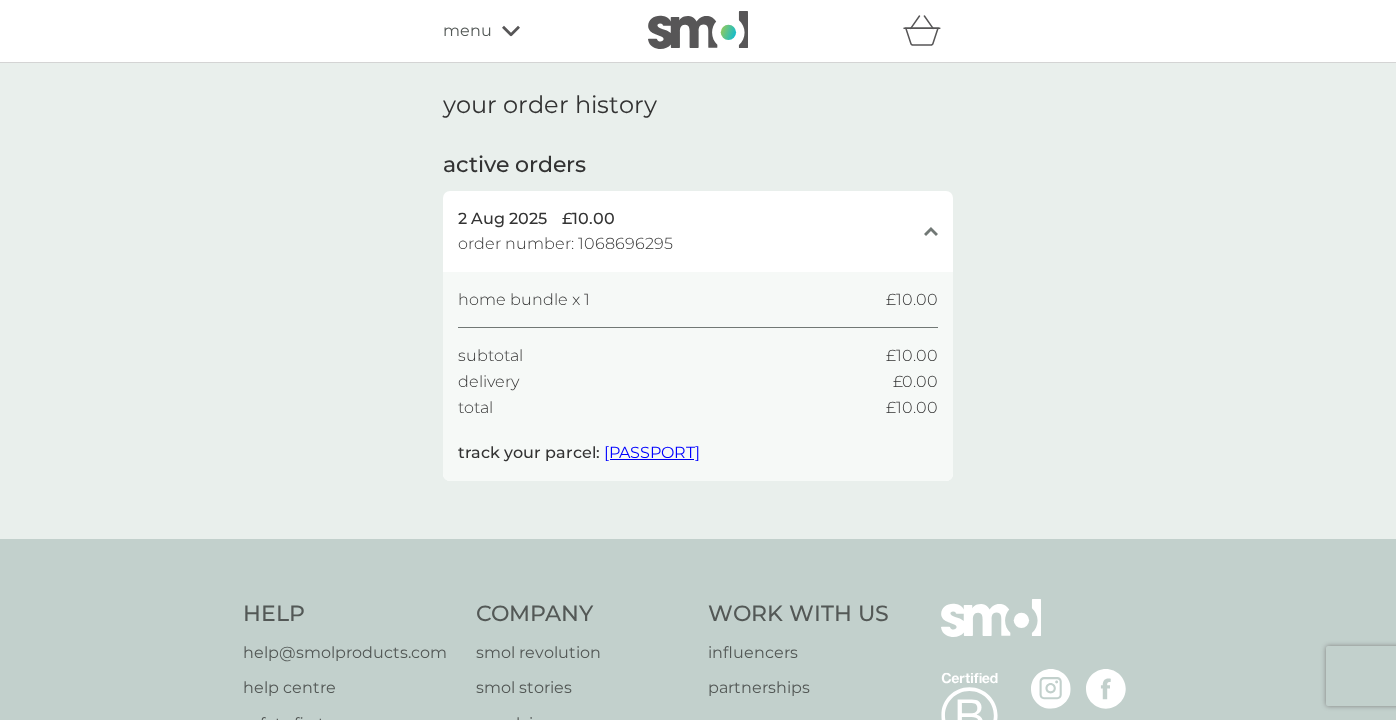 click 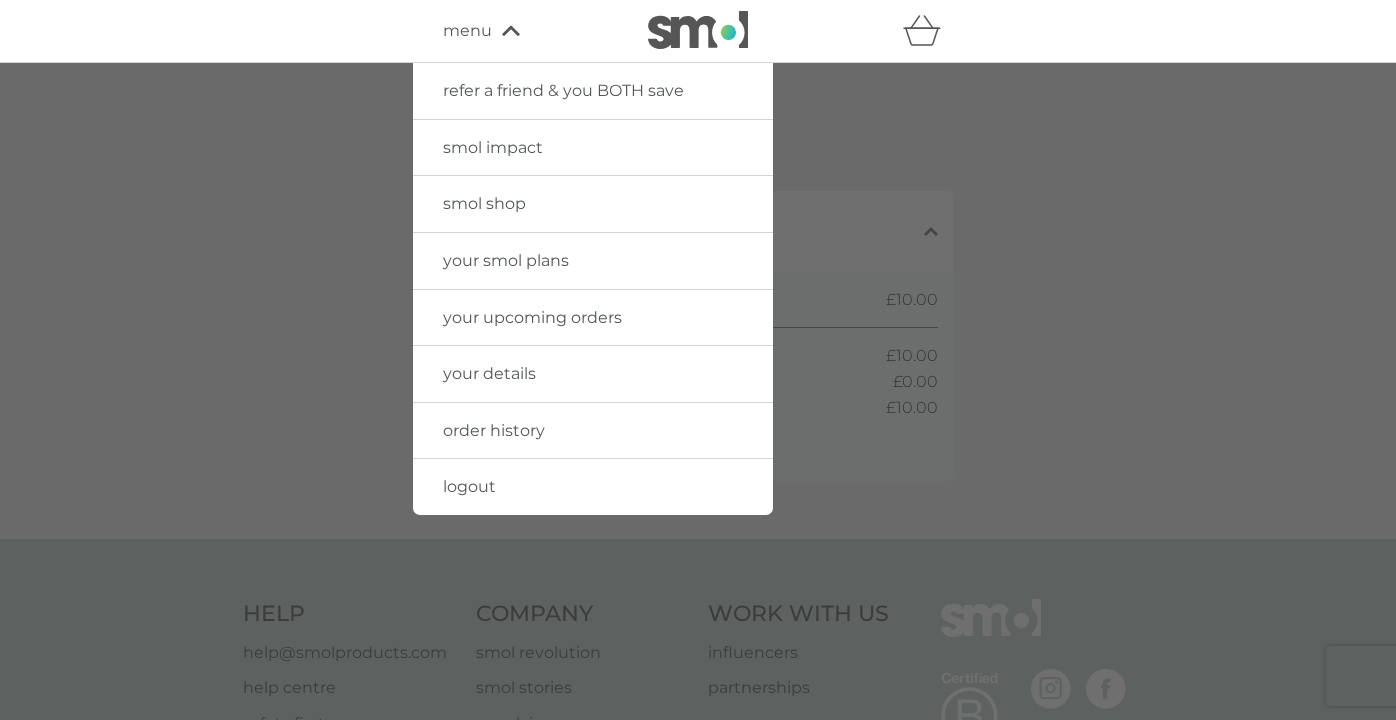 click on "your smol plans" at bounding box center (506, 260) 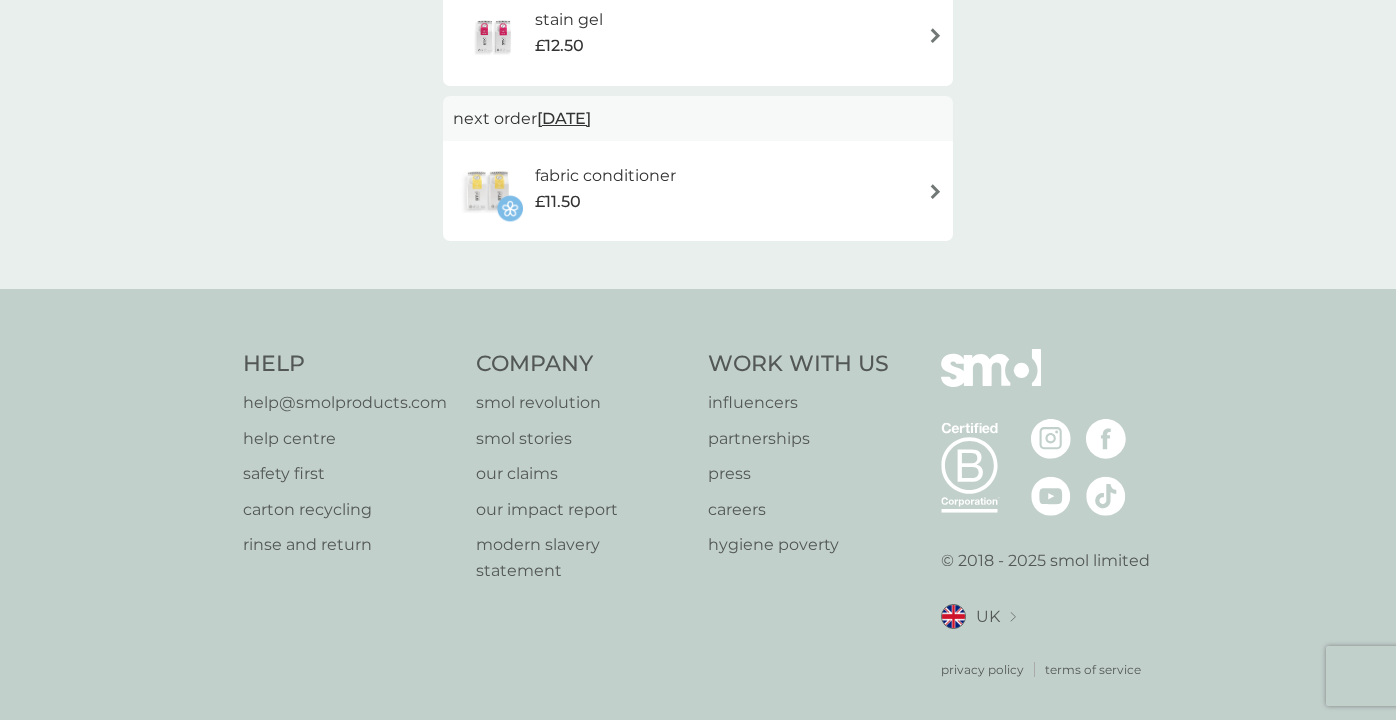 scroll, scrollTop: 0, scrollLeft: 0, axis: both 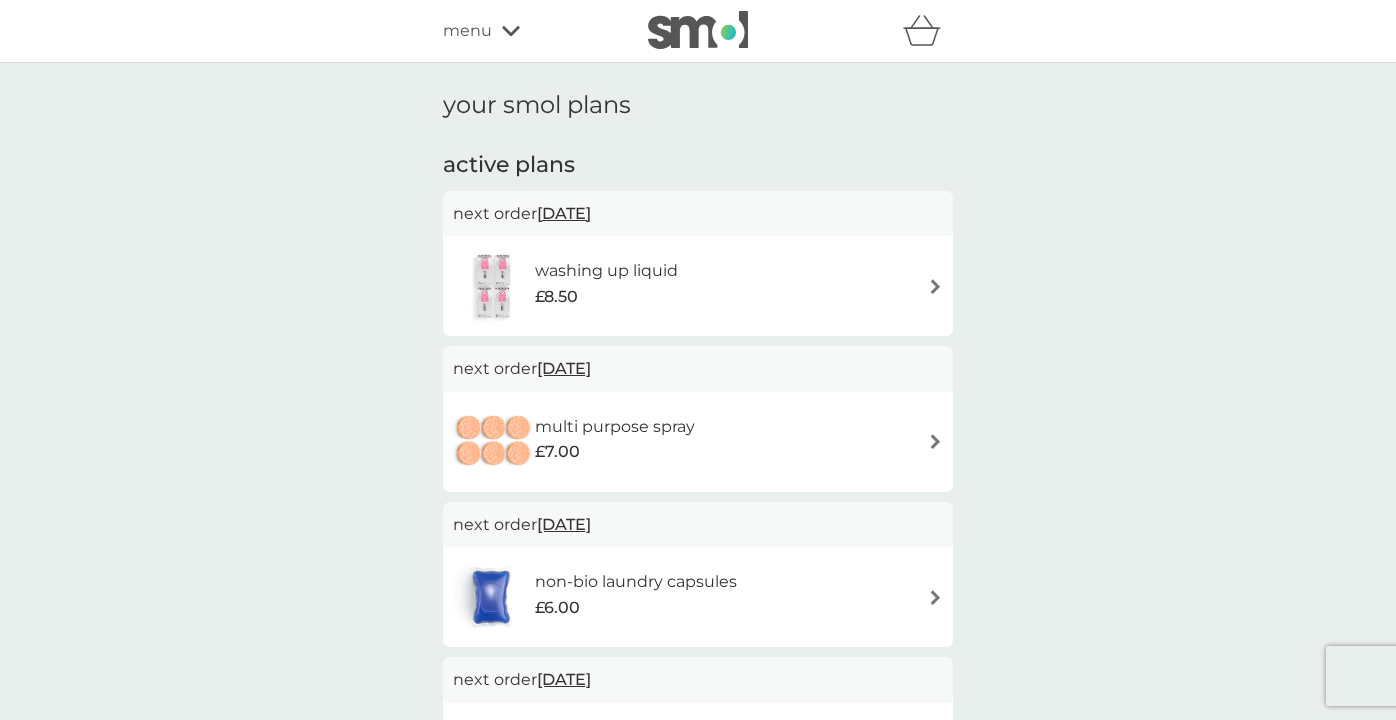 click on "menu" at bounding box center [528, 31] 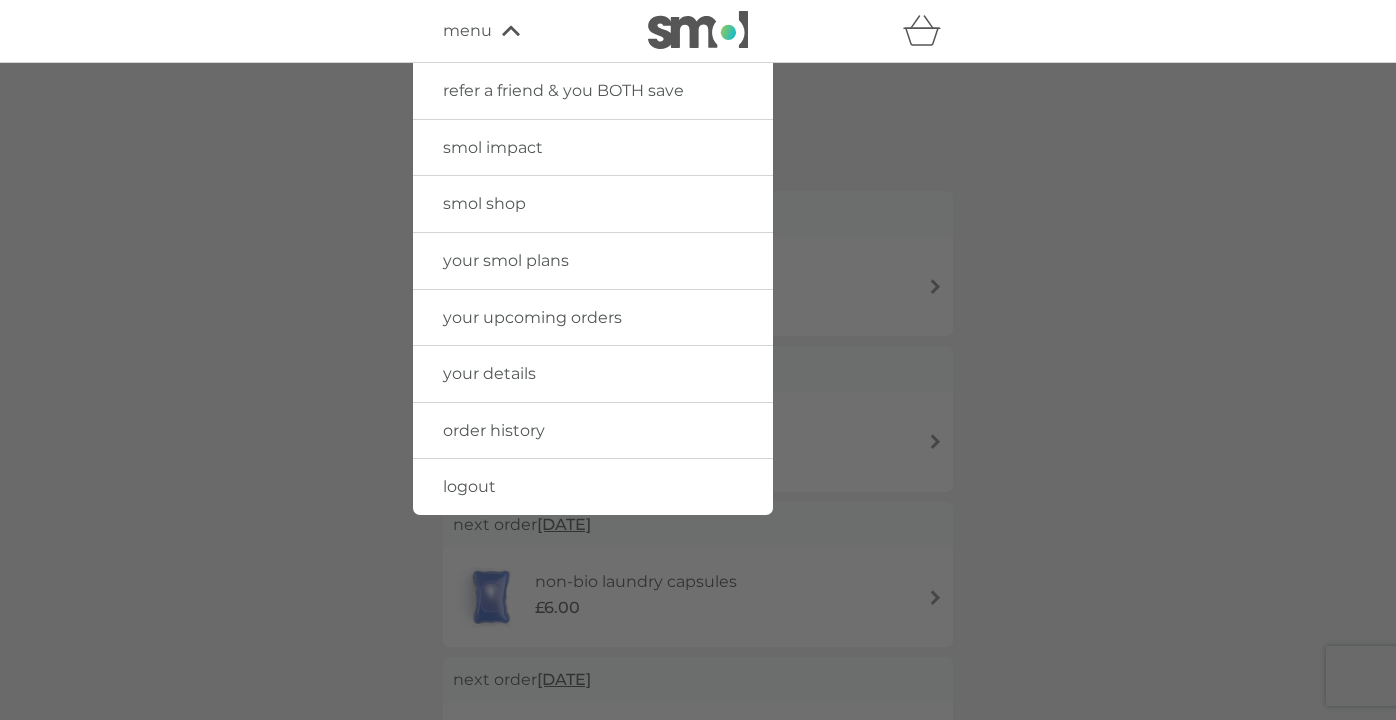 click on "your details" at bounding box center (489, 373) 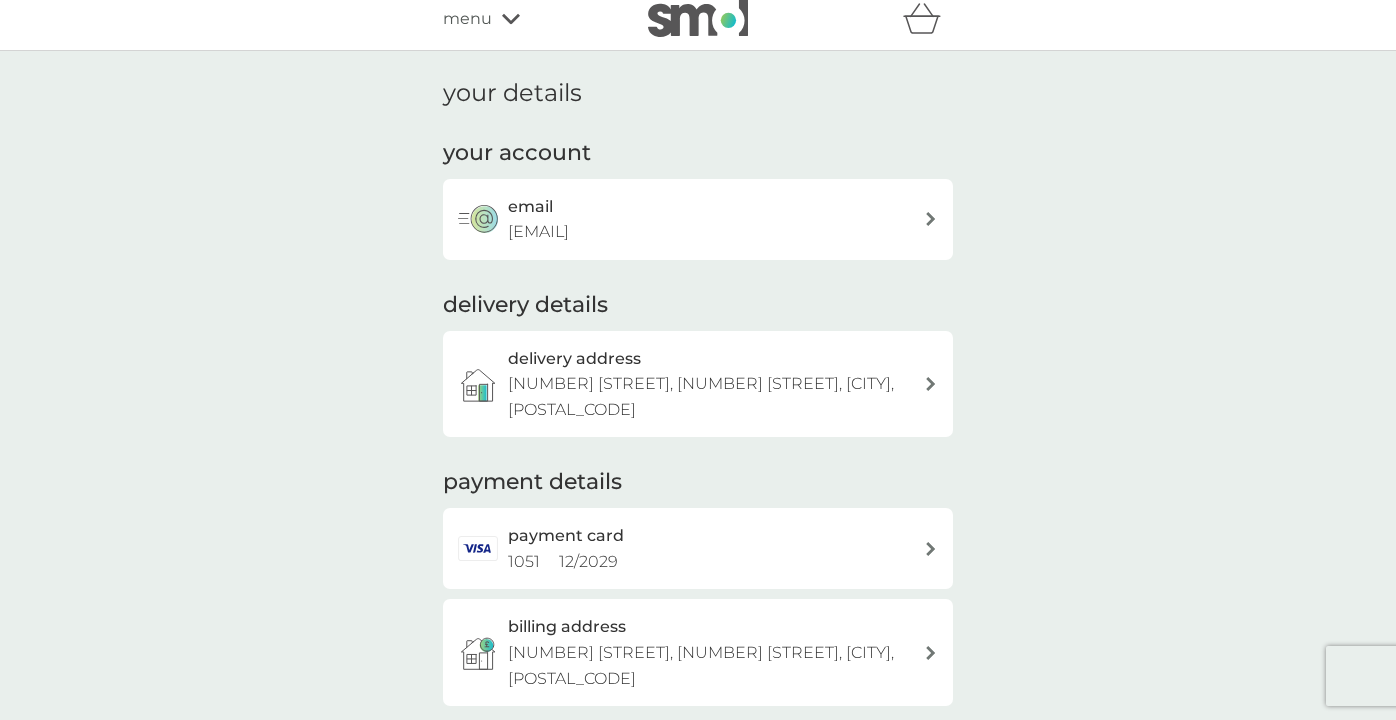 scroll, scrollTop: 11, scrollLeft: 0, axis: vertical 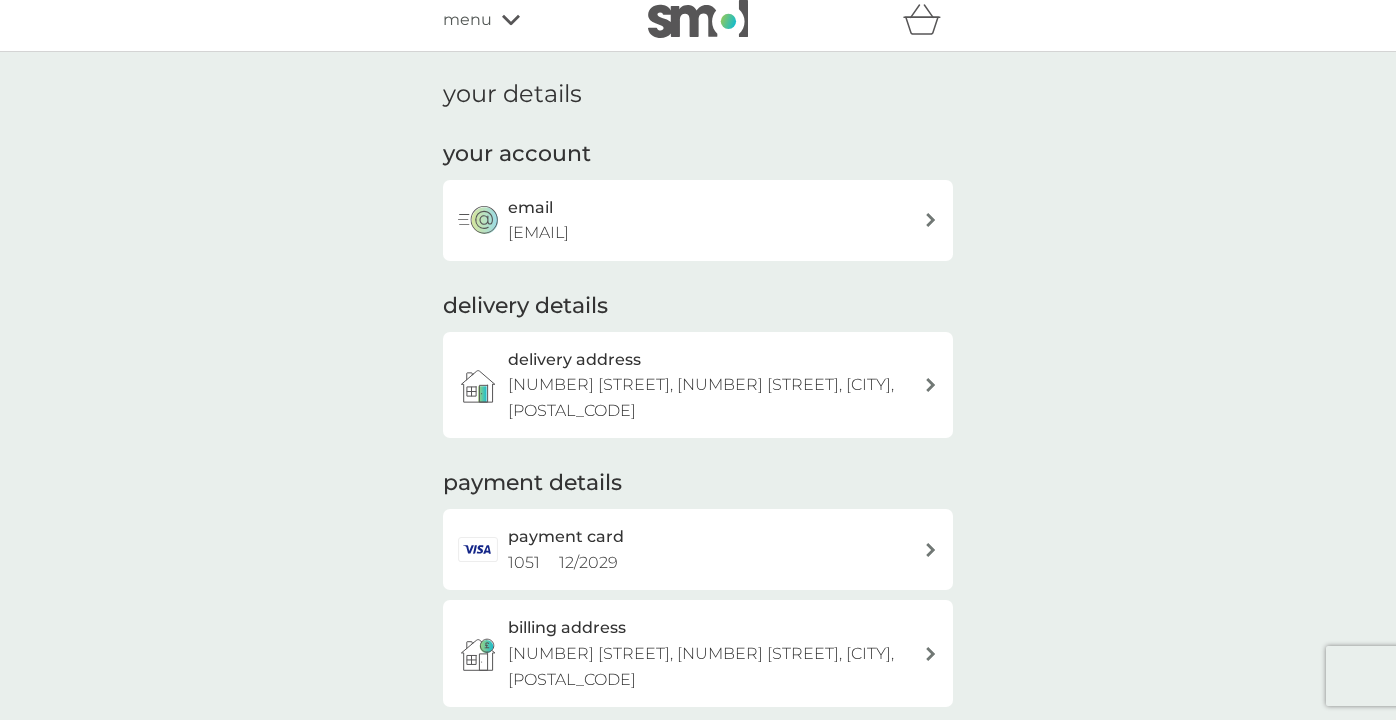 click 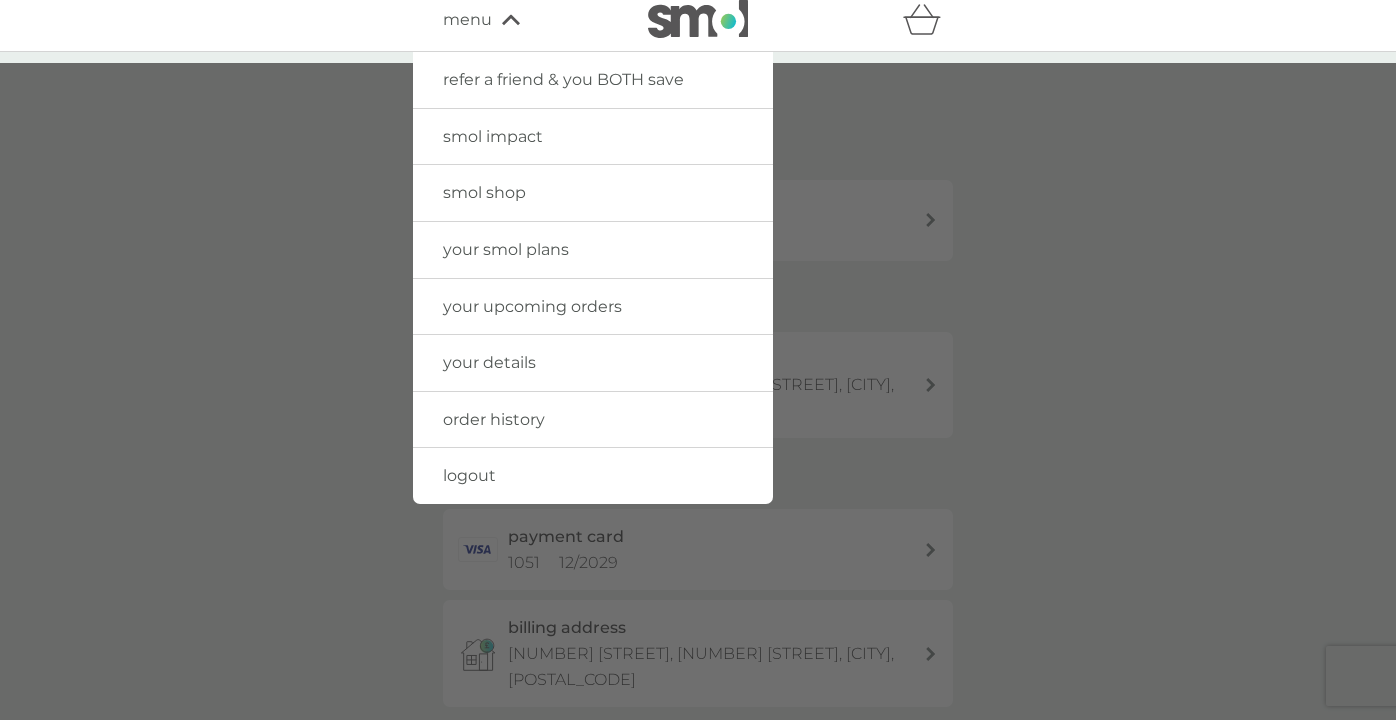 click on "smol impact" at bounding box center (493, 136) 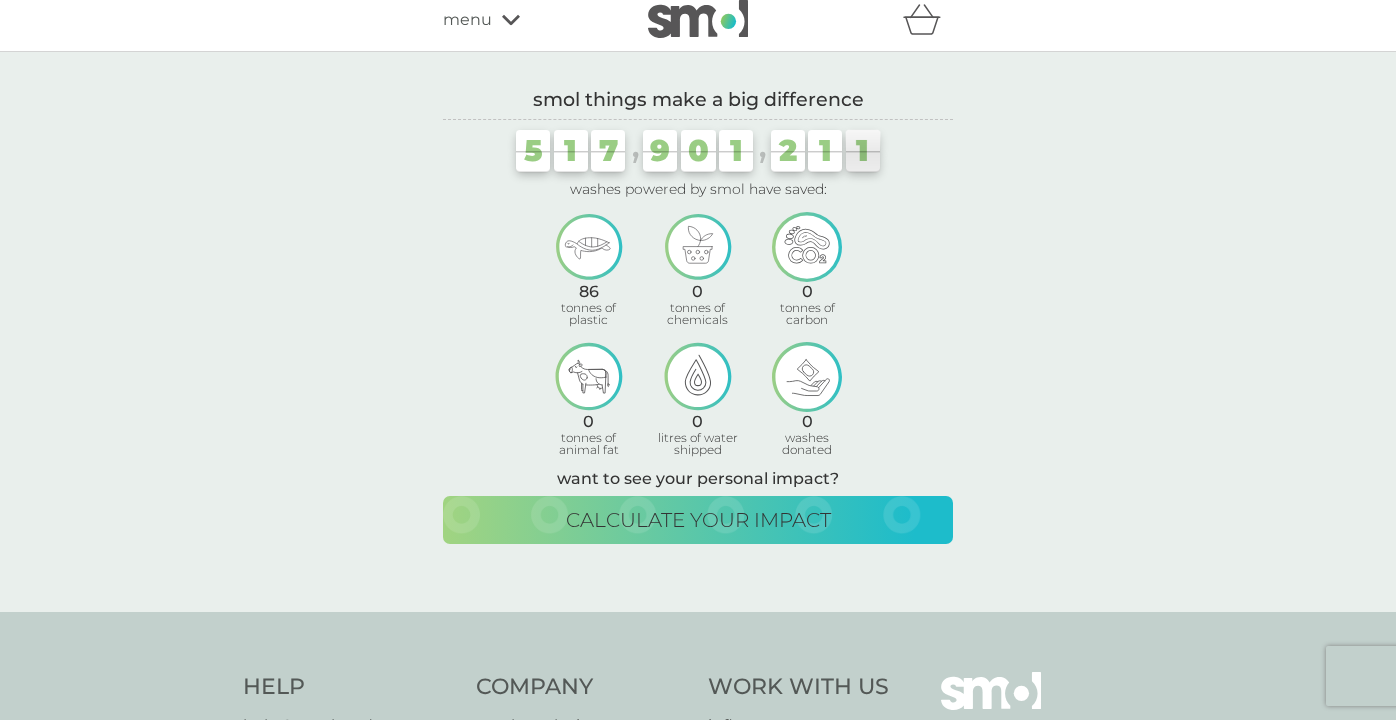scroll, scrollTop: 0, scrollLeft: 0, axis: both 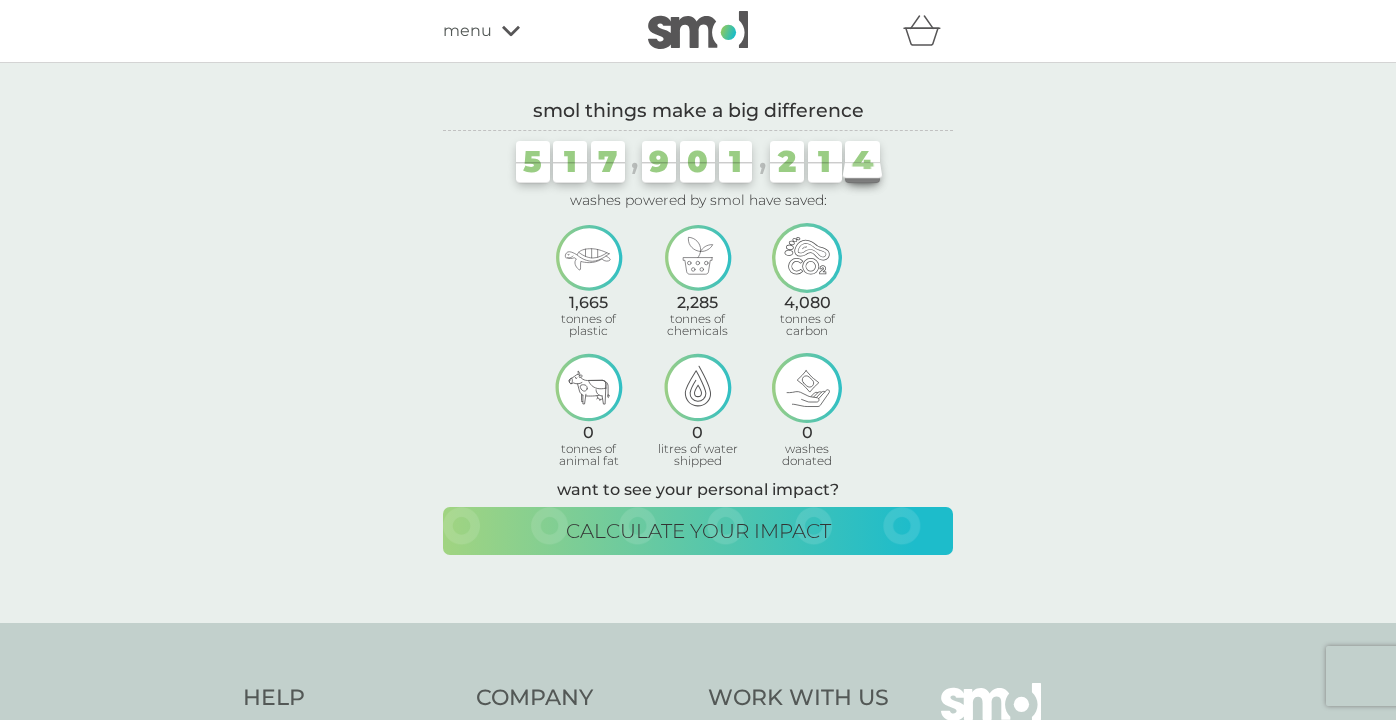 click 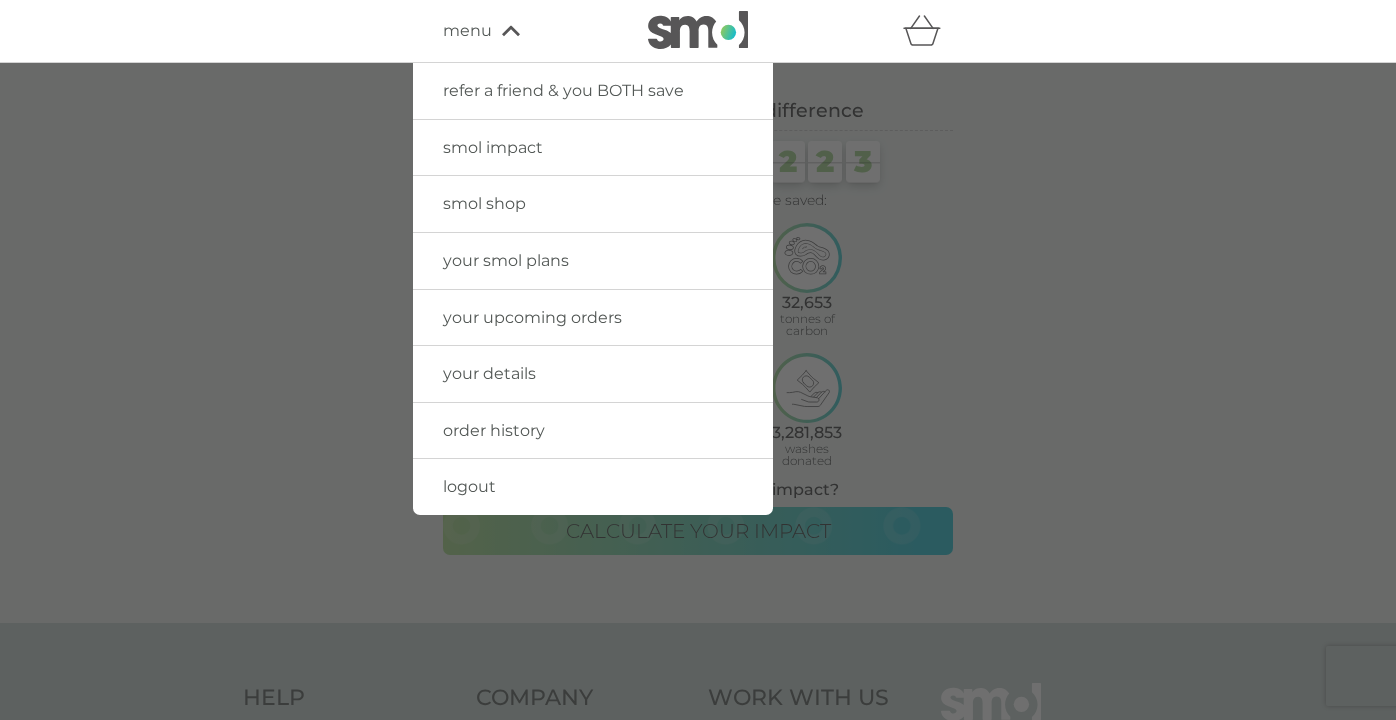 click on "your details" at bounding box center (489, 373) 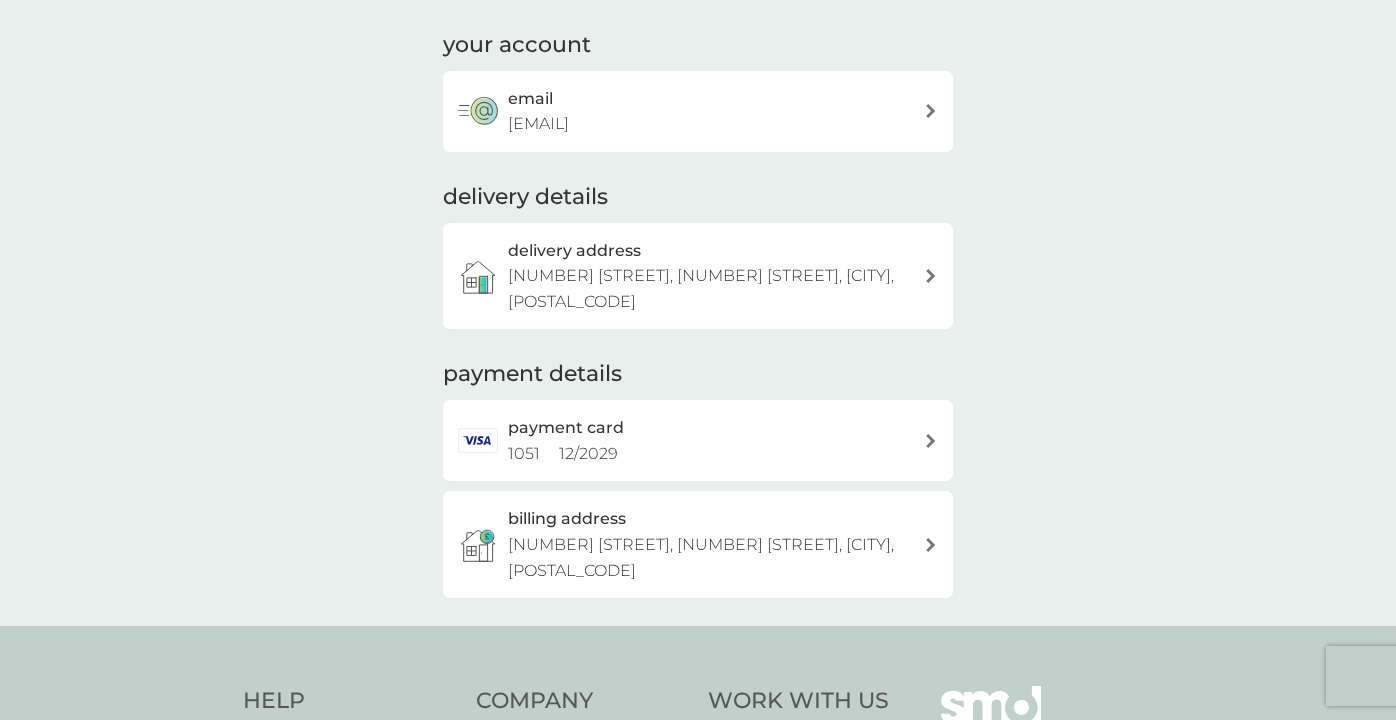 scroll, scrollTop: 113, scrollLeft: 0, axis: vertical 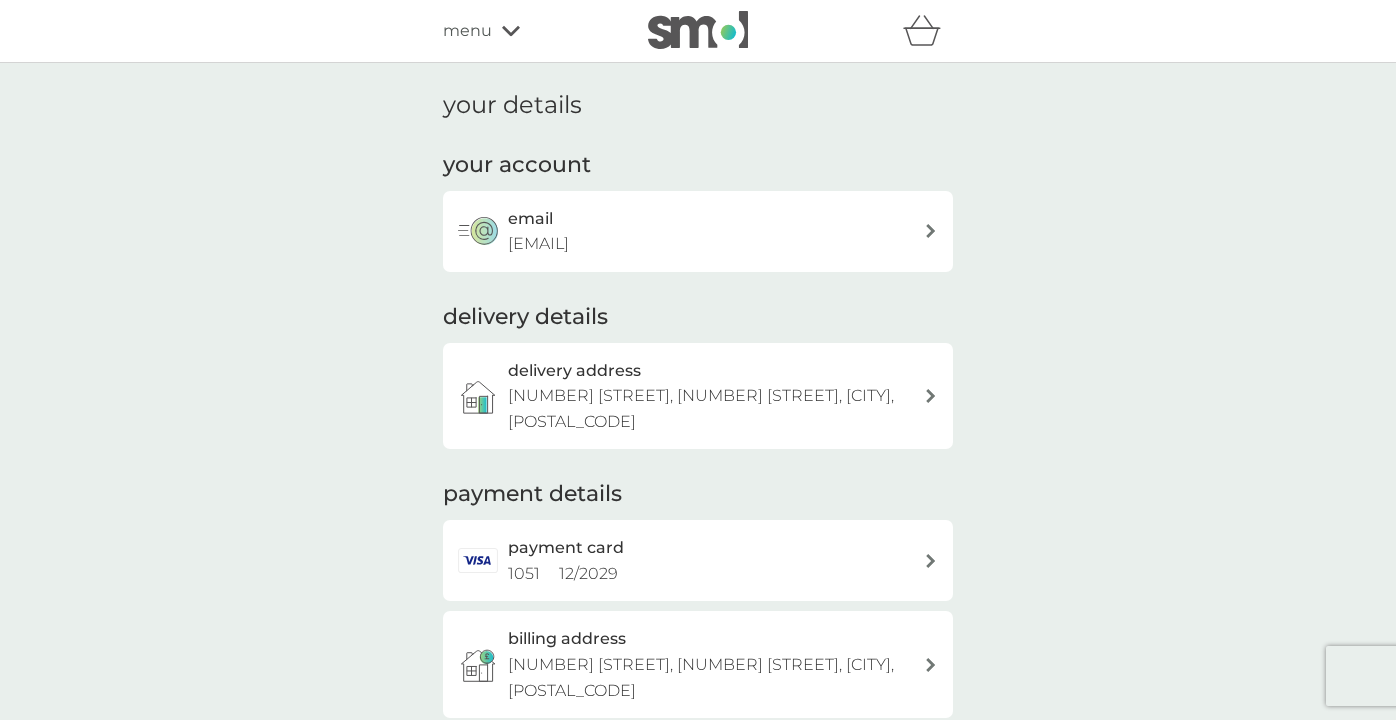 click on "menu" at bounding box center (528, 31) 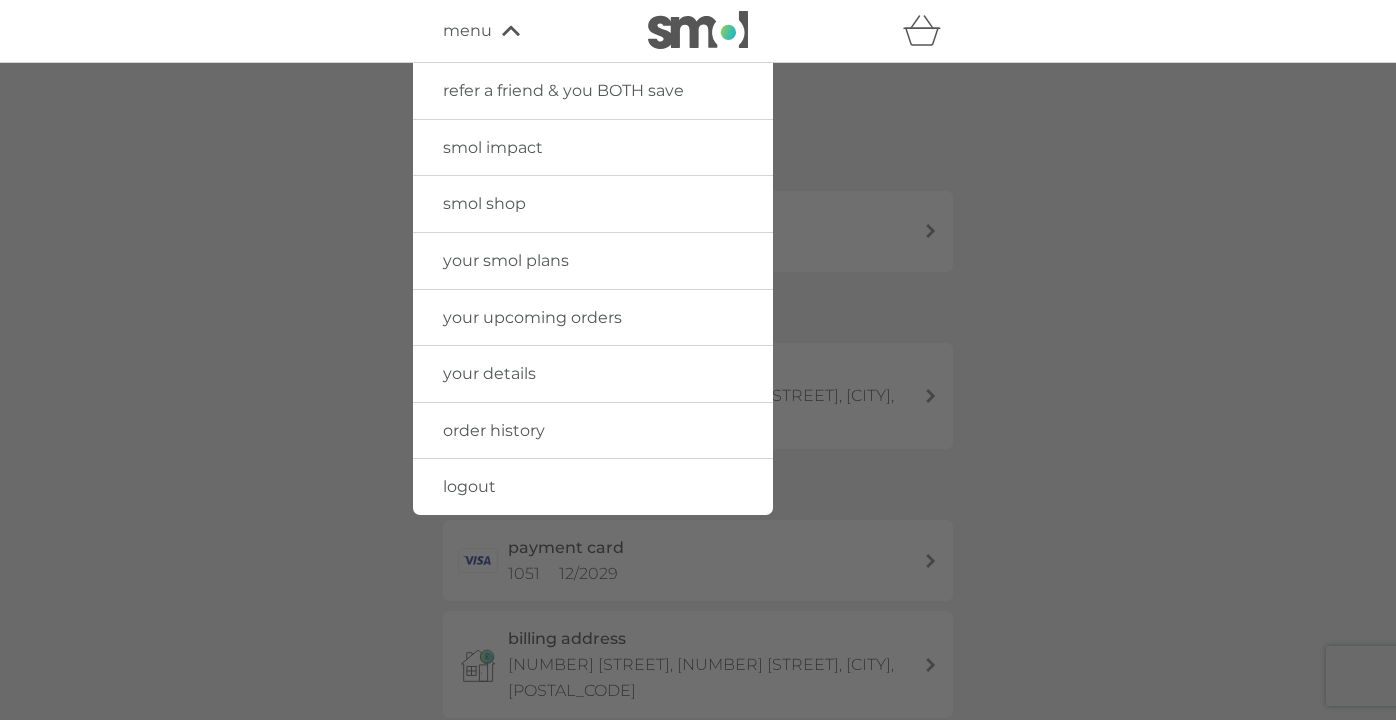 click on "order history" at bounding box center [494, 430] 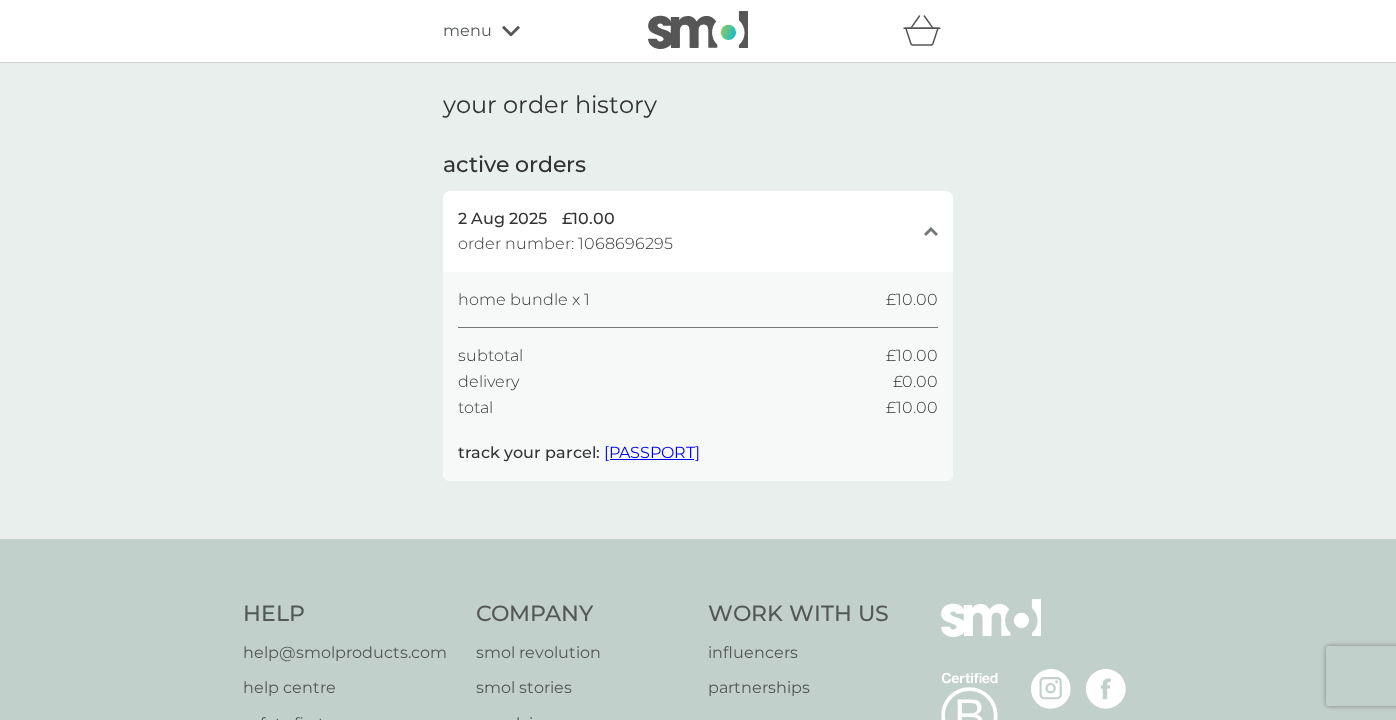click 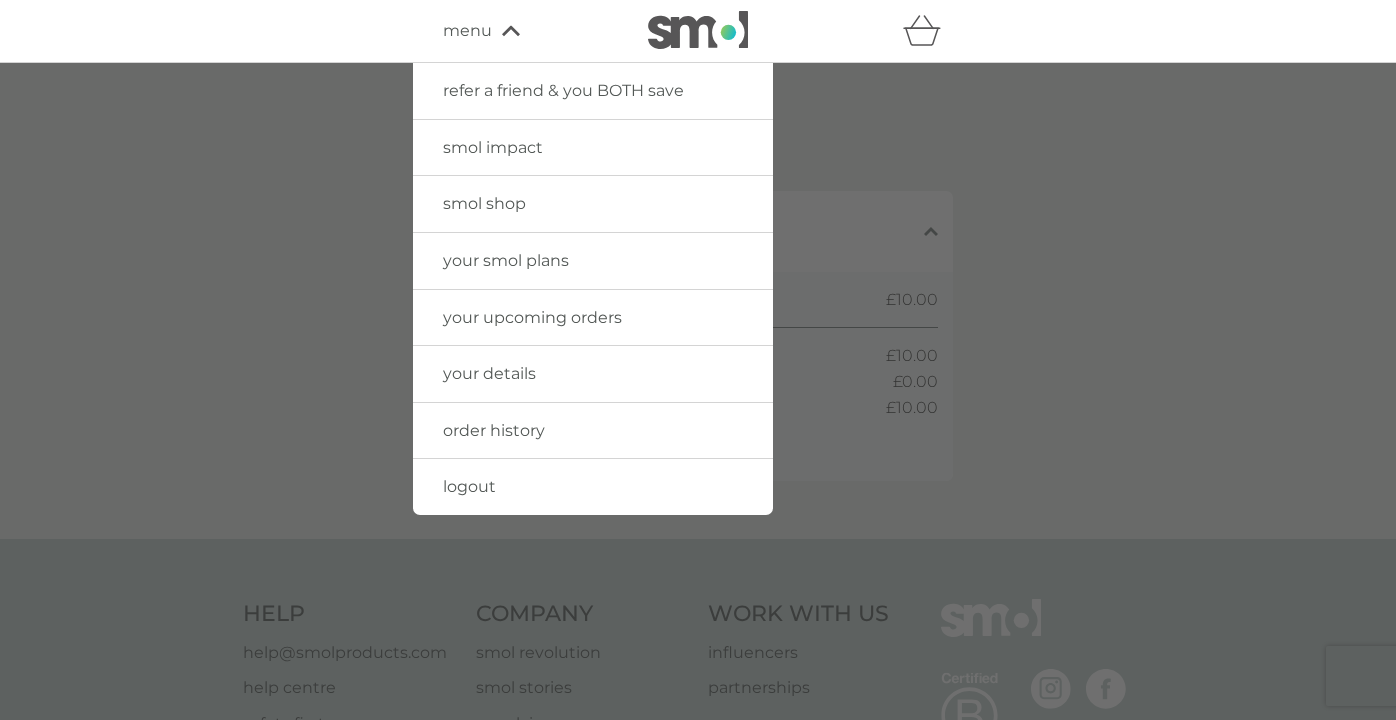 click on "your smol plans" at bounding box center (506, 260) 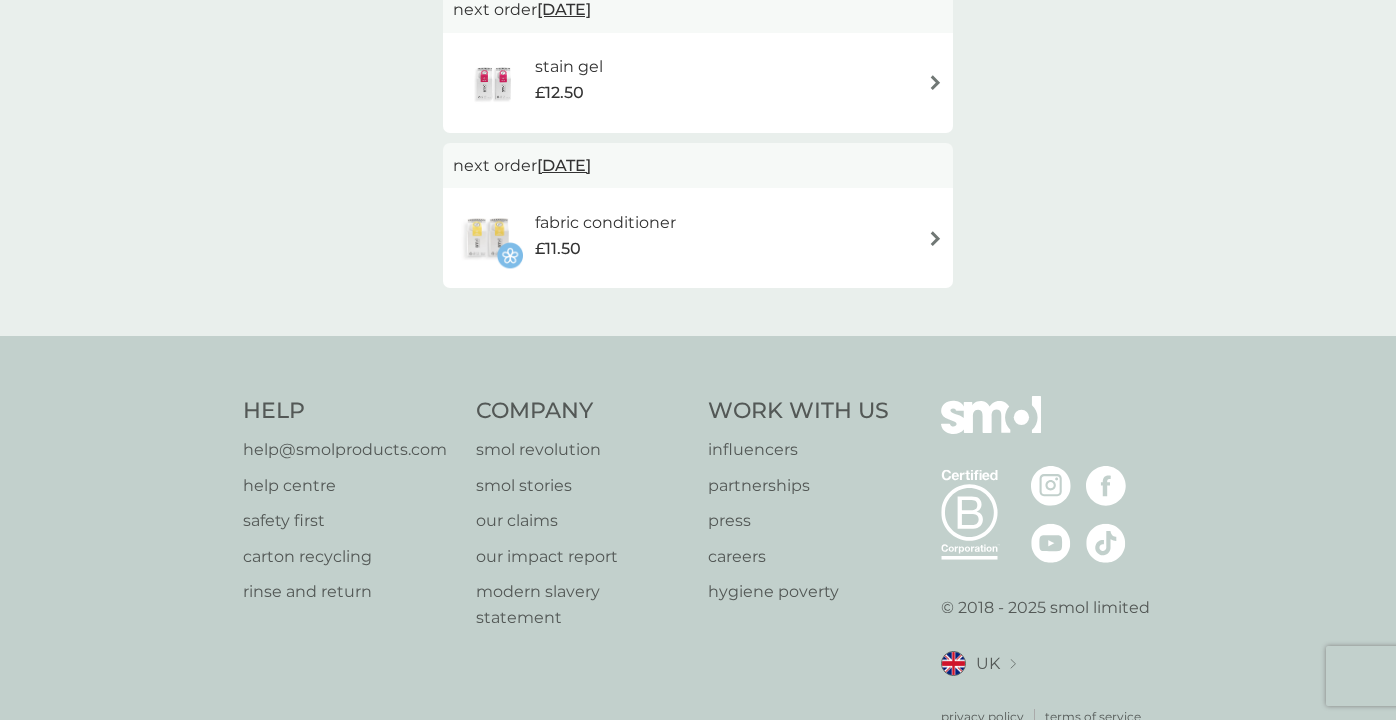scroll, scrollTop: 892, scrollLeft: 0, axis: vertical 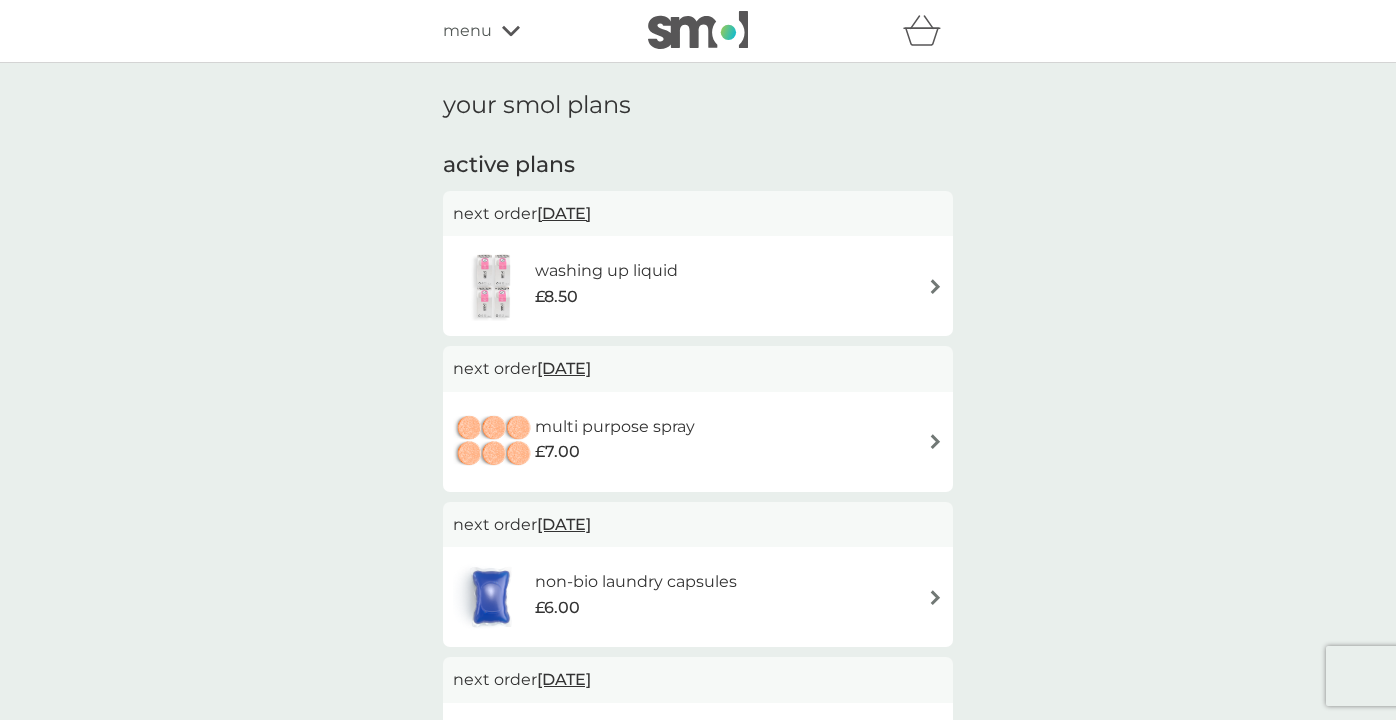 click 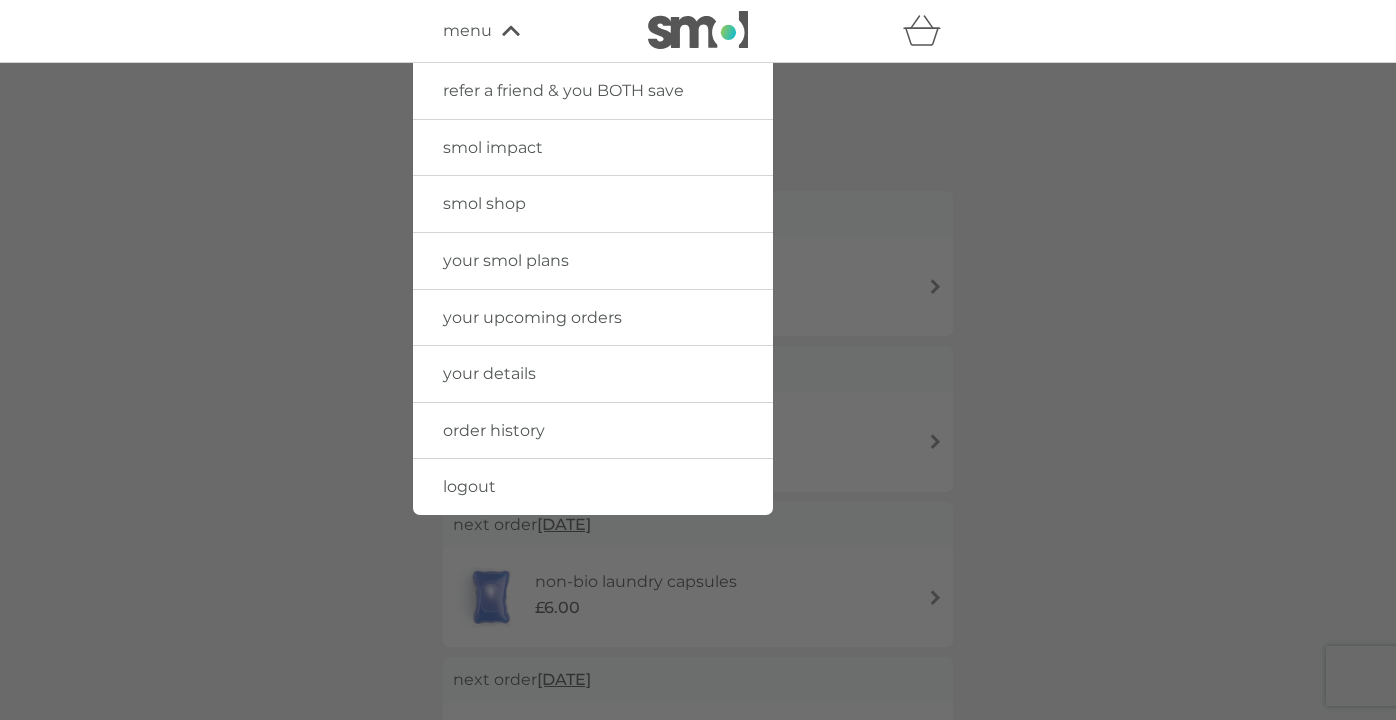 click on "your smol plans" at bounding box center [506, 260] 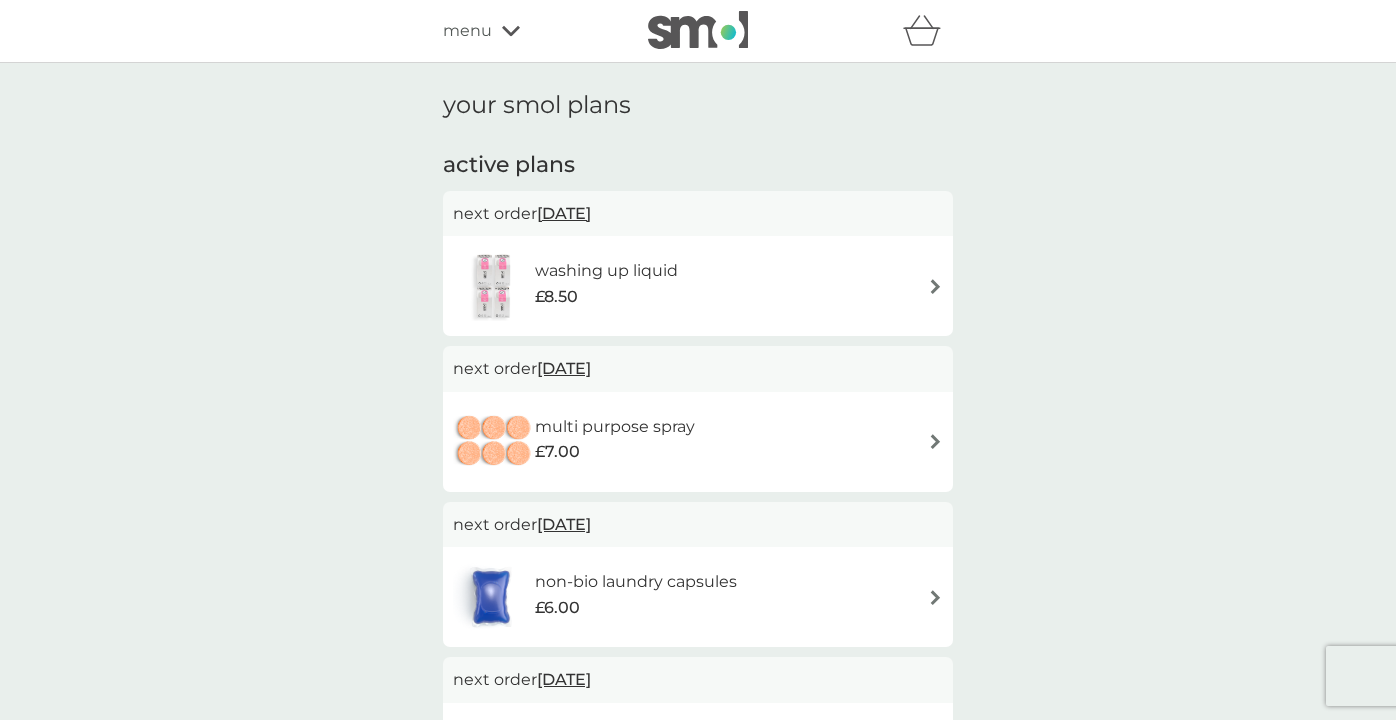 click at bounding box center (935, 286) 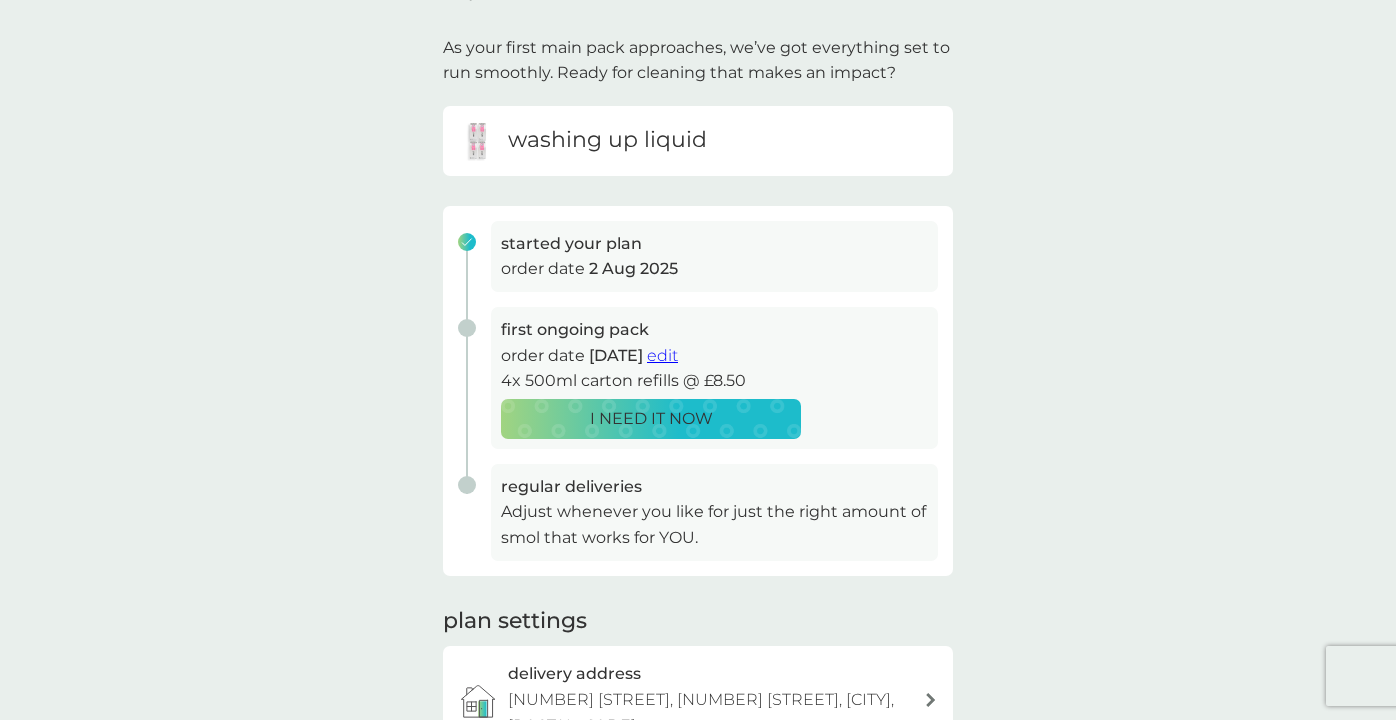 scroll, scrollTop: 110, scrollLeft: 0, axis: vertical 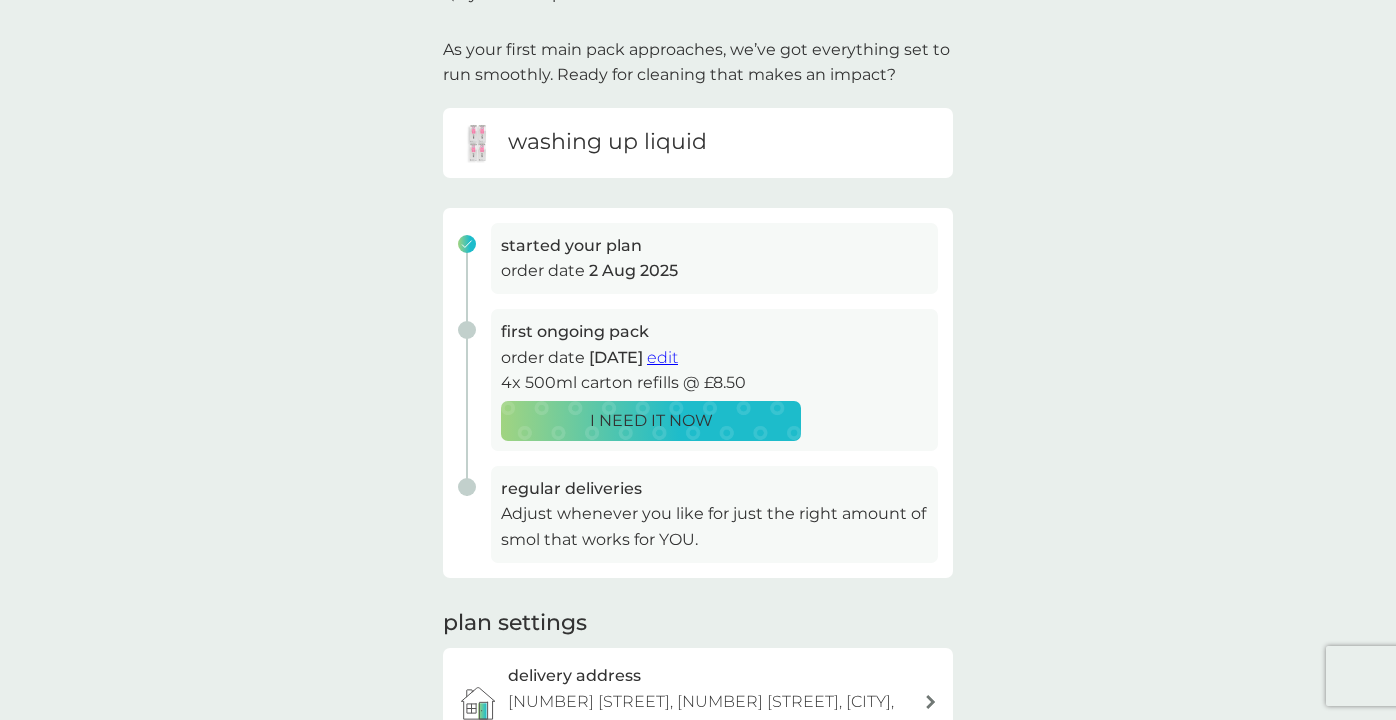 click on "edit" at bounding box center (662, 357) 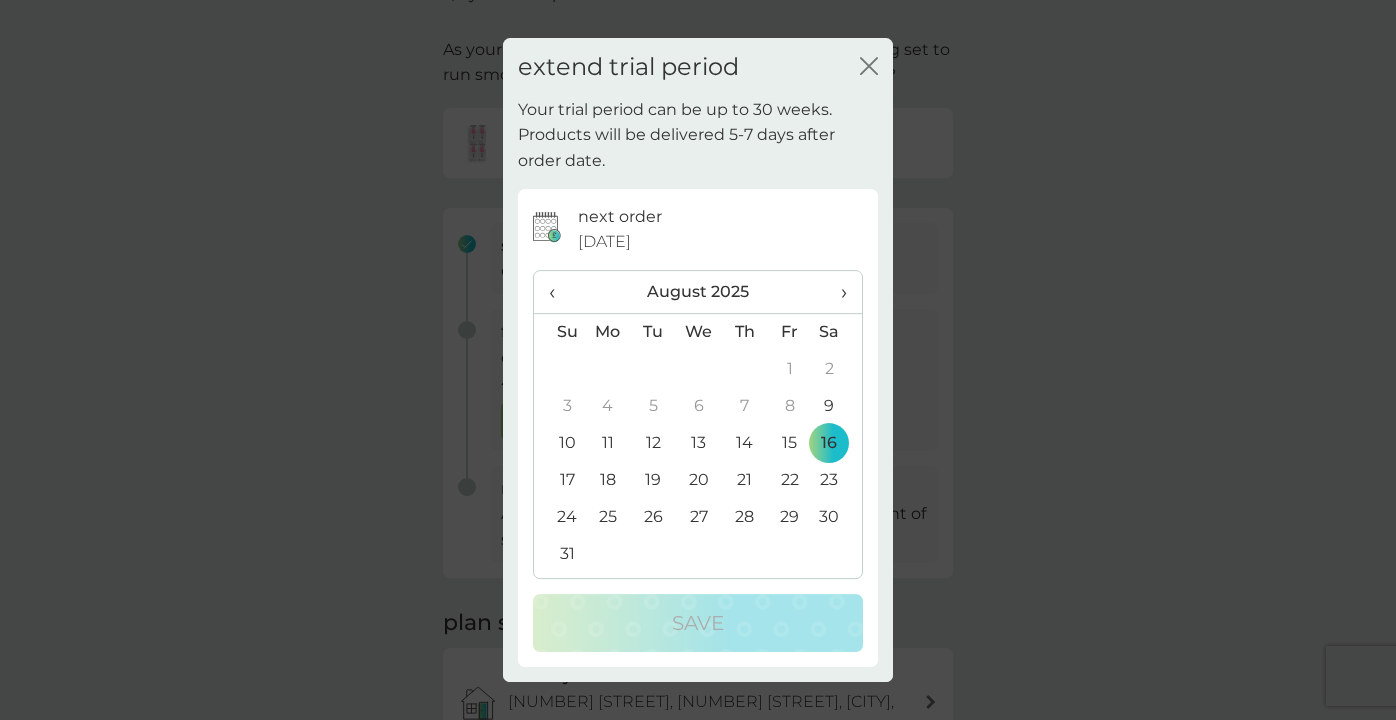 click 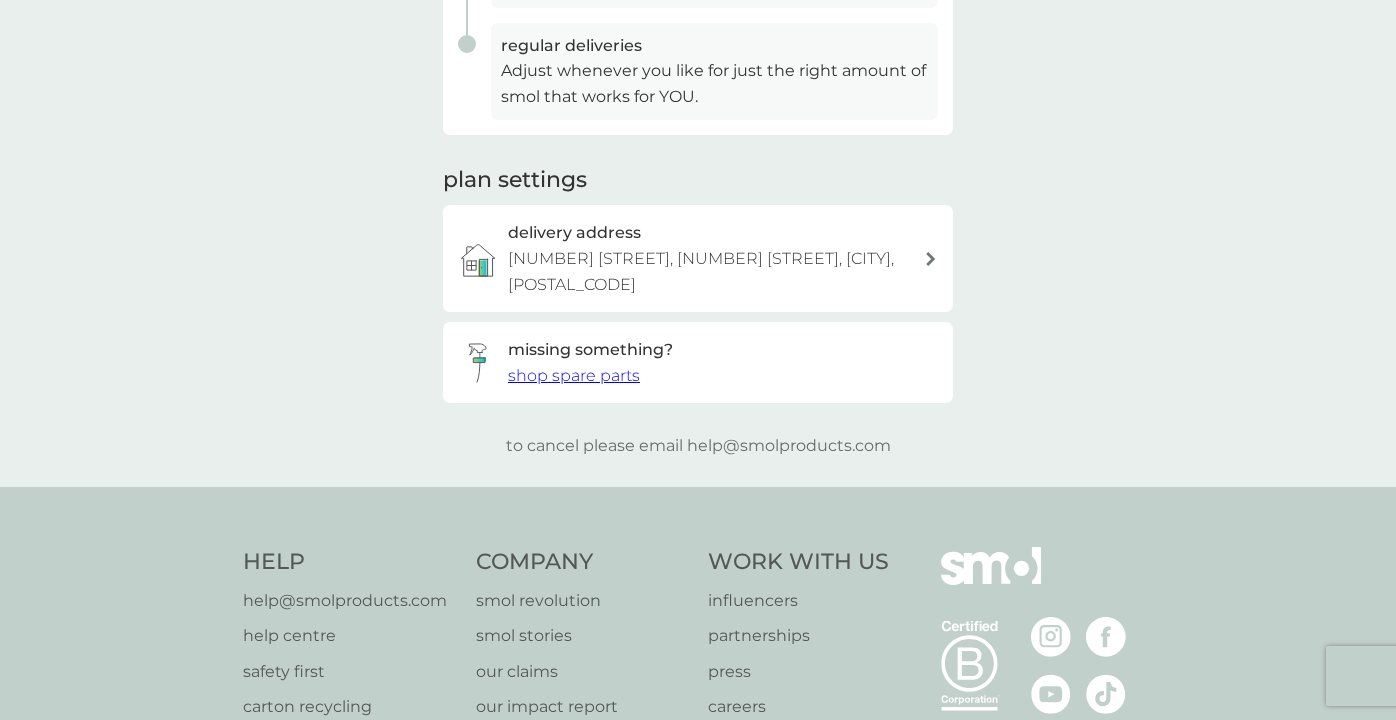 scroll, scrollTop: 0, scrollLeft: 0, axis: both 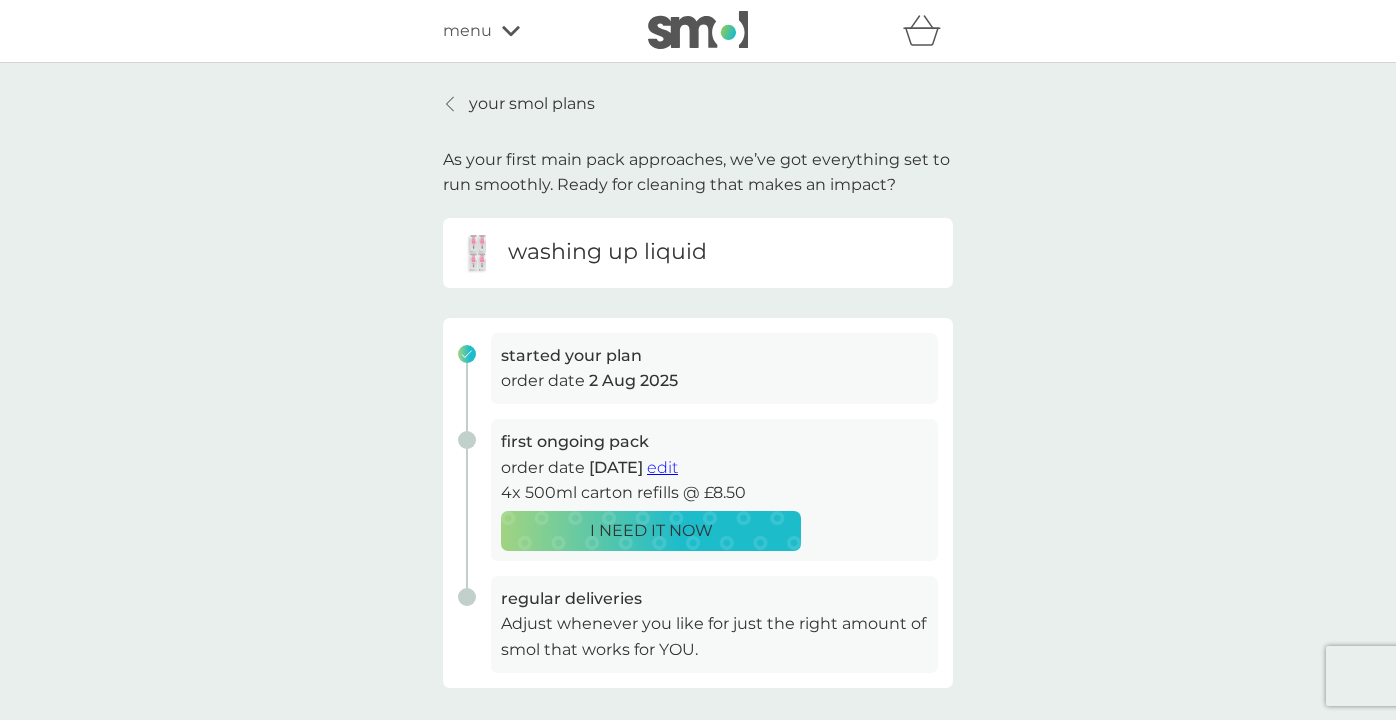 click 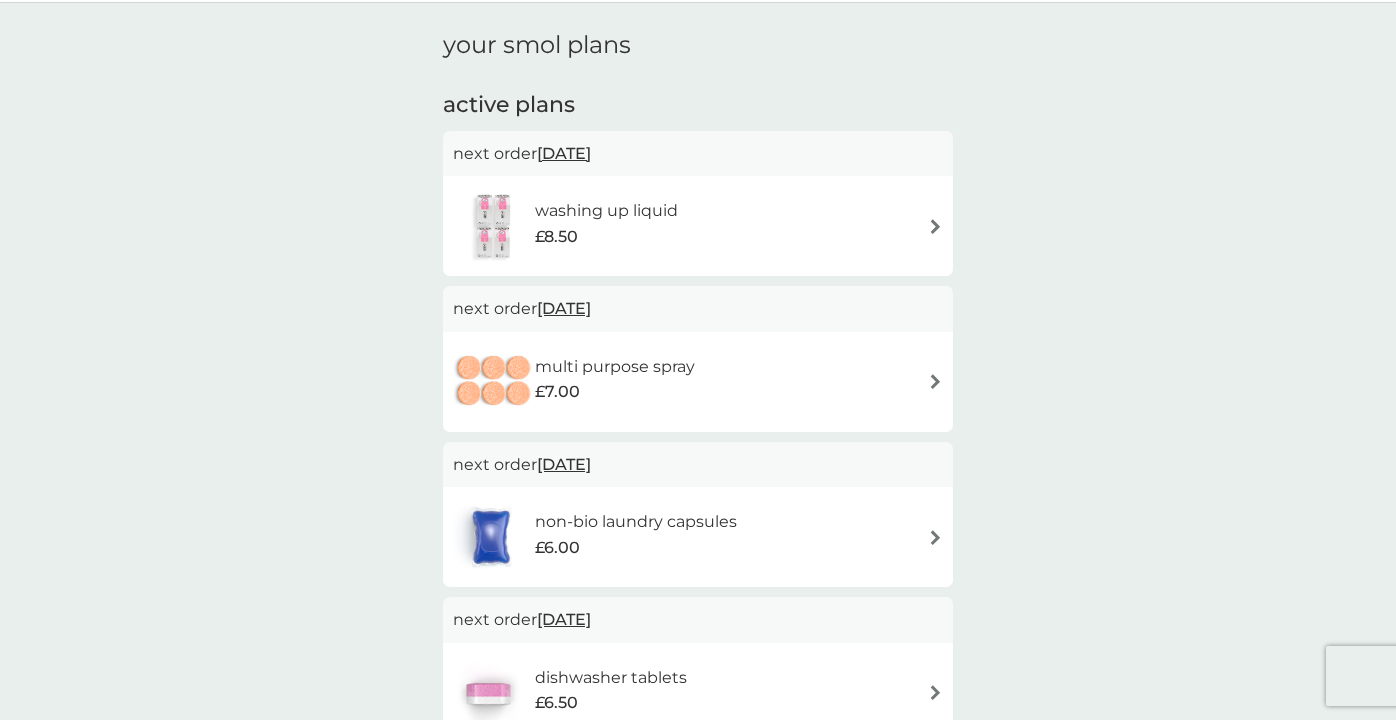 scroll, scrollTop: 0, scrollLeft: 0, axis: both 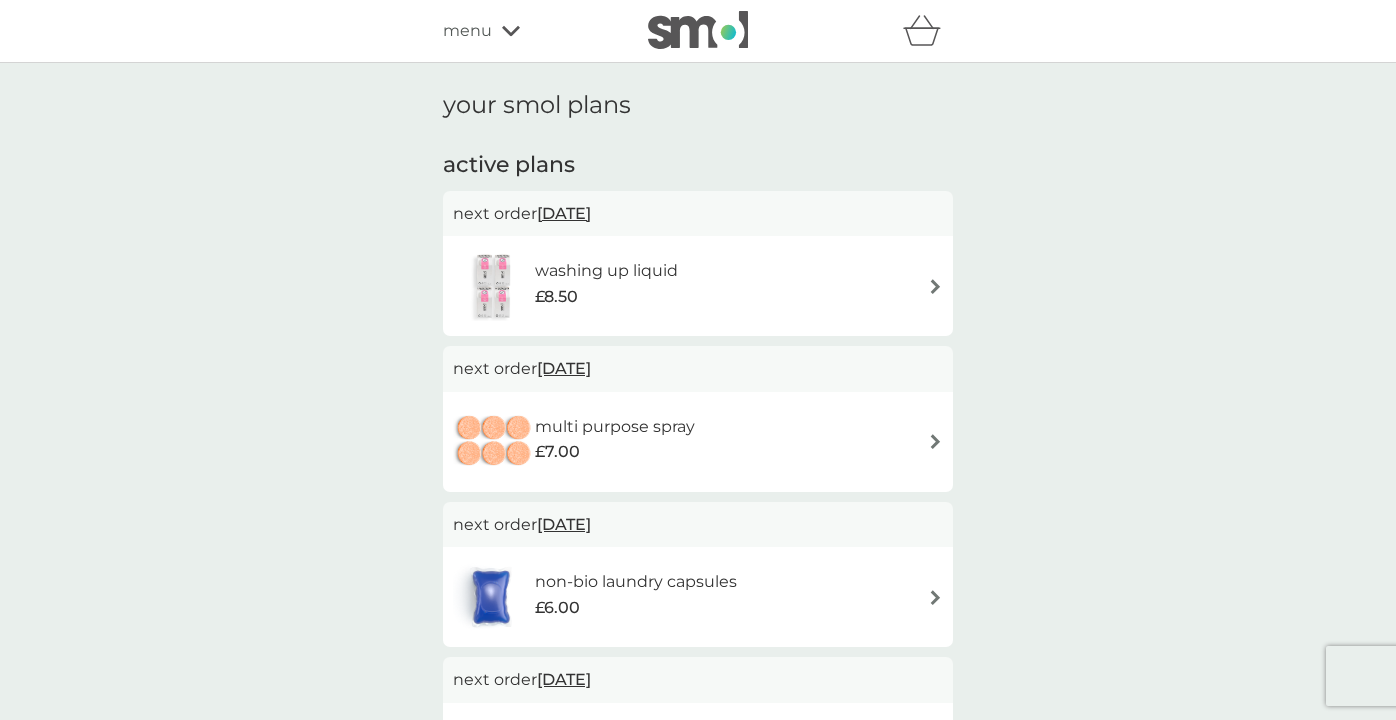 click on "washing up liquid £8.50" at bounding box center (698, 286) 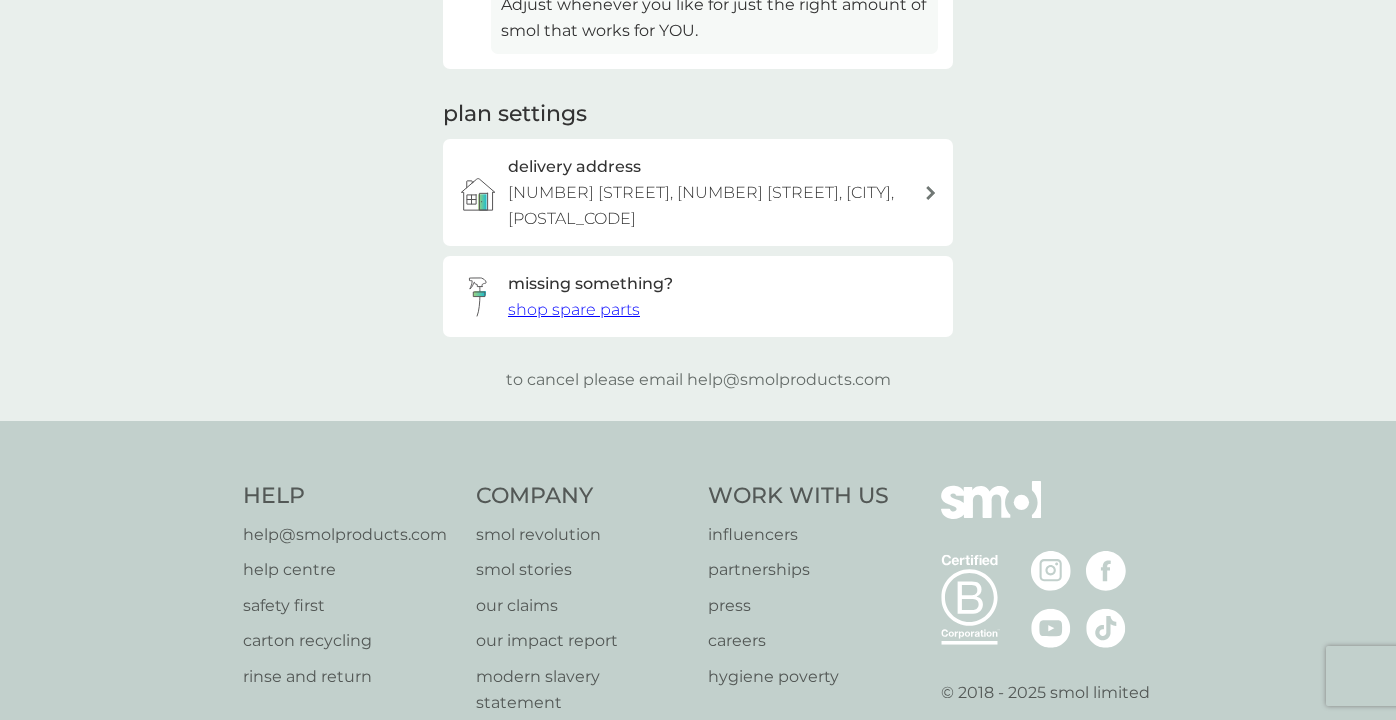 scroll, scrollTop: 630, scrollLeft: 0, axis: vertical 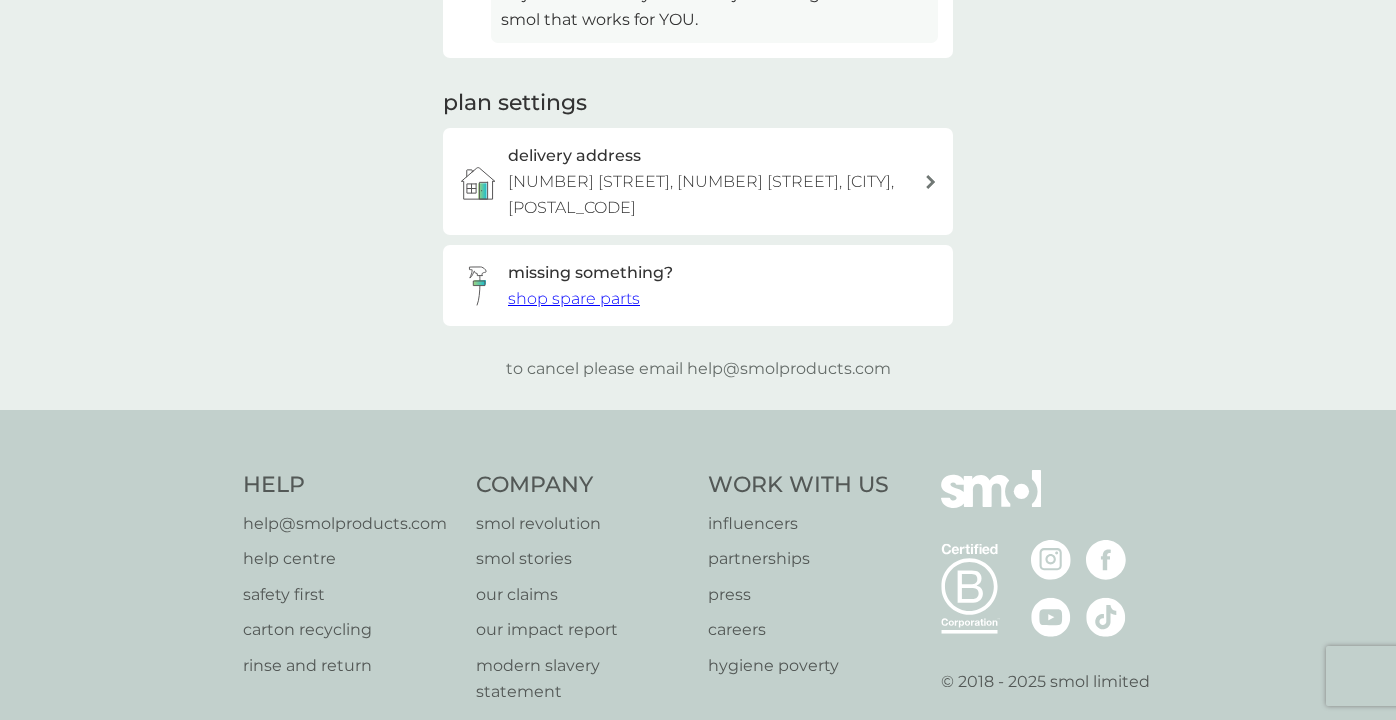 click on "to cancel please email   [EMAIL]" at bounding box center [698, 369] 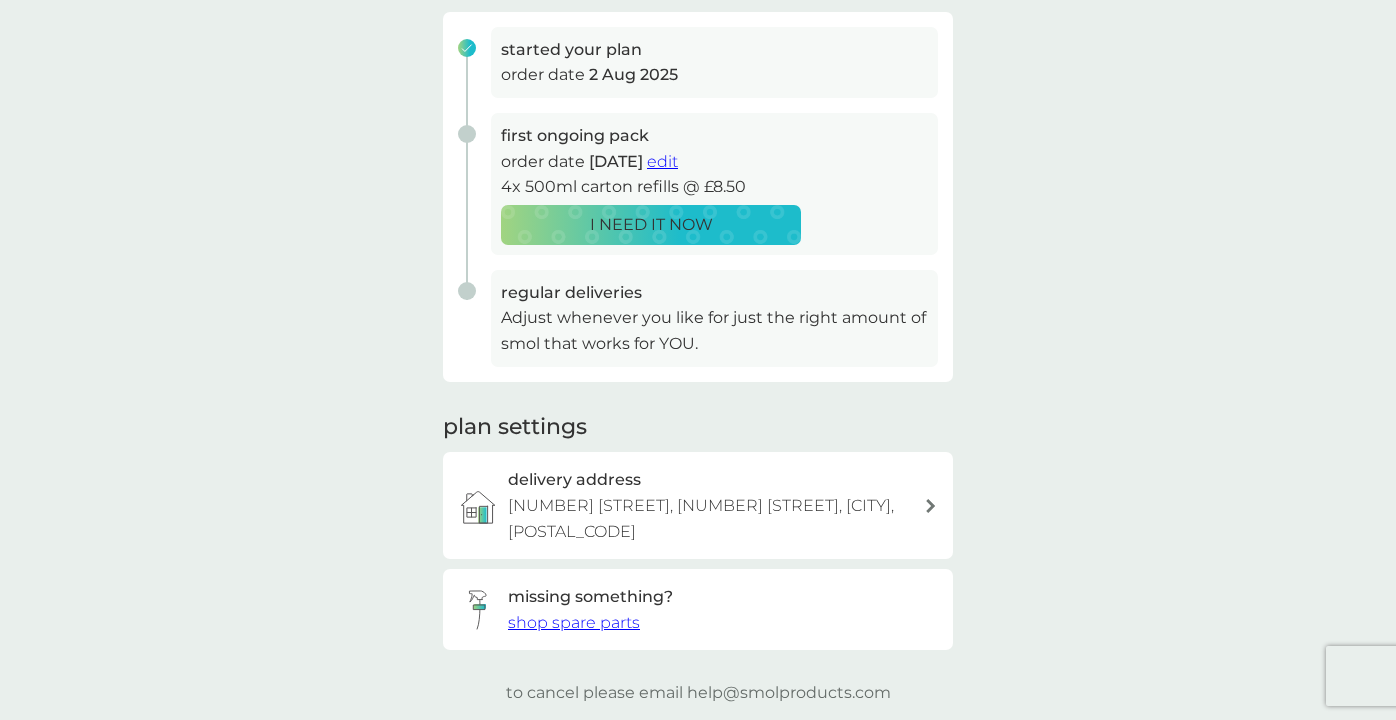 scroll, scrollTop: 267, scrollLeft: 0, axis: vertical 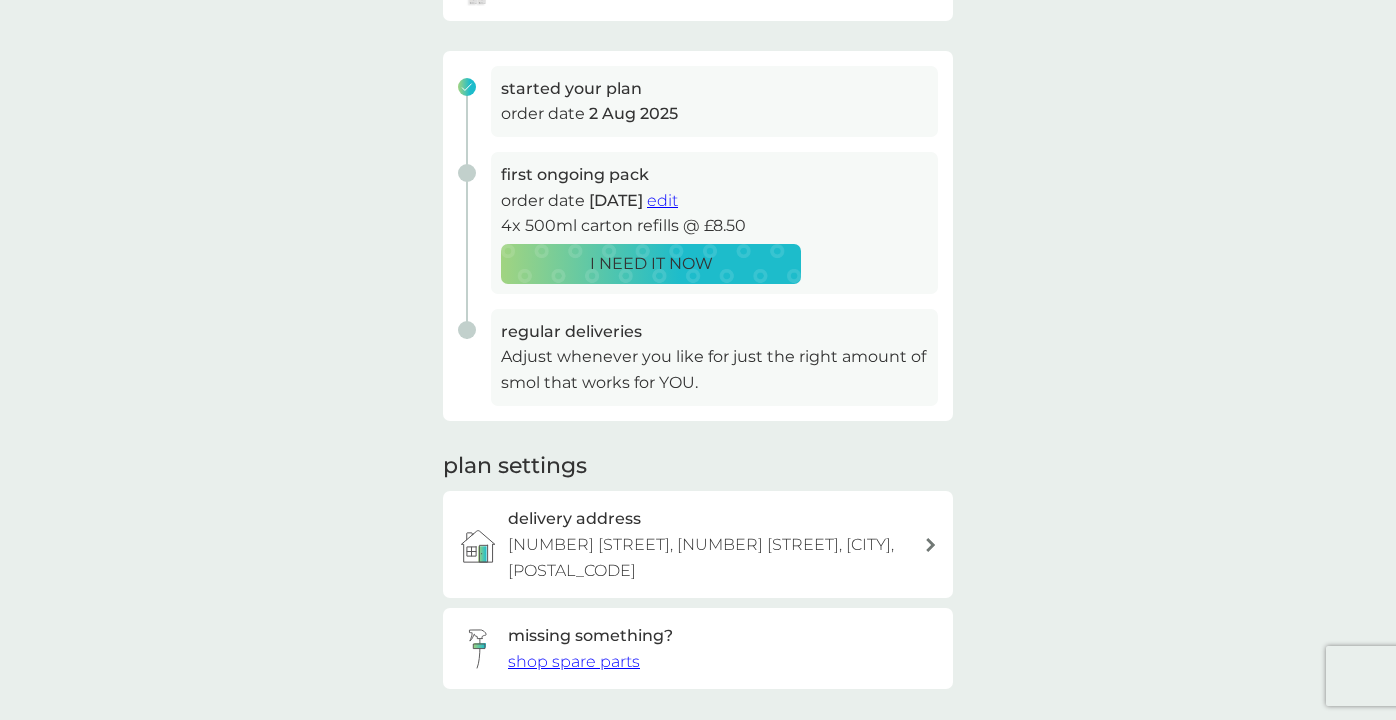 click on "edit" at bounding box center (662, 200) 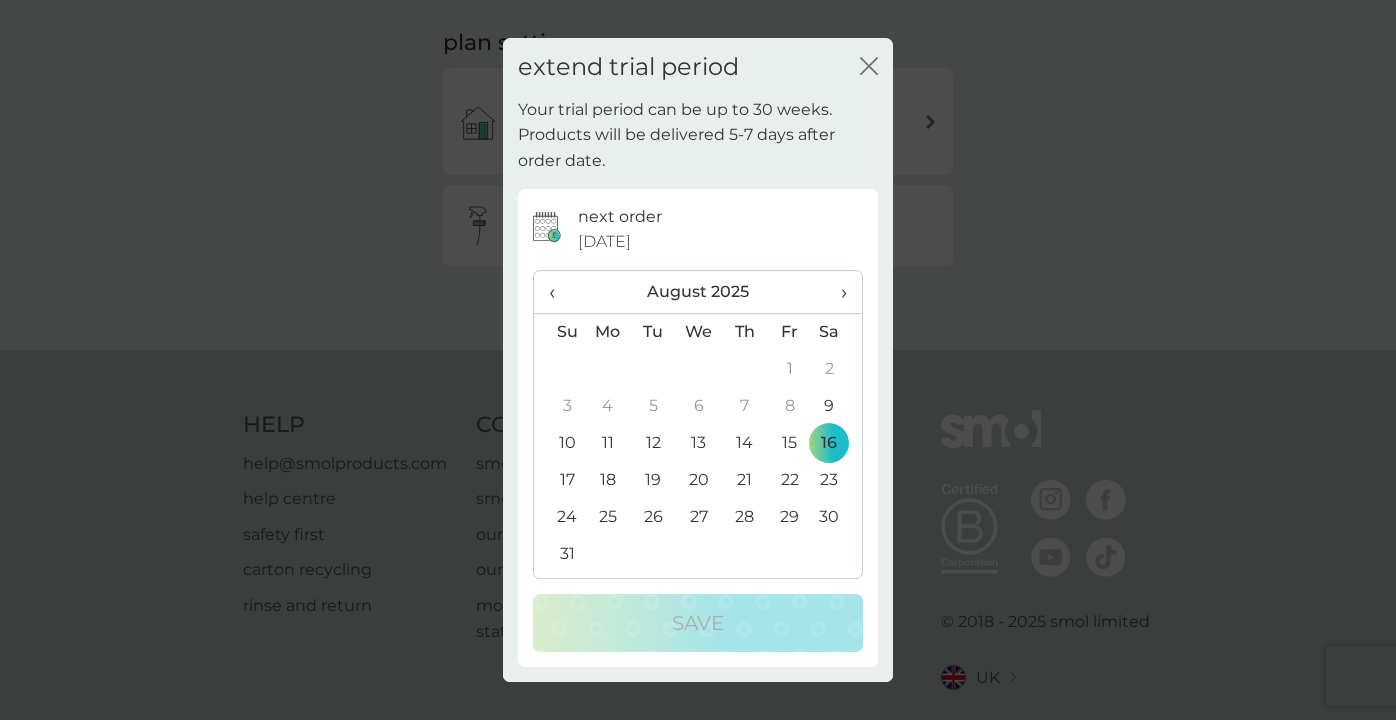 scroll, scrollTop: 701, scrollLeft: 0, axis: vertical 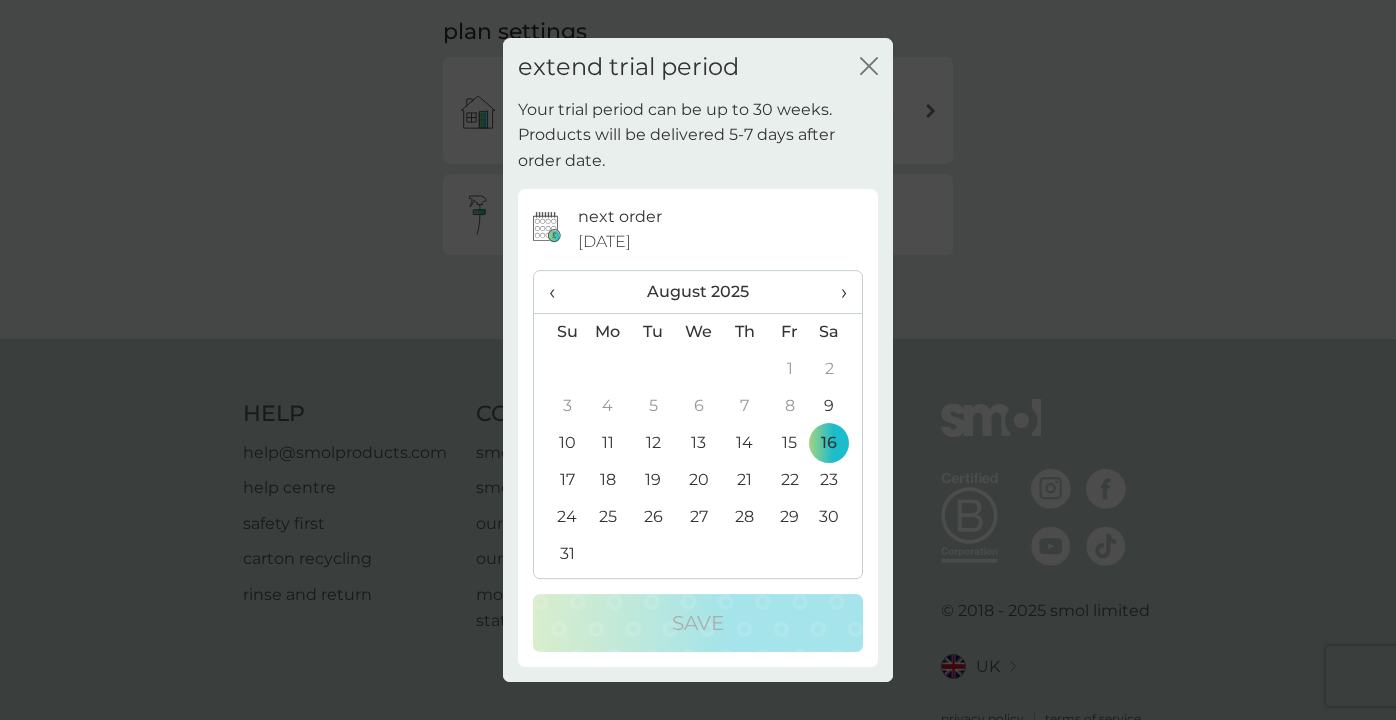 click on "close" 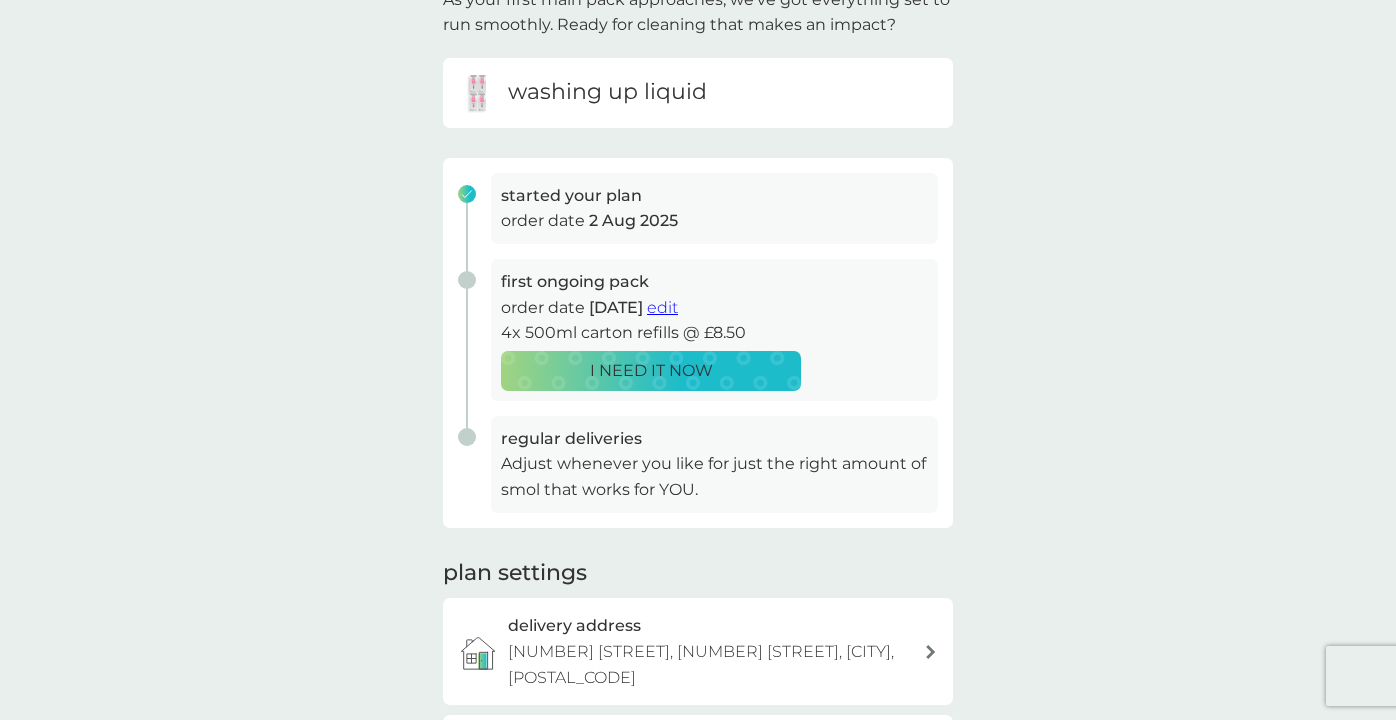 scroll, scrollTop: 0, scrollLeft: 0, axis: both 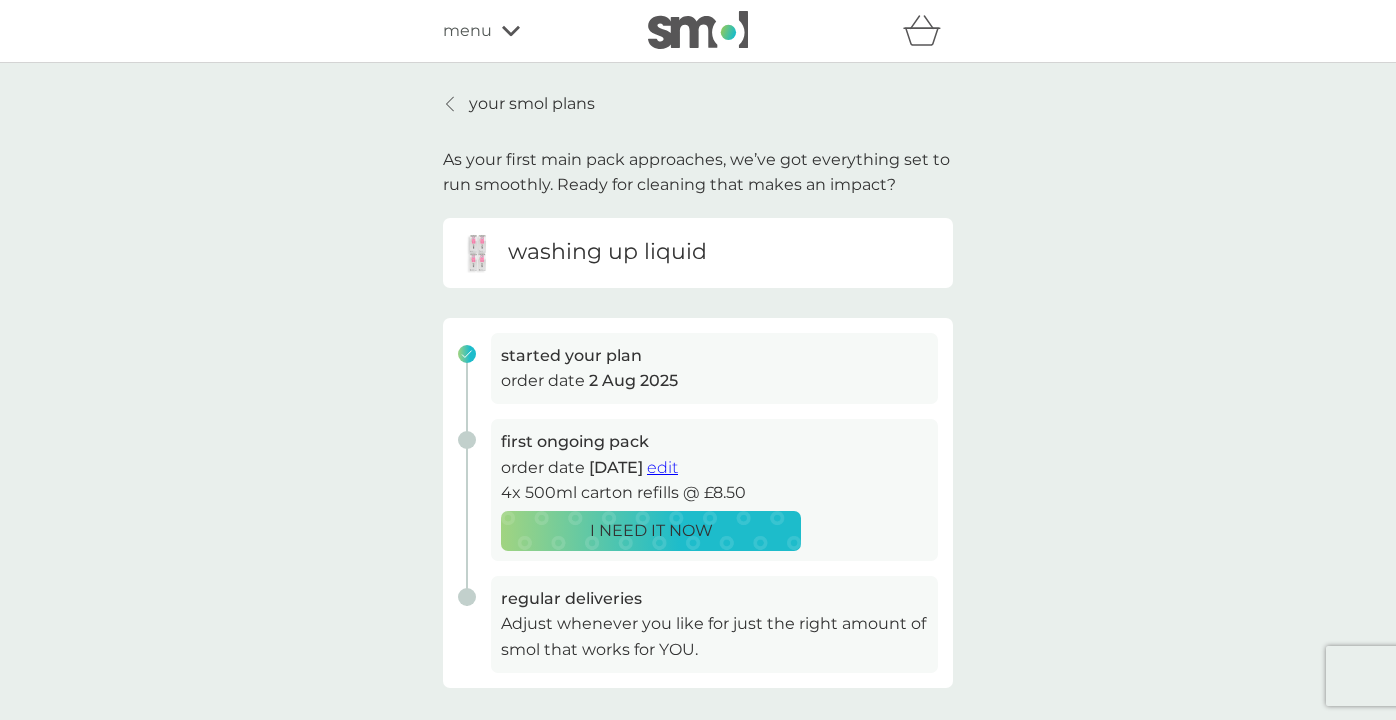 click 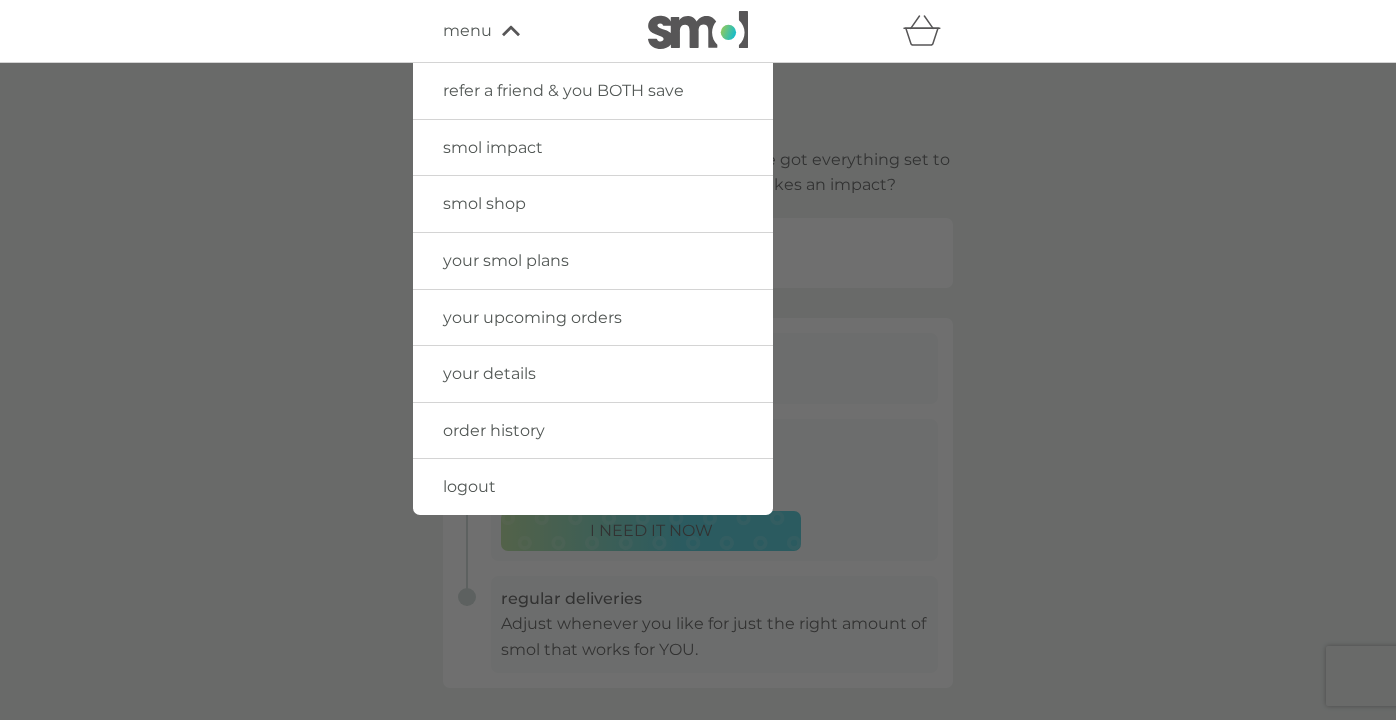 click on "your smol plans" at bounding box center [506, 260] 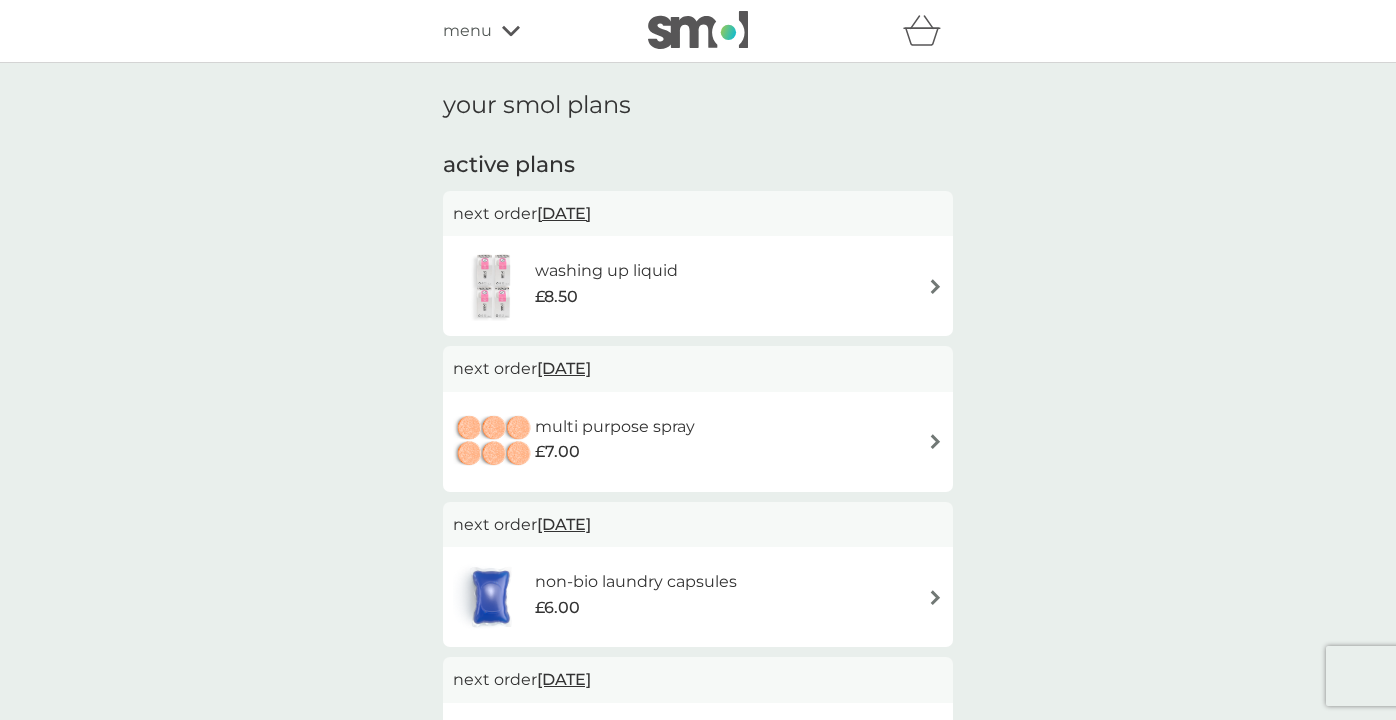 click at bounding box center [935, 286] 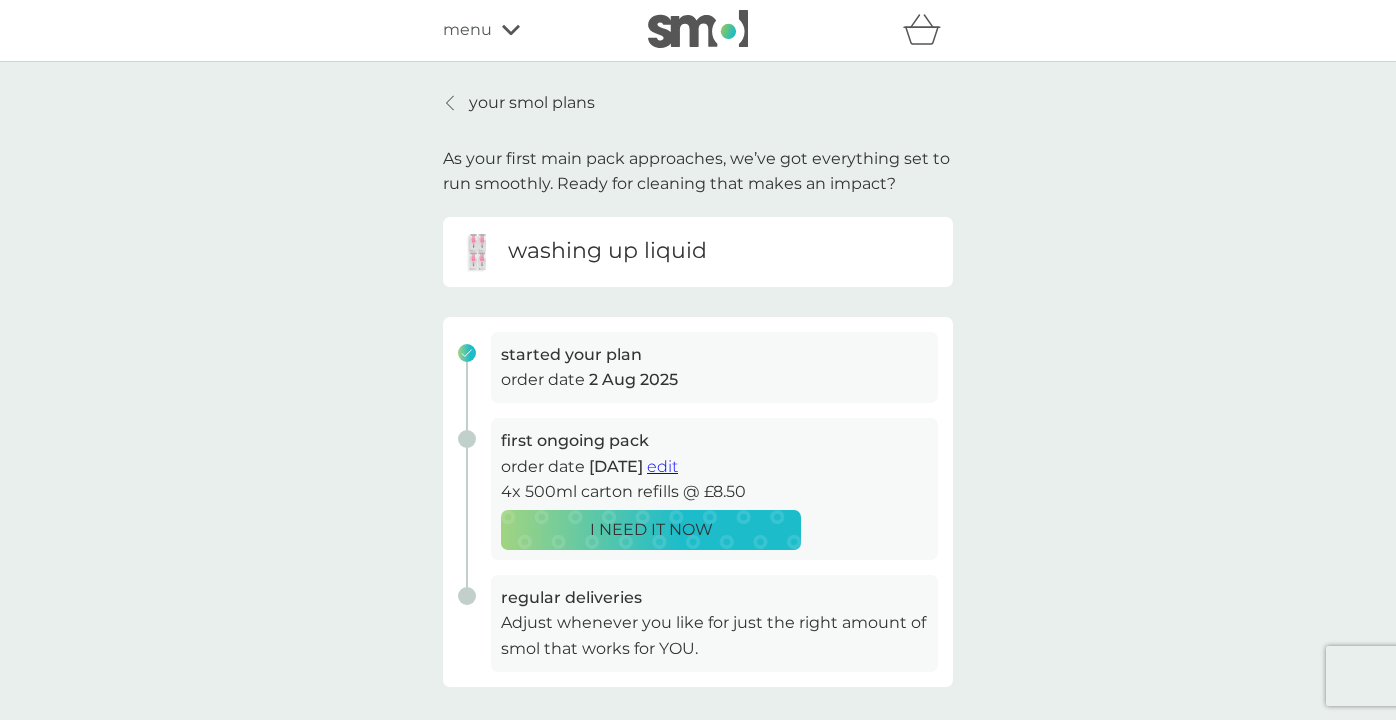 scroll, scrollTop: 0, scrollLeft: 0, axis: both 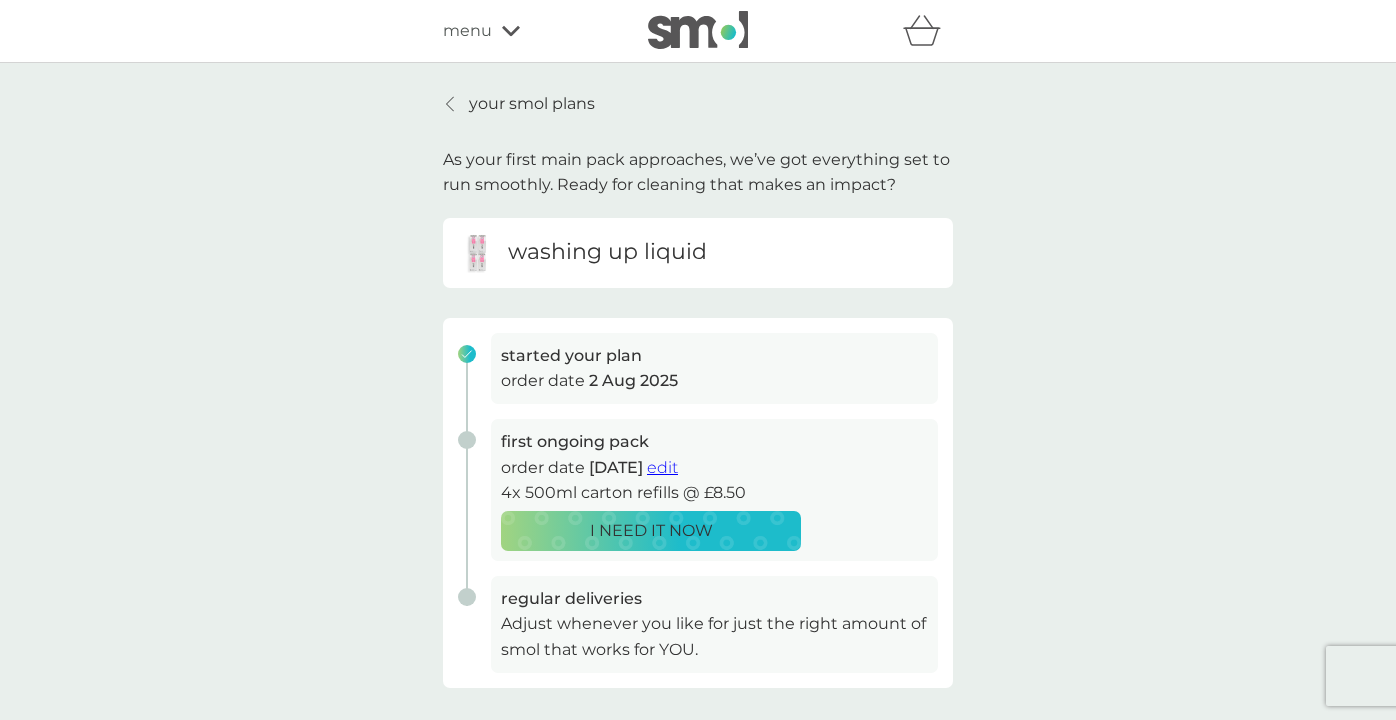click 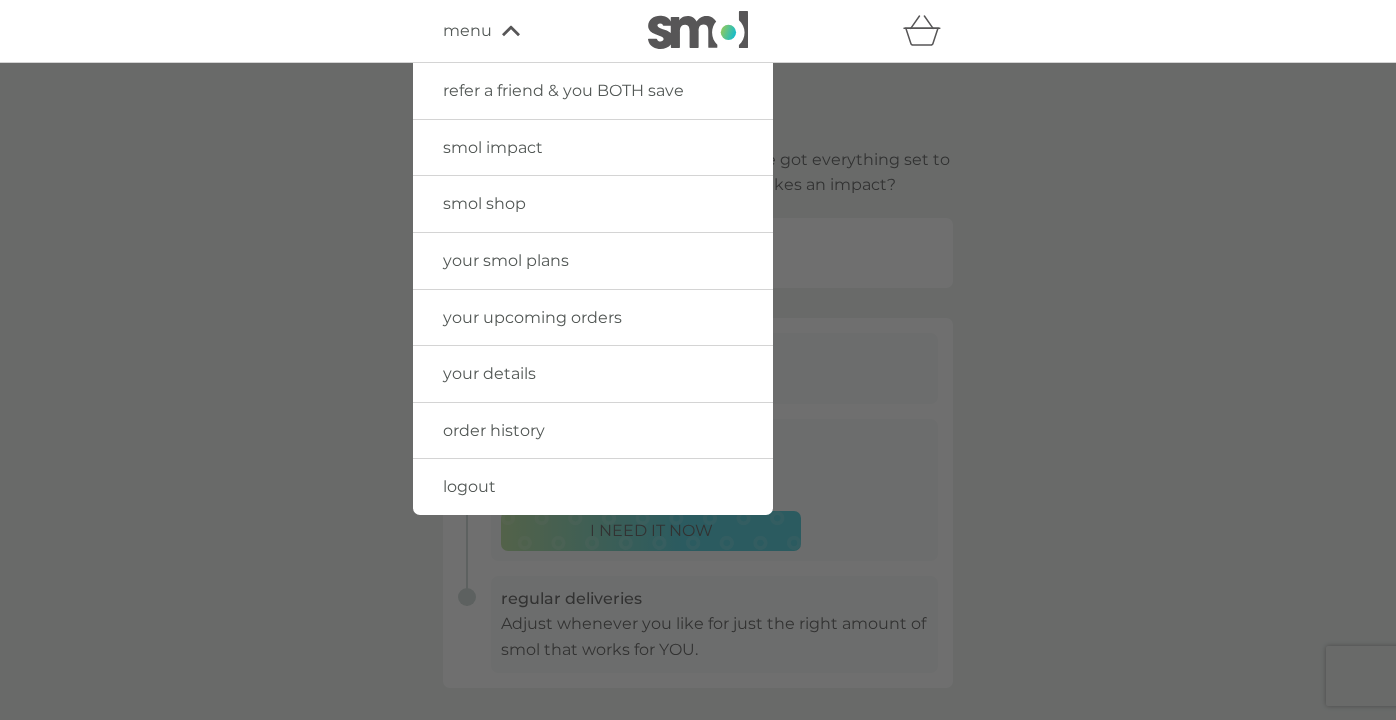 click on "your upcoming orders" at bounding box center [532, 317] 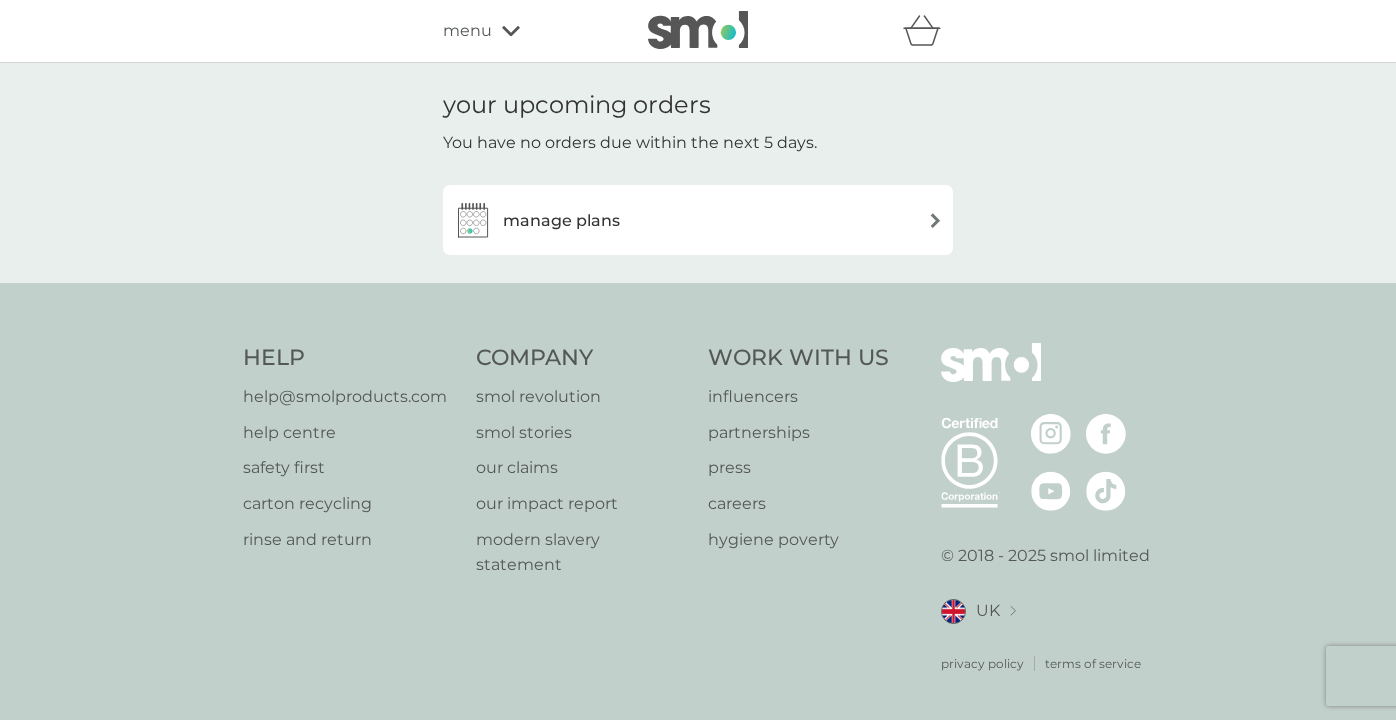 click at bounding box center (935, 220) 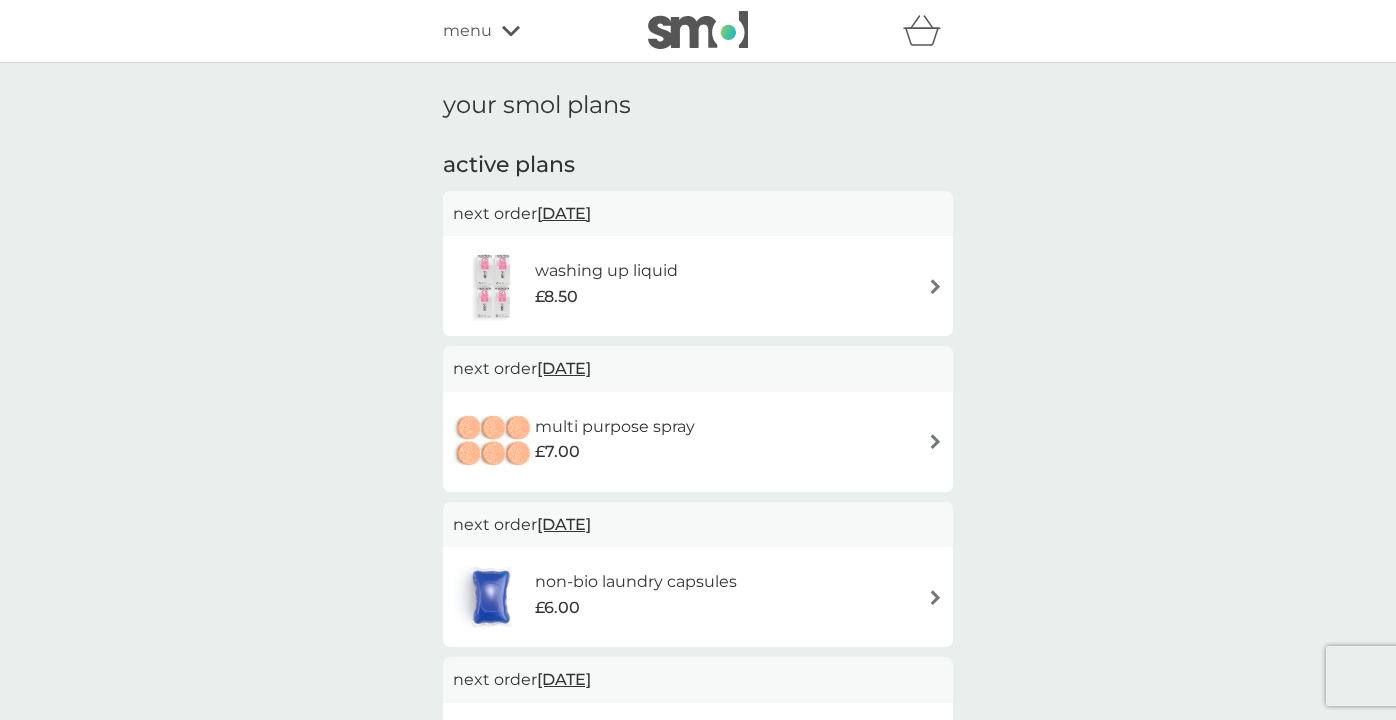 click on "washing up liquid £8.50" at bounding box center (698, 286) 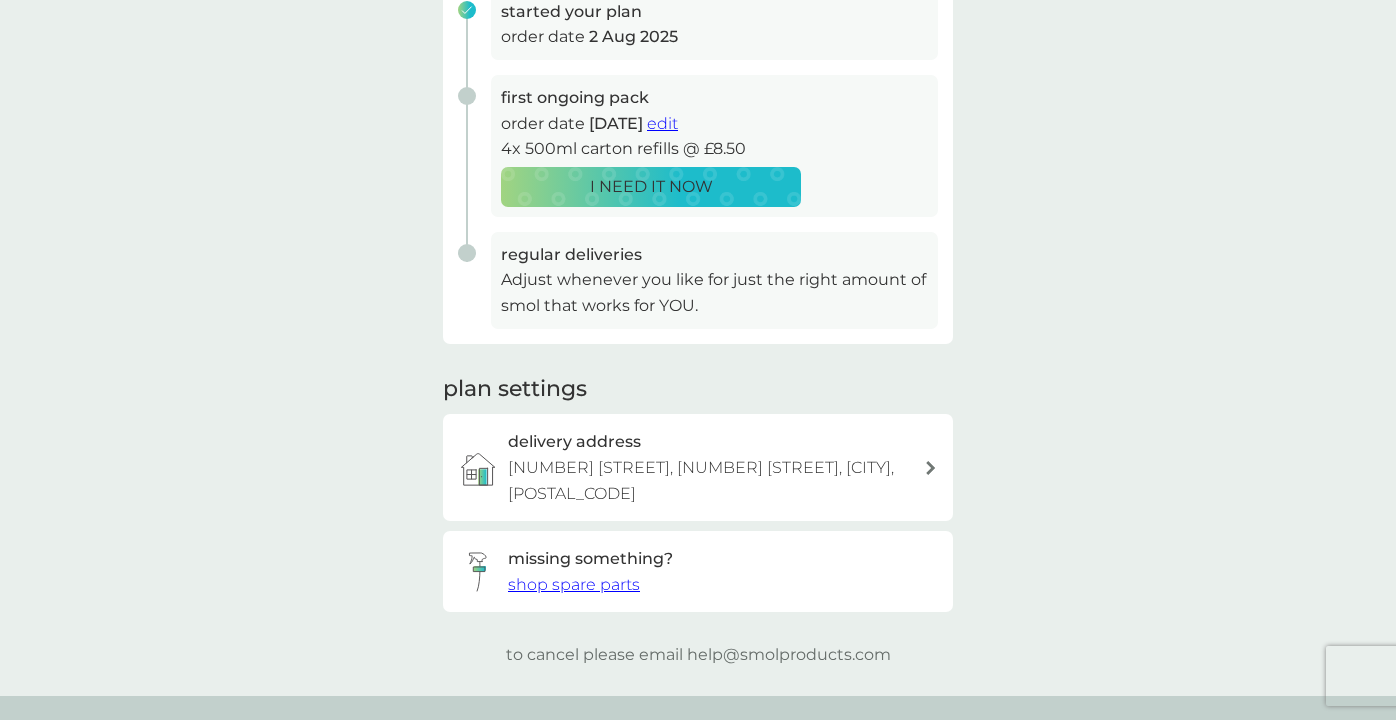 scroll, scrollTop: 0, scrollLeft: 0, axis: both 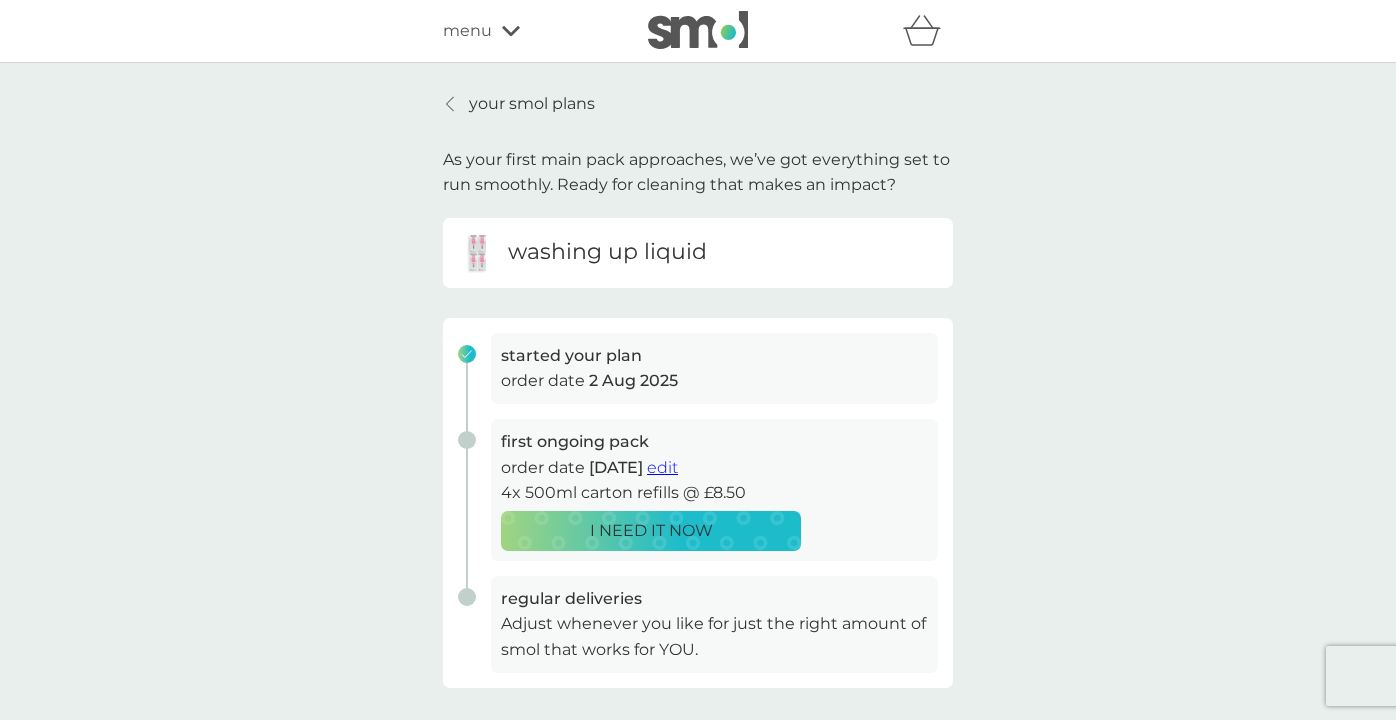 click 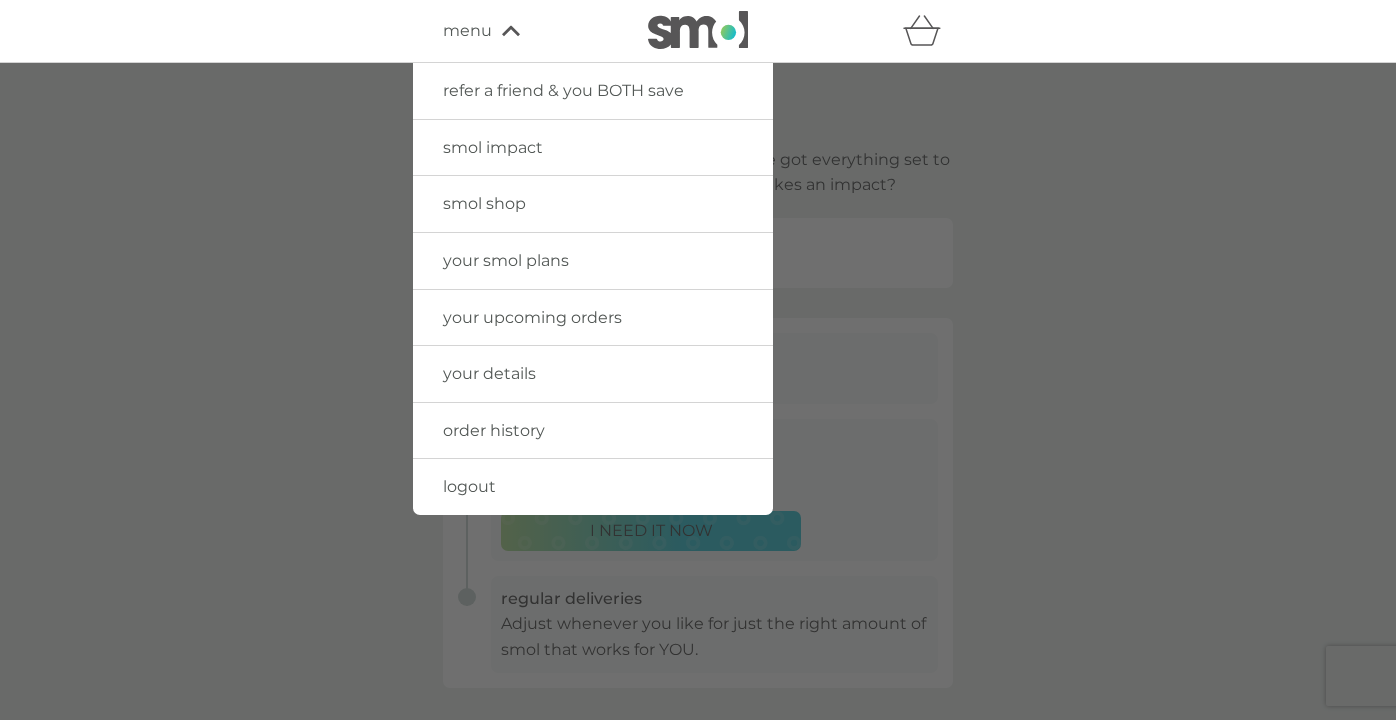 click on "your details" at bounding box center (489, 373) 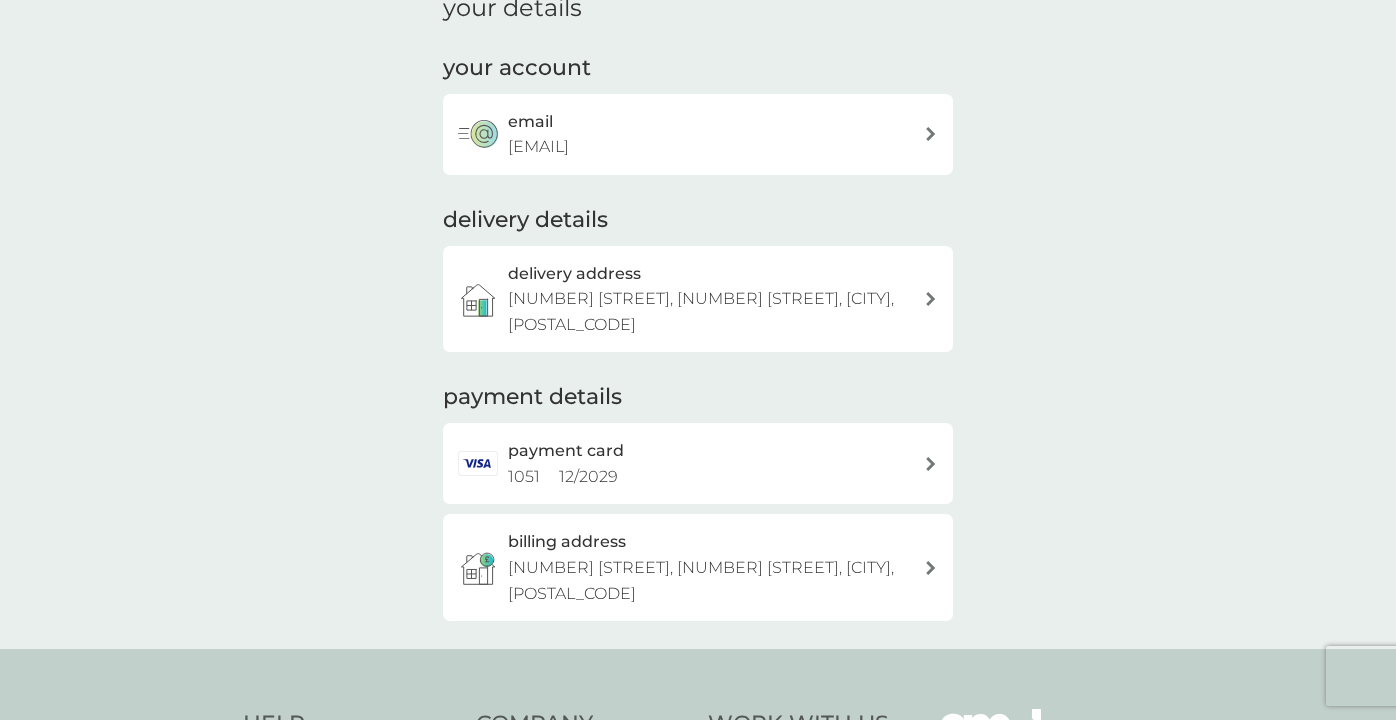 scroll, scrollTop: 0, scrollLeft: 0, axis: both 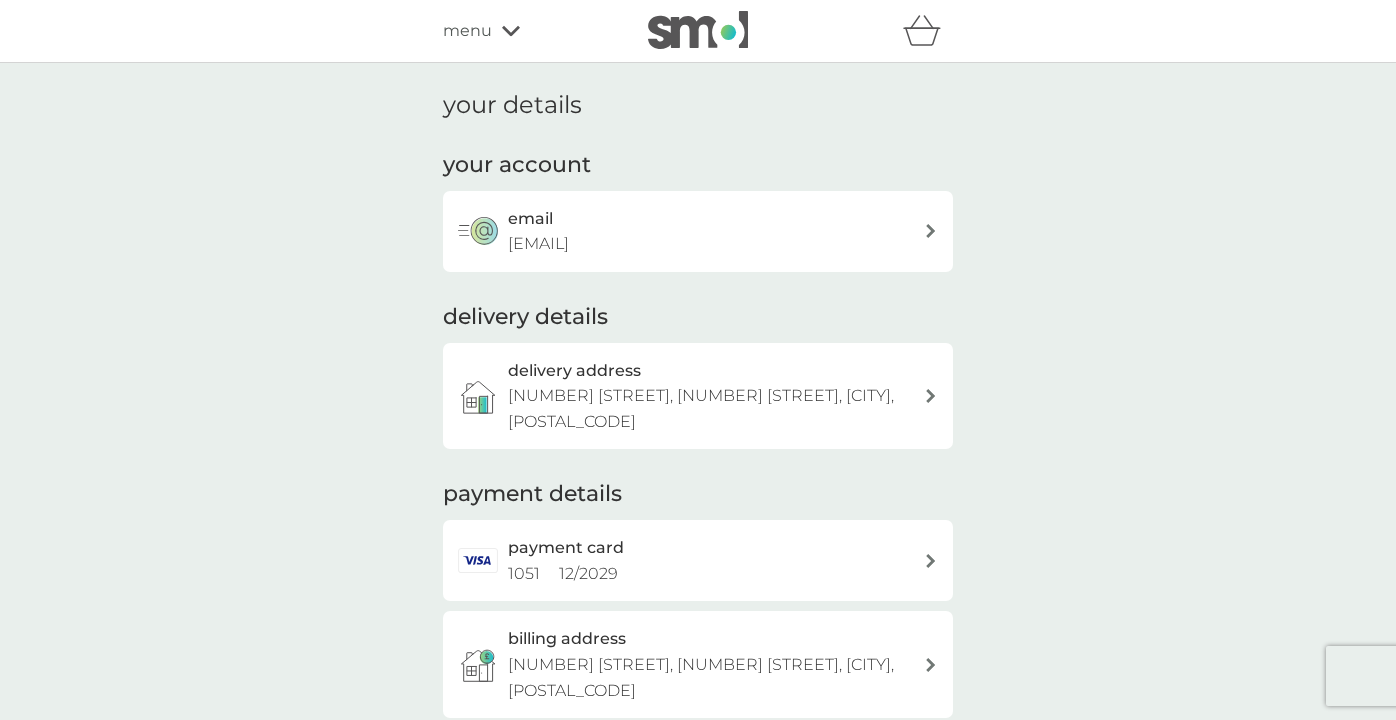 click on "menu" at bounding box center [528, 31] 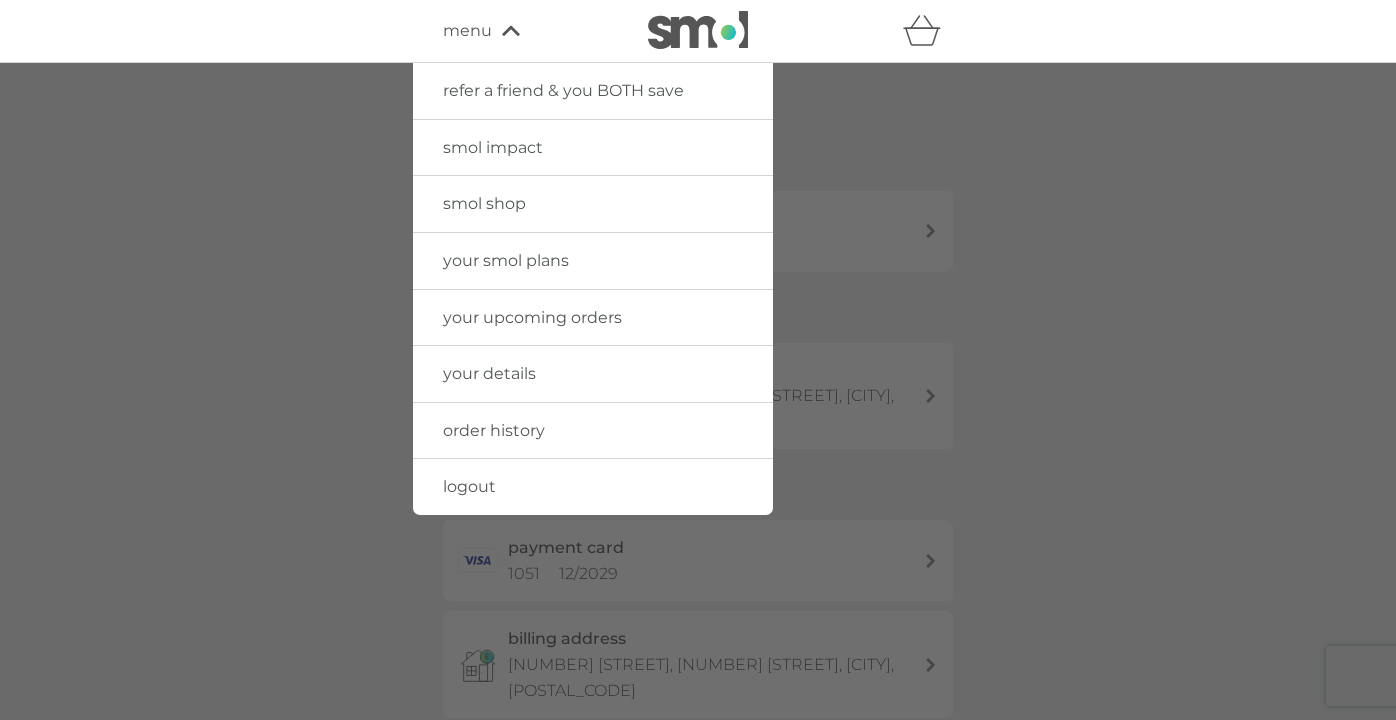 click on "your smol plans" at bounding box center [506, 260] 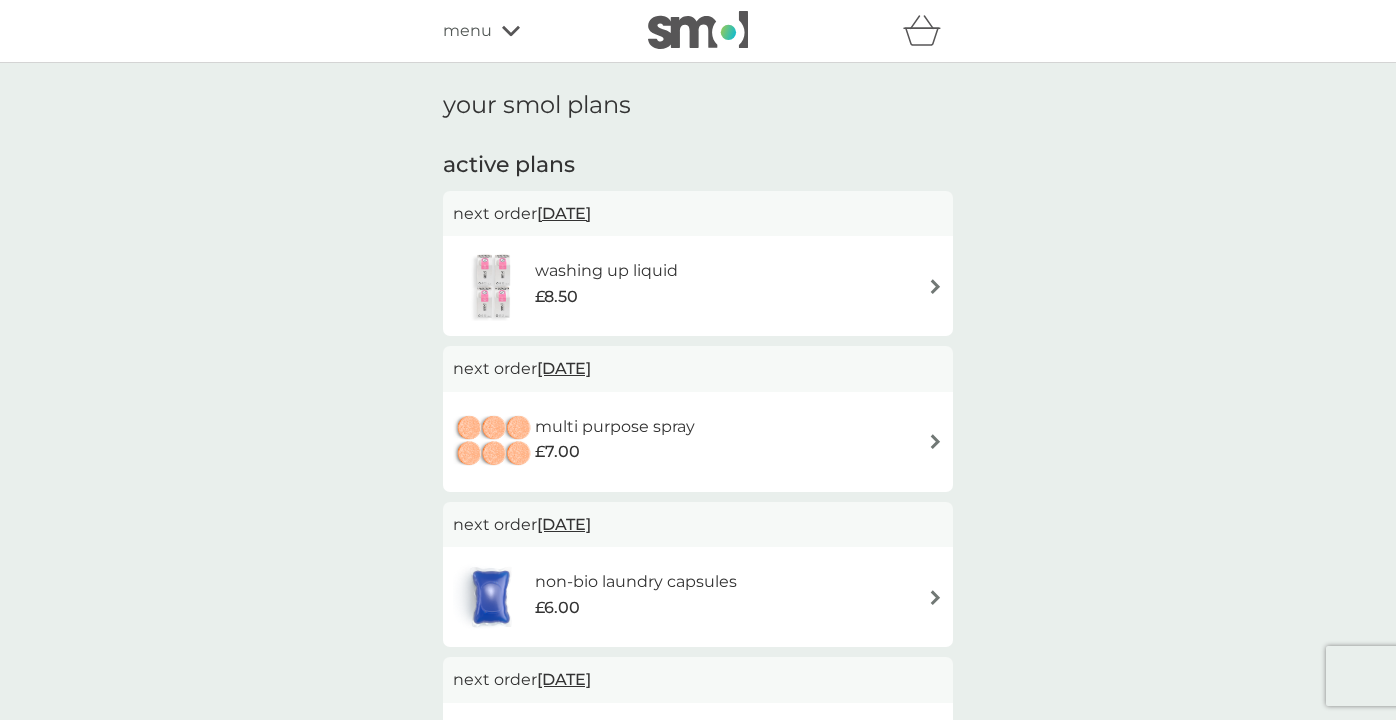 click at bounding box center (935, 441) 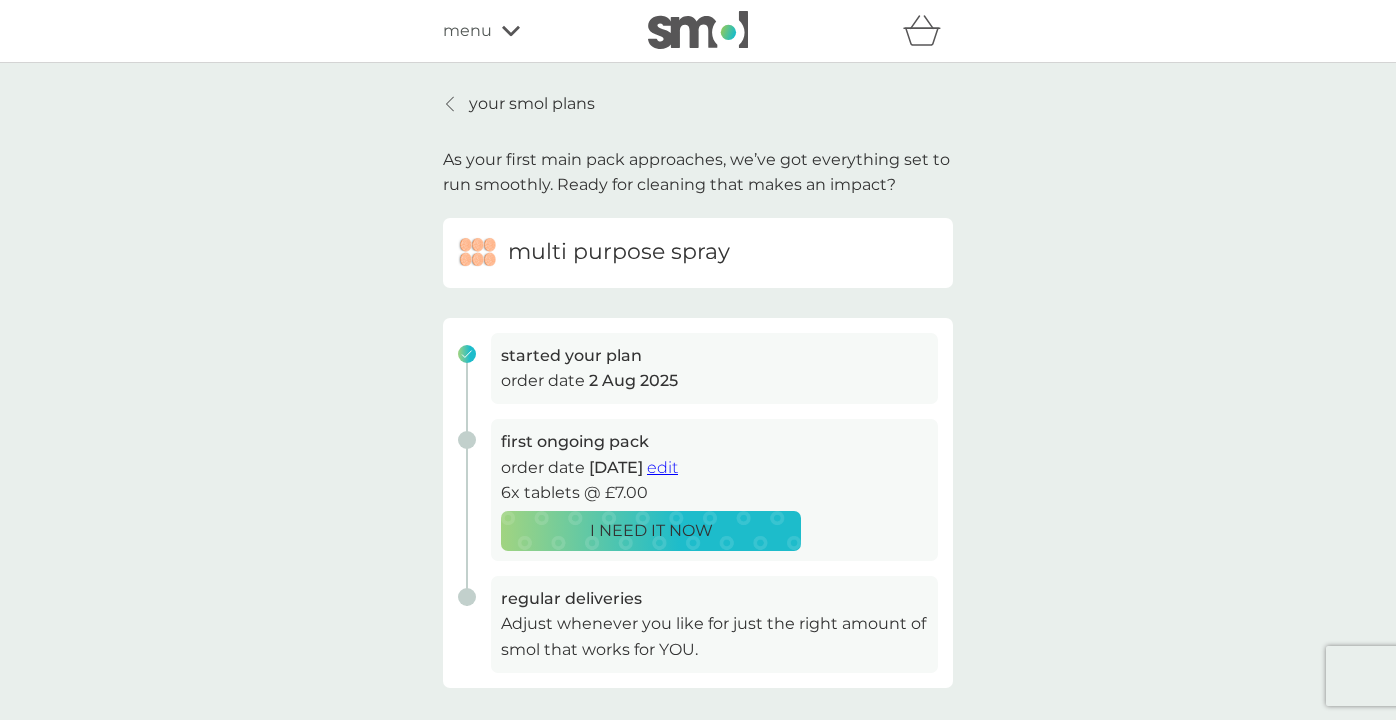 click on "edit" at bounding box center (662, 467) 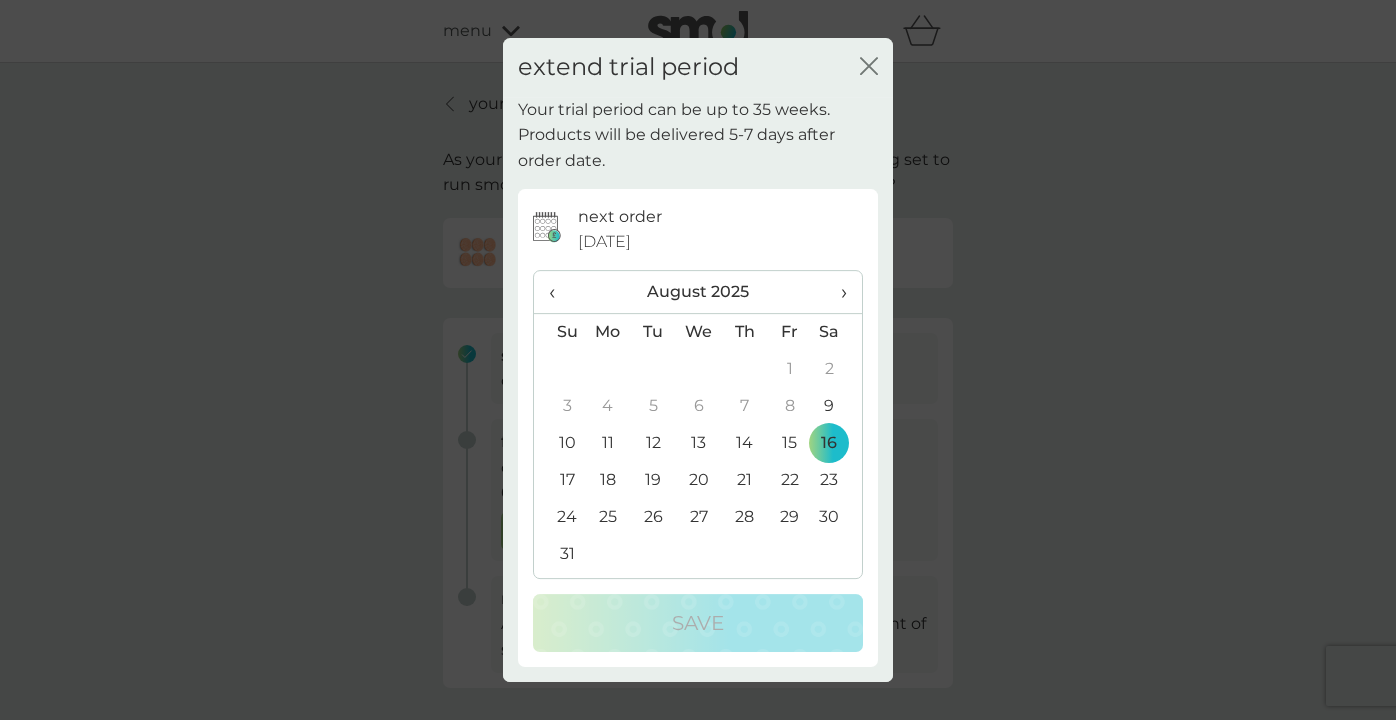 click on "2" at bounding box center [837, 369] 